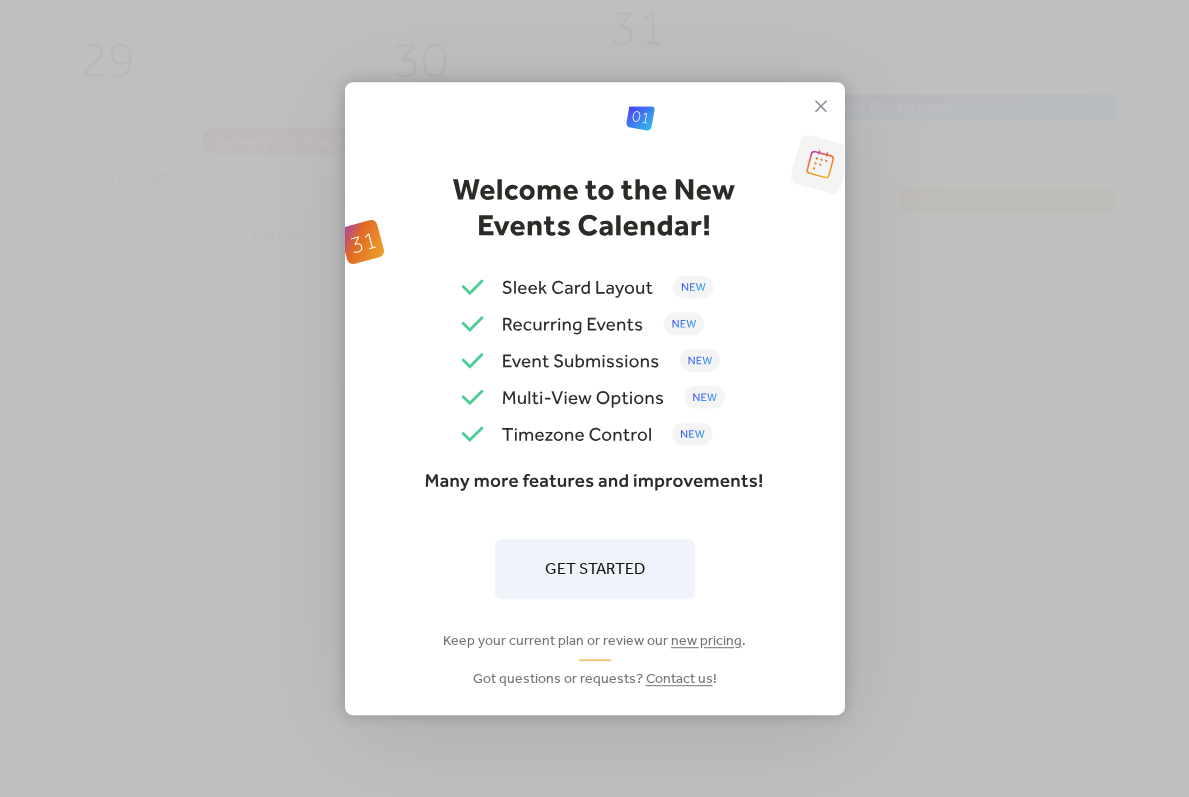 scroll, scrollTop: 0, scrollLeft: 0, axis: both 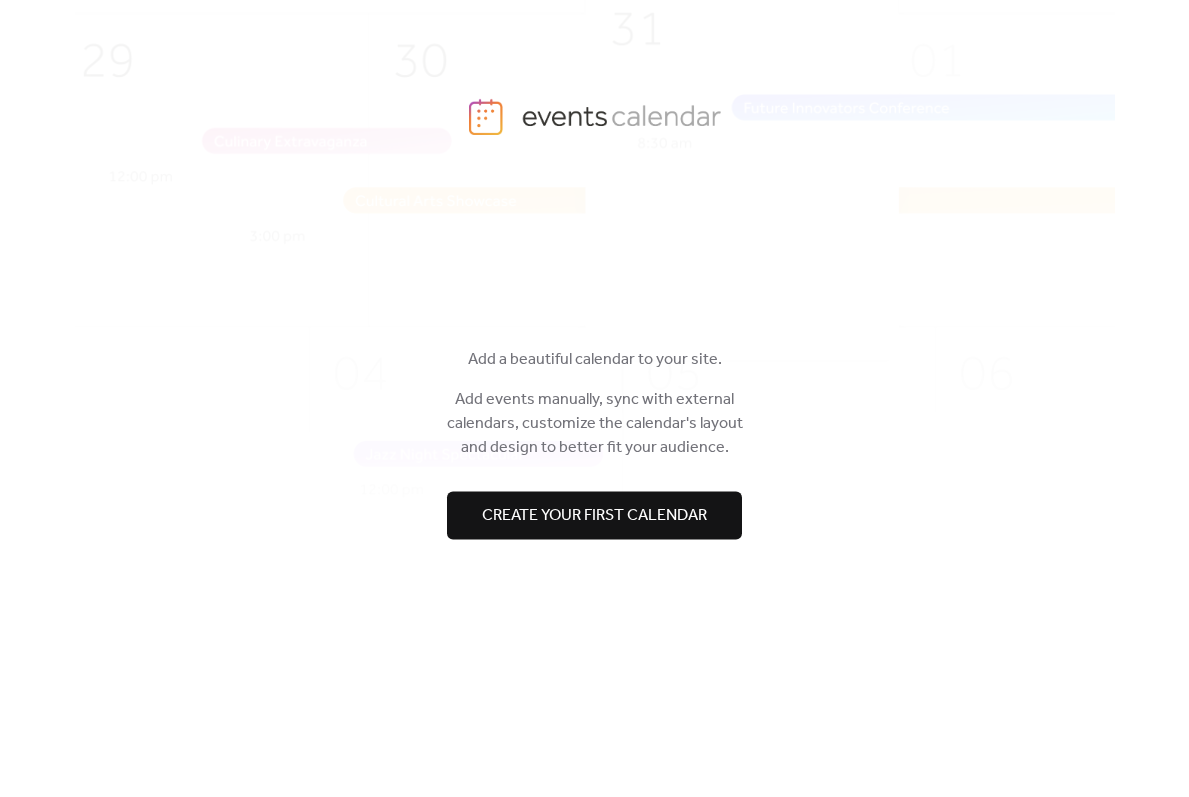 click on "Create your first calendar" at bounding box center (594, 516) 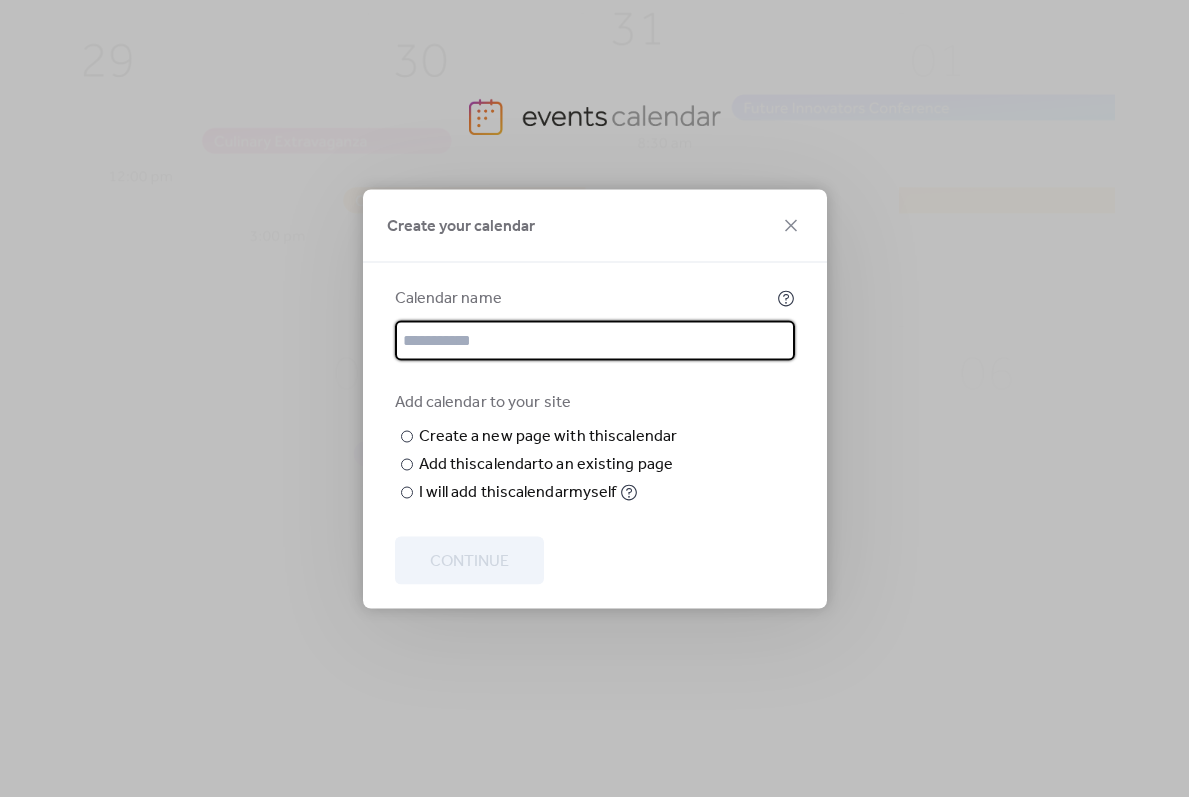 click at bounding box center [595, 340] 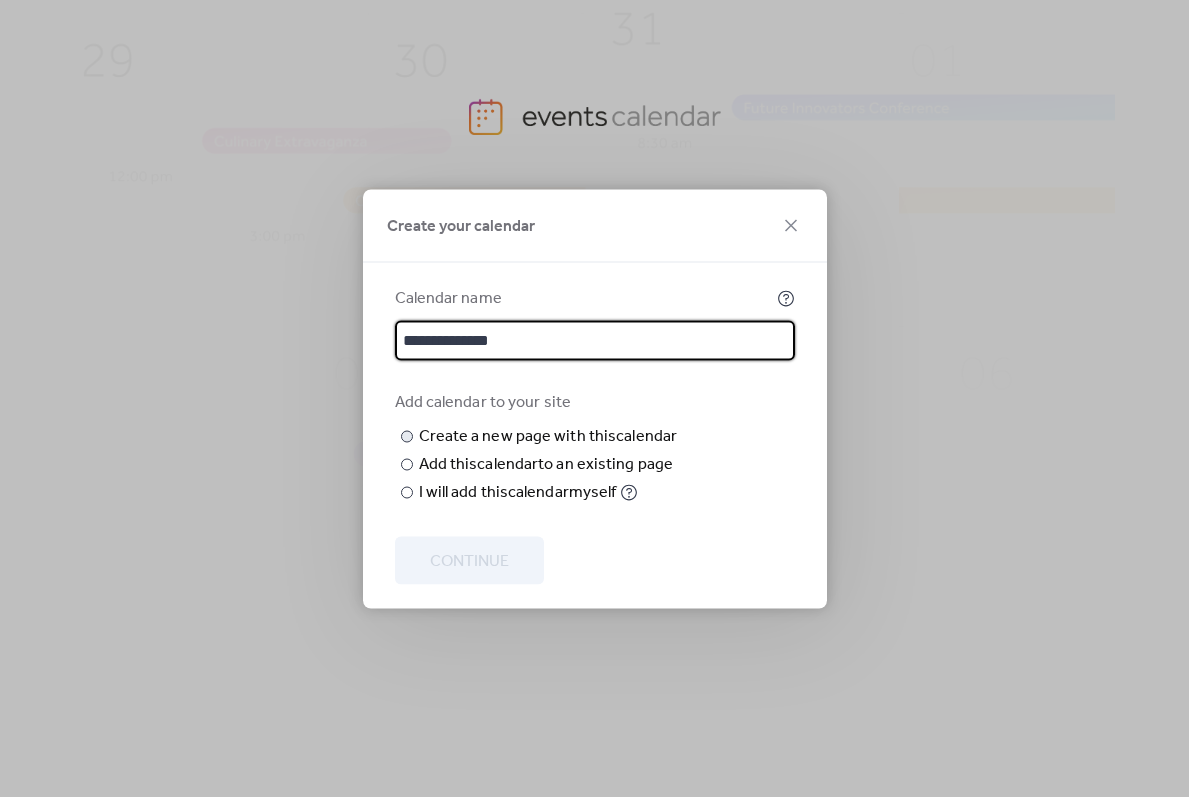 type on "**********" 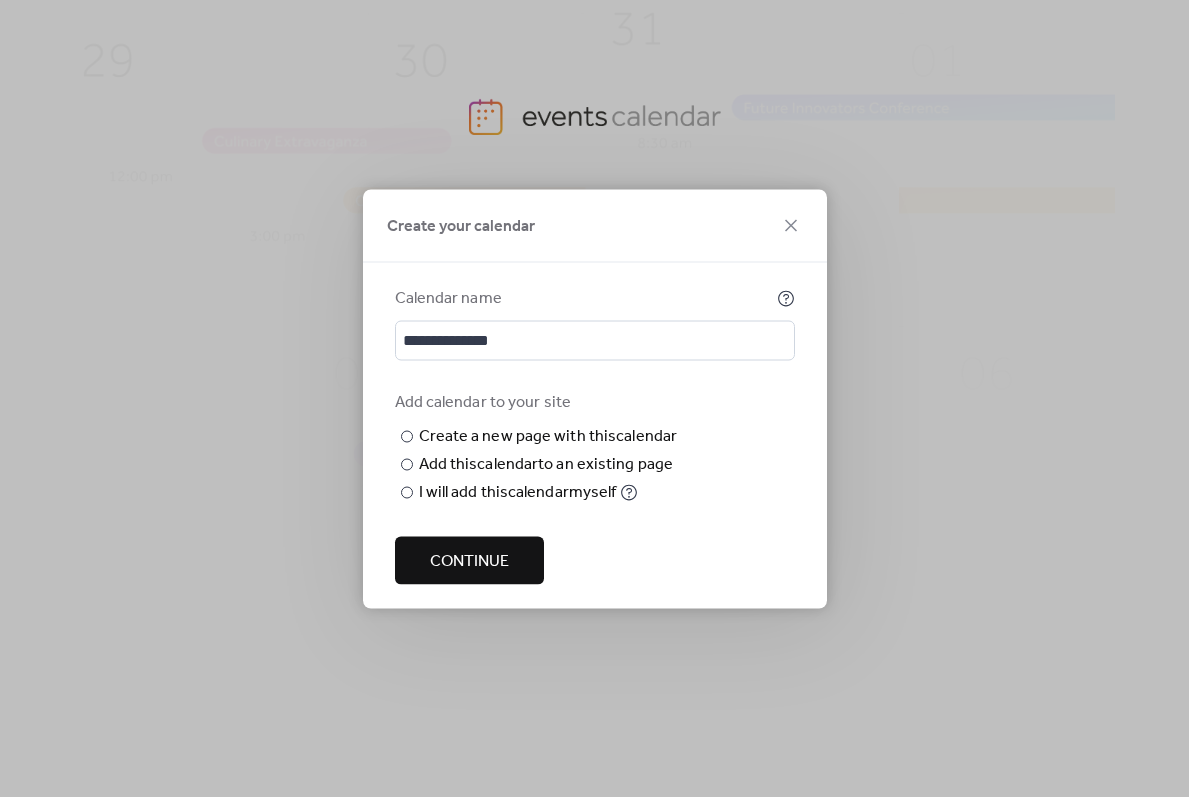 type on "**********" 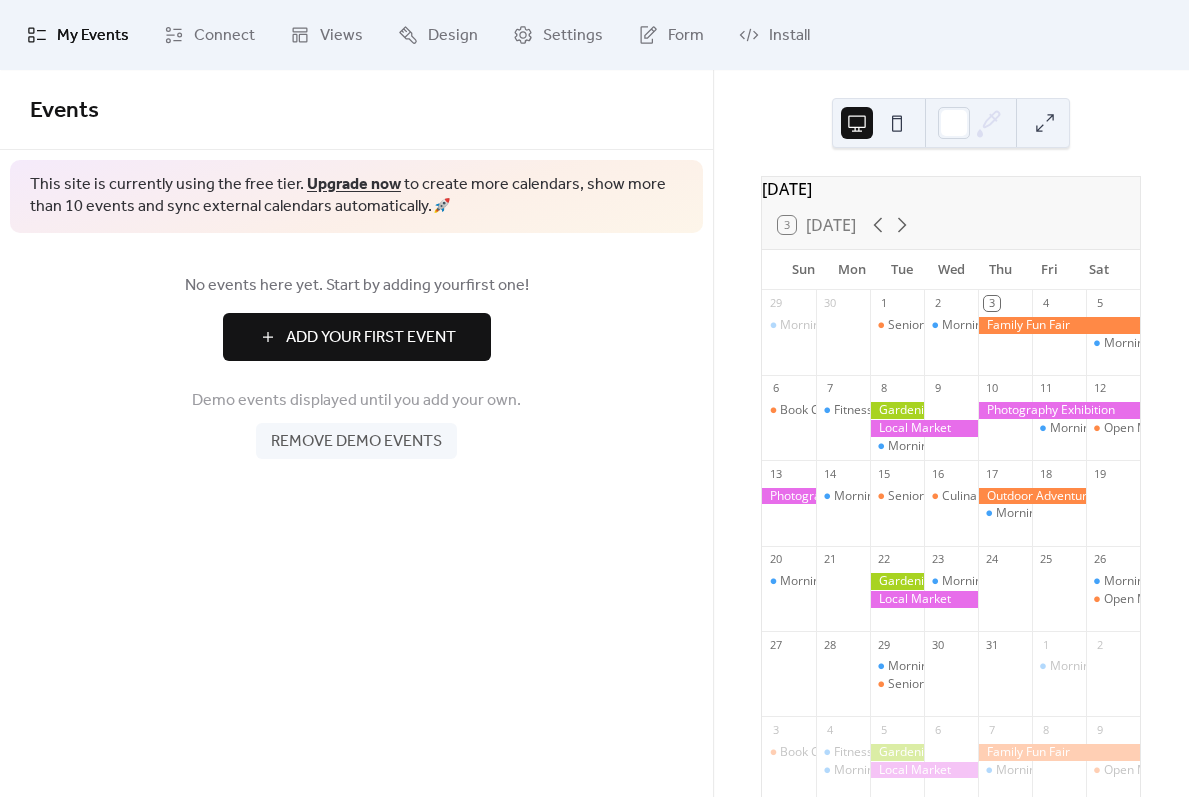 click on "Add Your First Event" at bounding box center [357, 337] 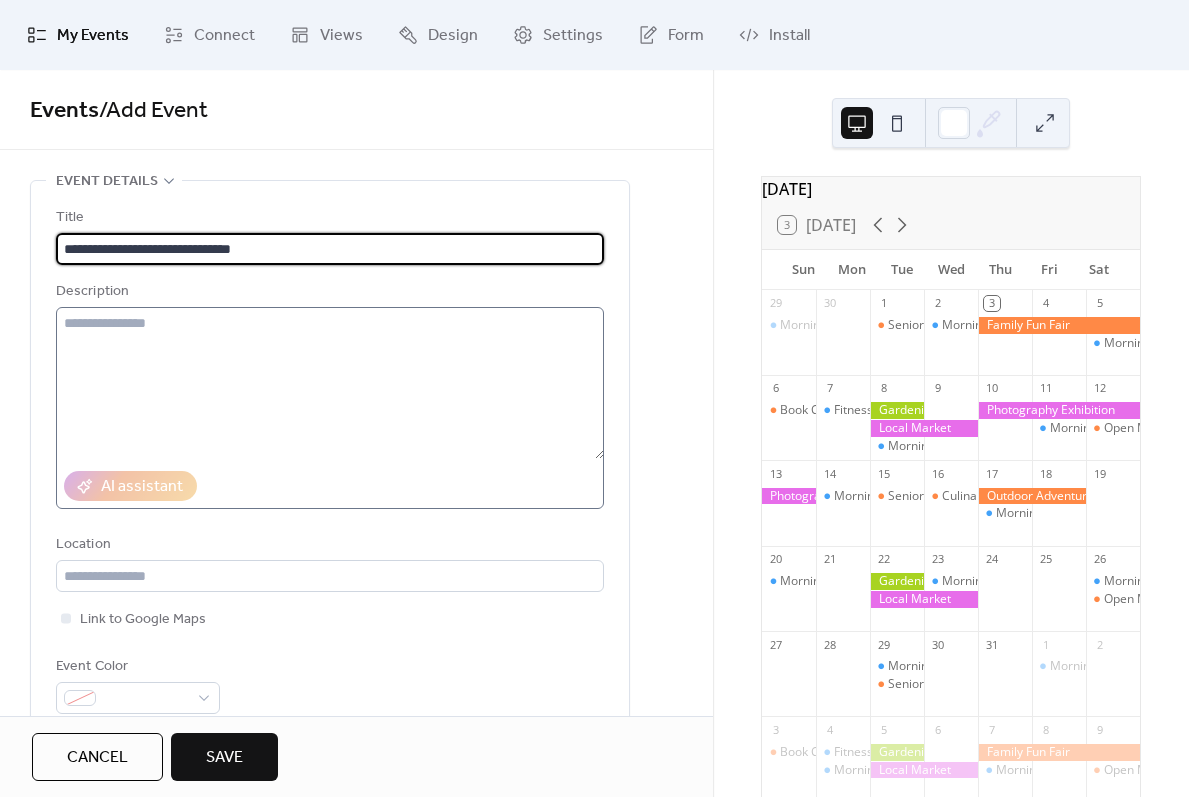 type on "**********" 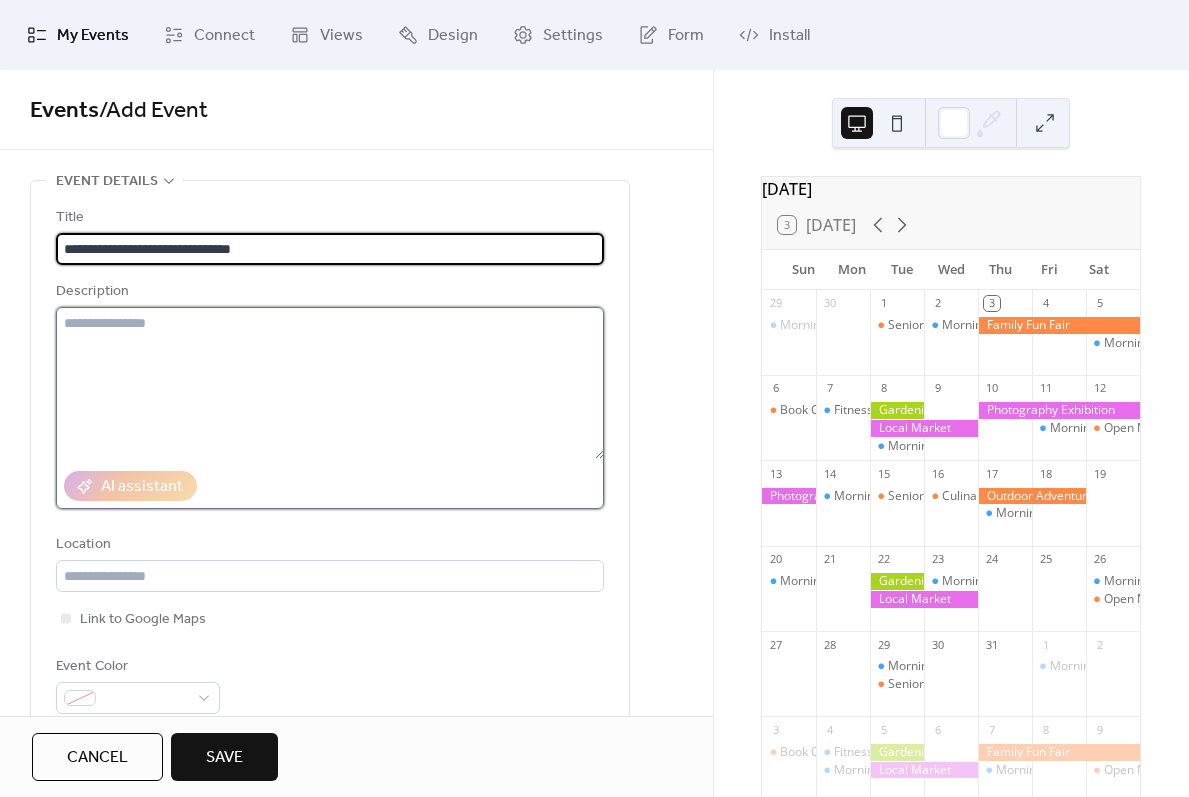 click at bounding box center (330, 383) 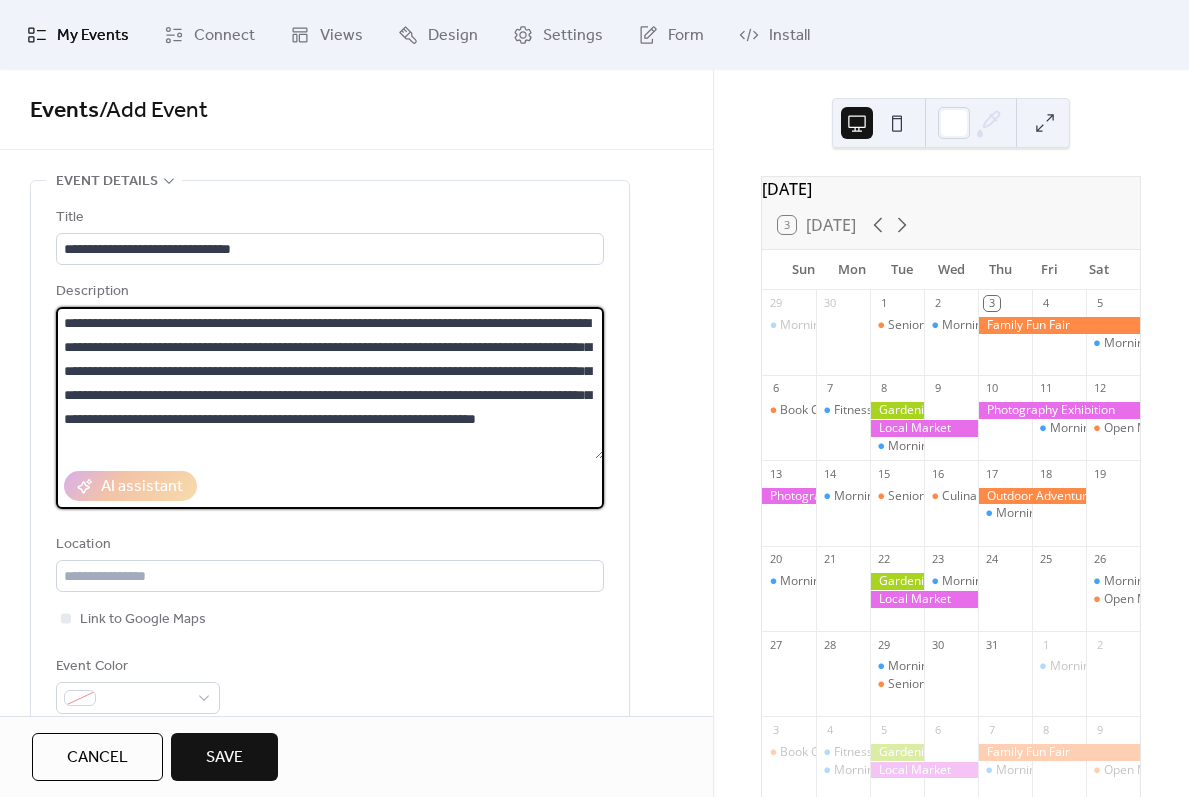 click on "**********" at bounding box center [330, 383] 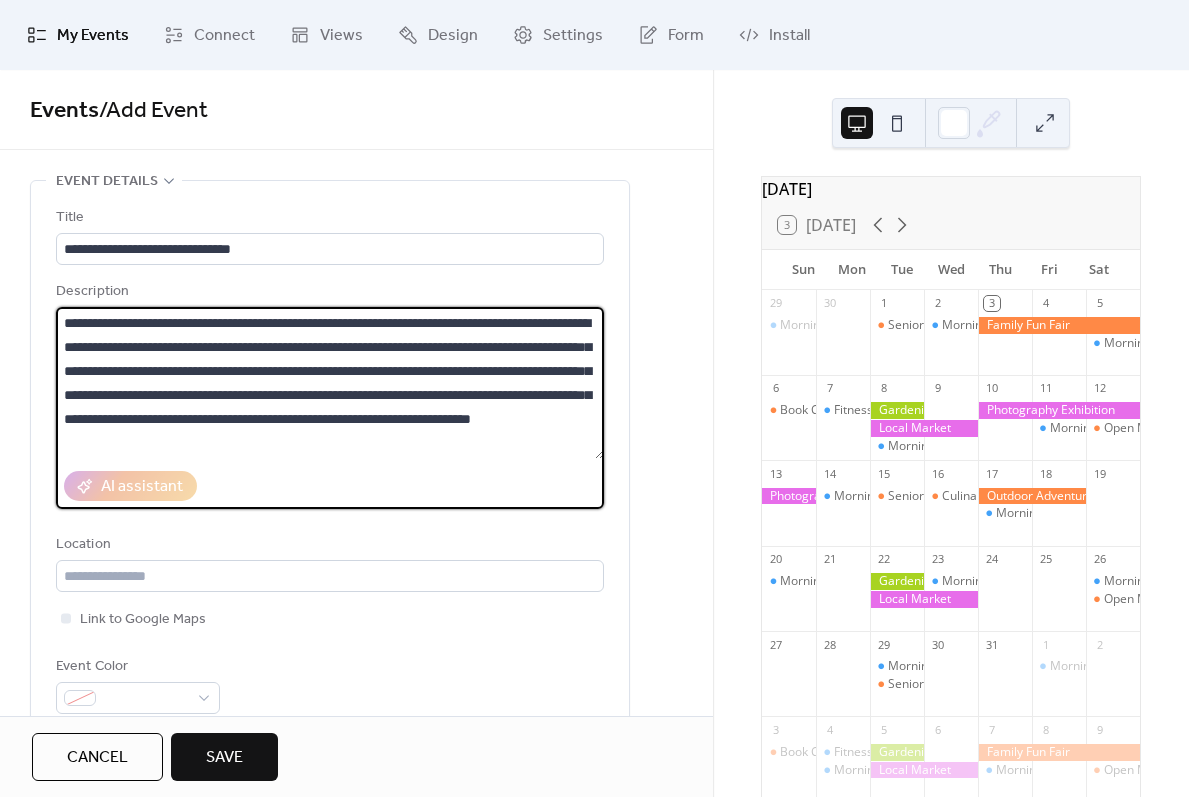 click on "**********" at bounding box center (330, 383) 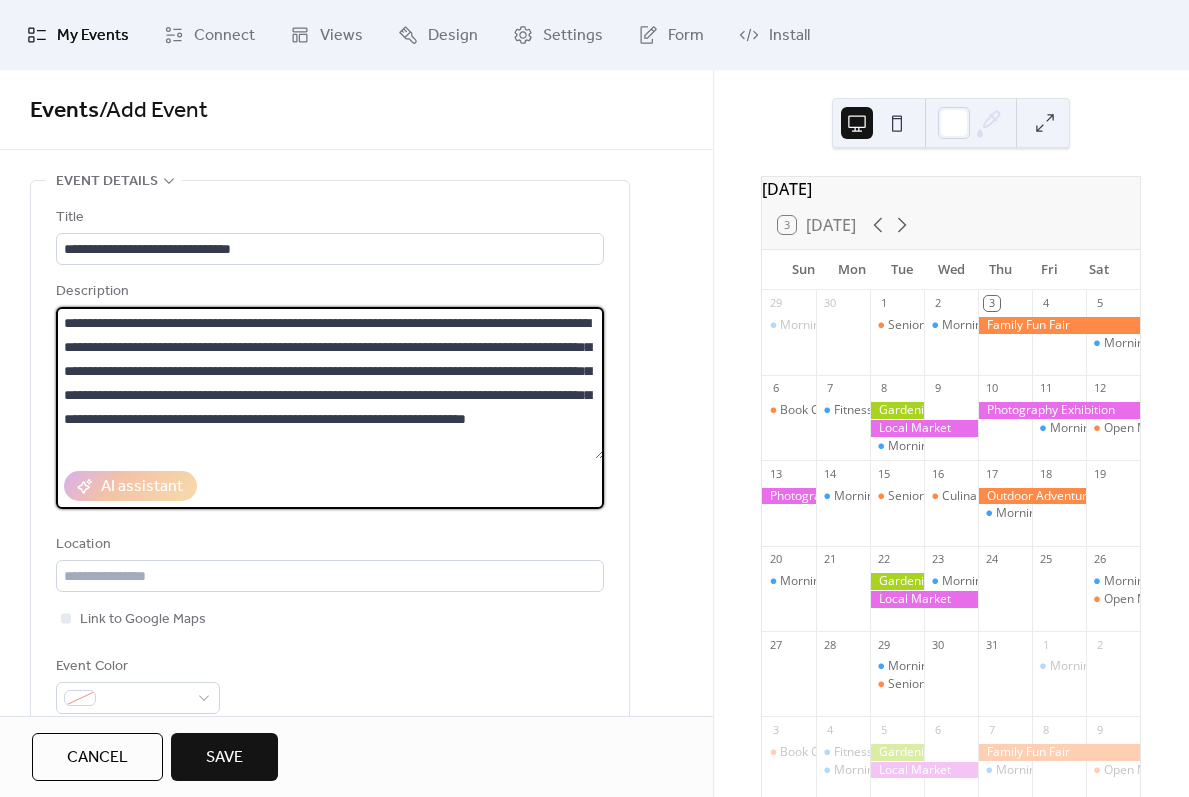 click on "**********" at bounding box center (330, 383) 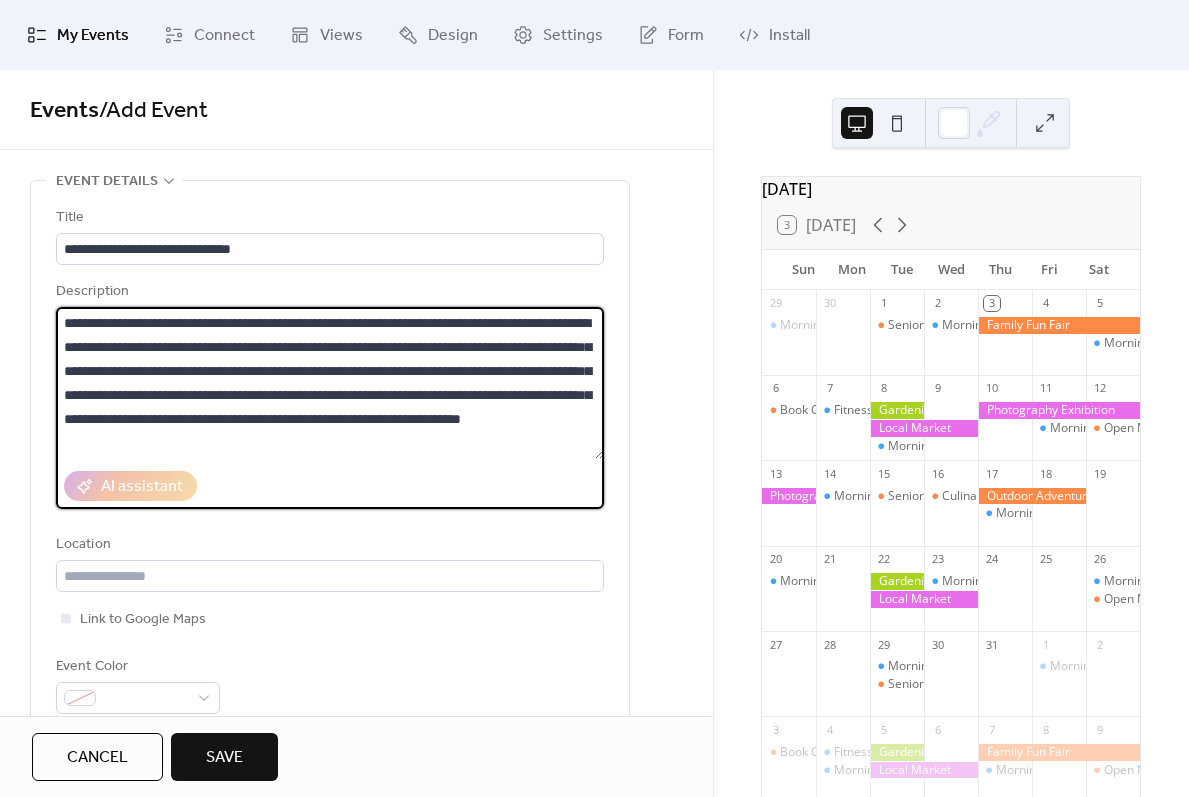 click on "**********" at bounding box center (330, 383) 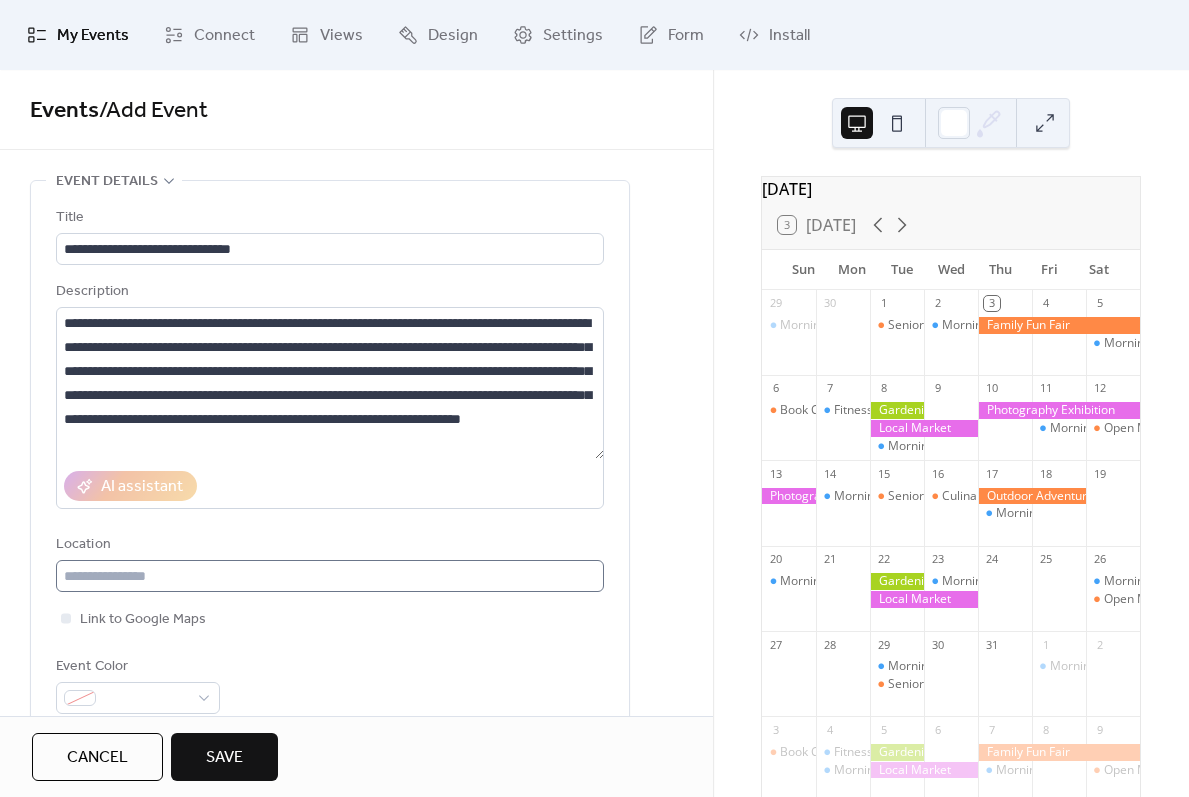scroll, scrollTop: 100, scrollLeft: 0, axis: vertical 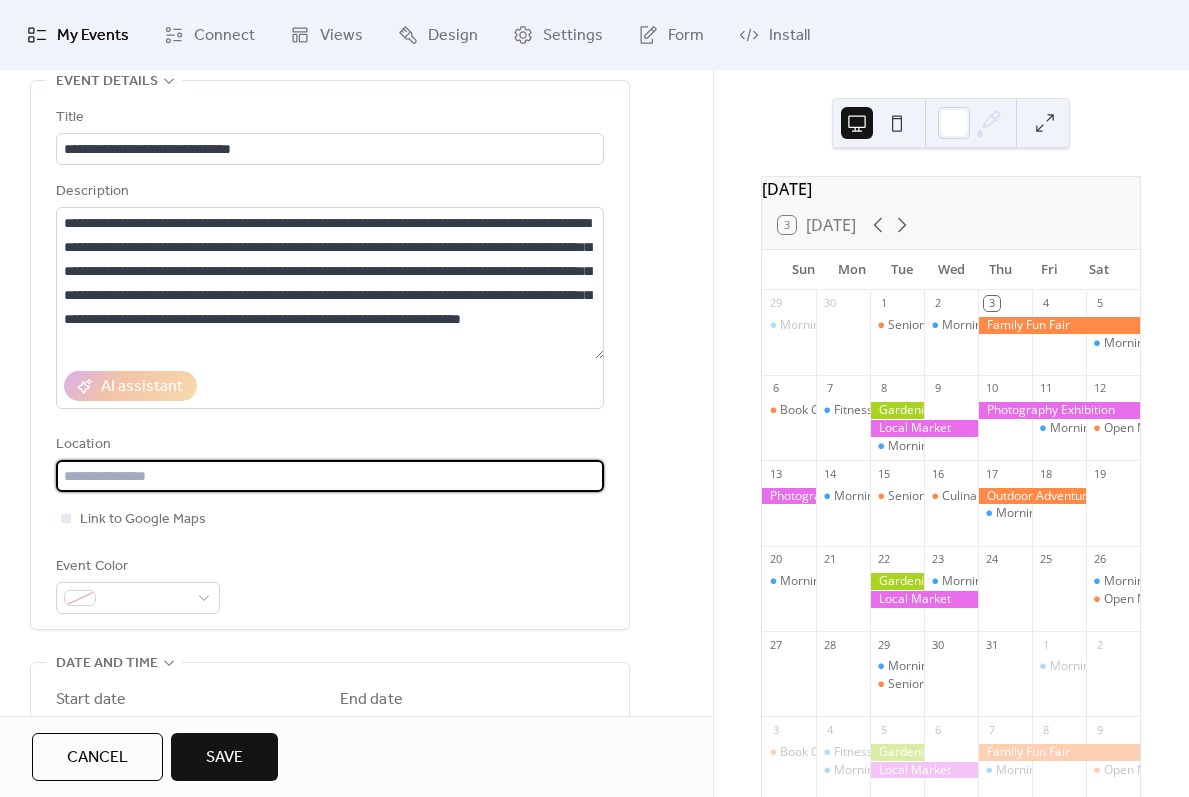 click at bounding box center [330, 476] 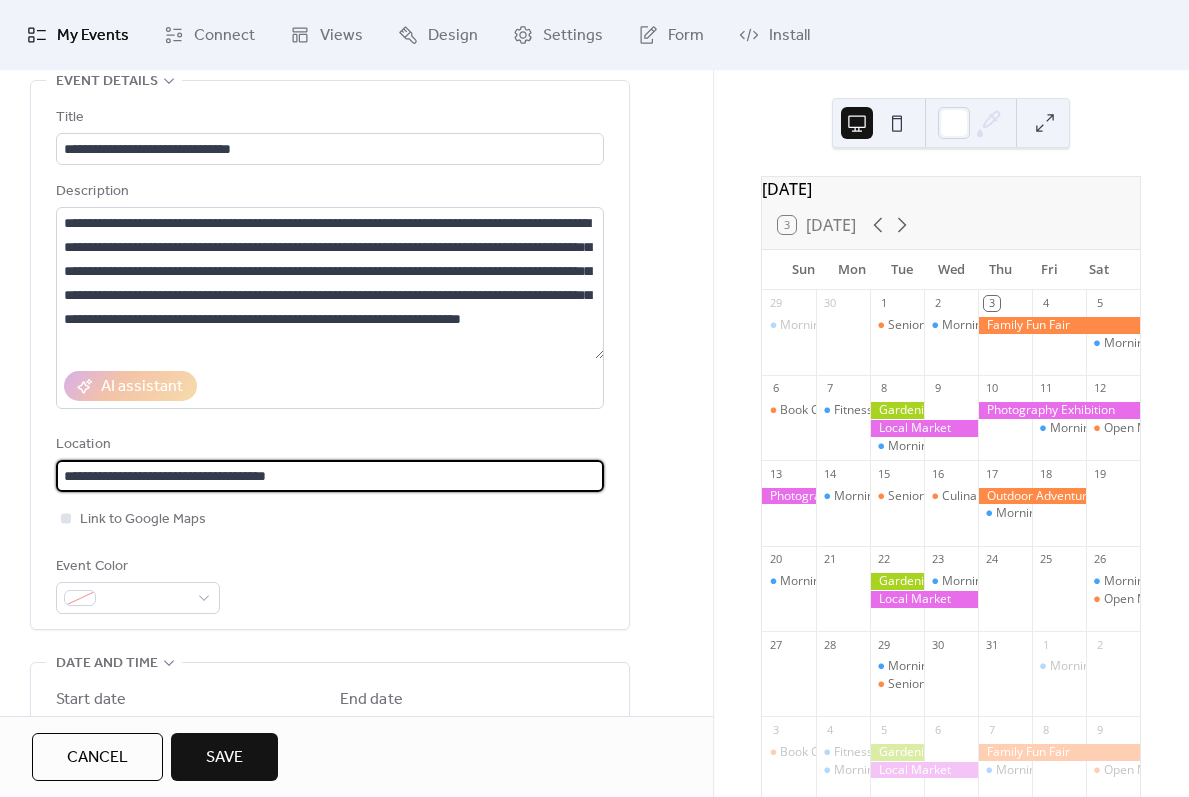 type on "**********" 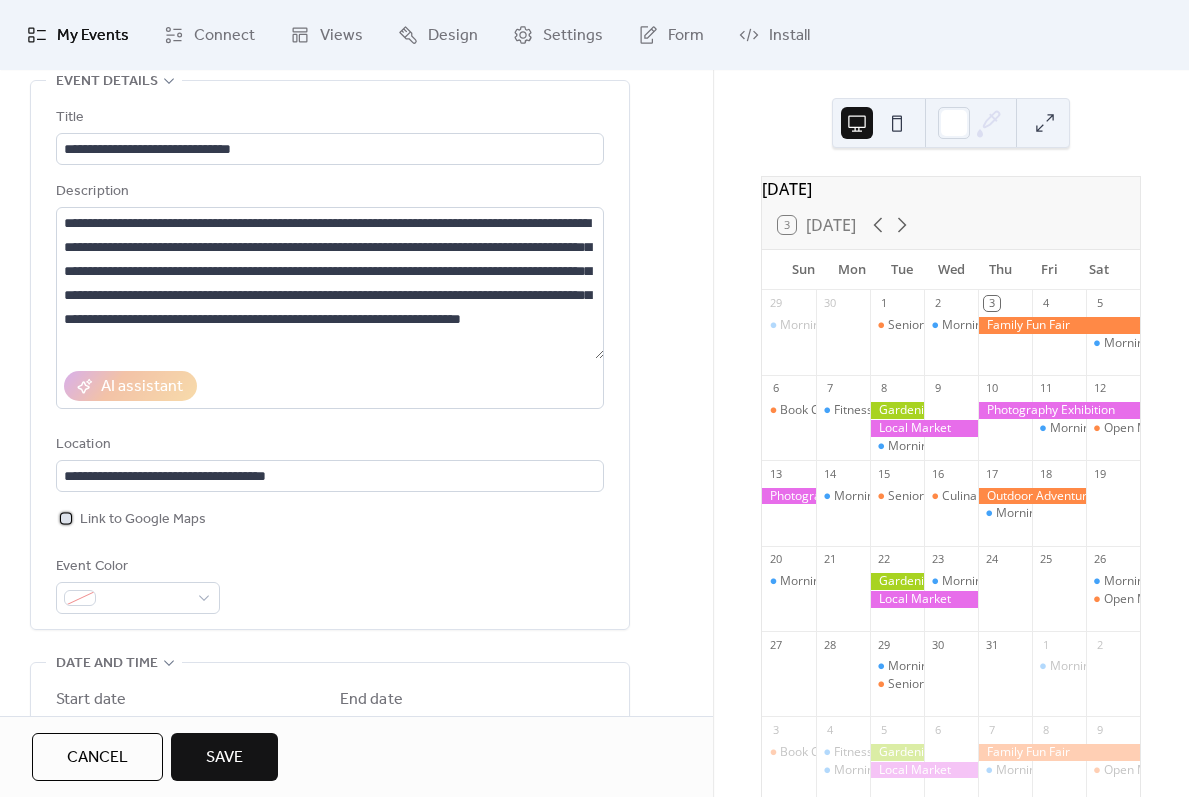 click on "Link to Google Maps" at bounding box center [143, 520] 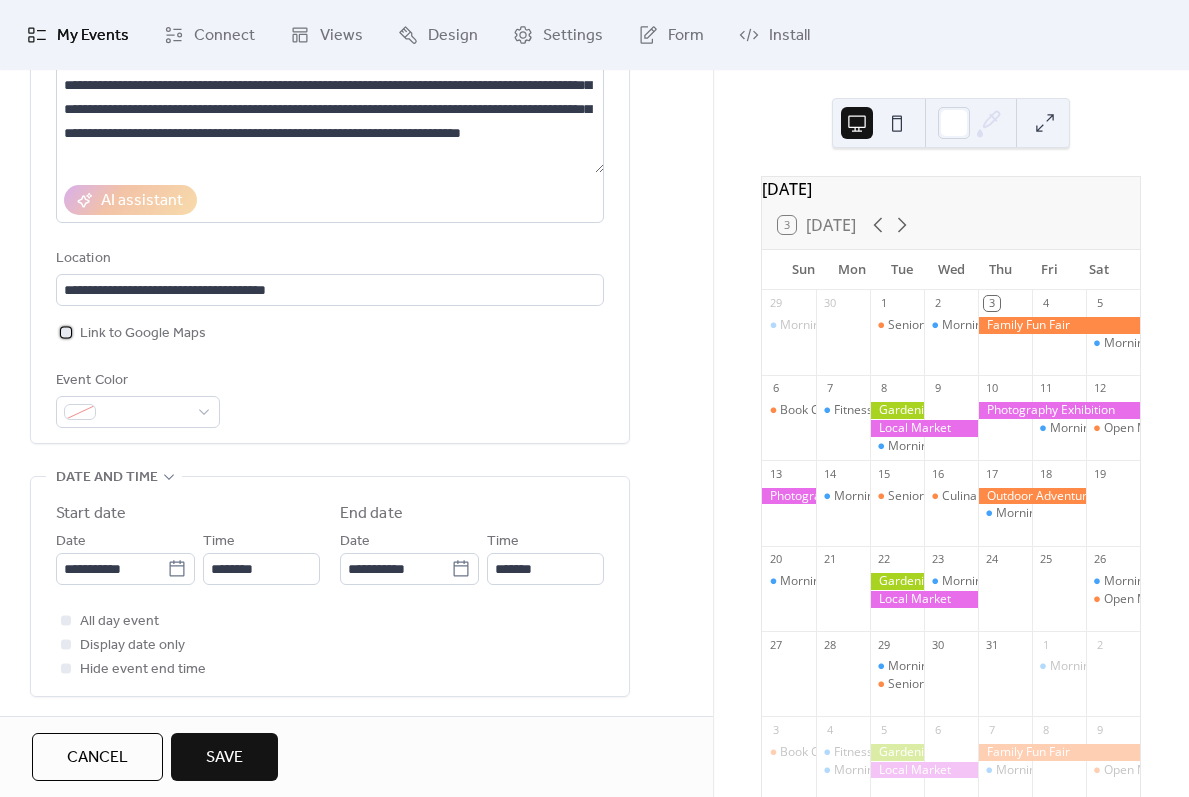 scroll, scrollTop: 300, scrollLeft: 0, axis: vertical 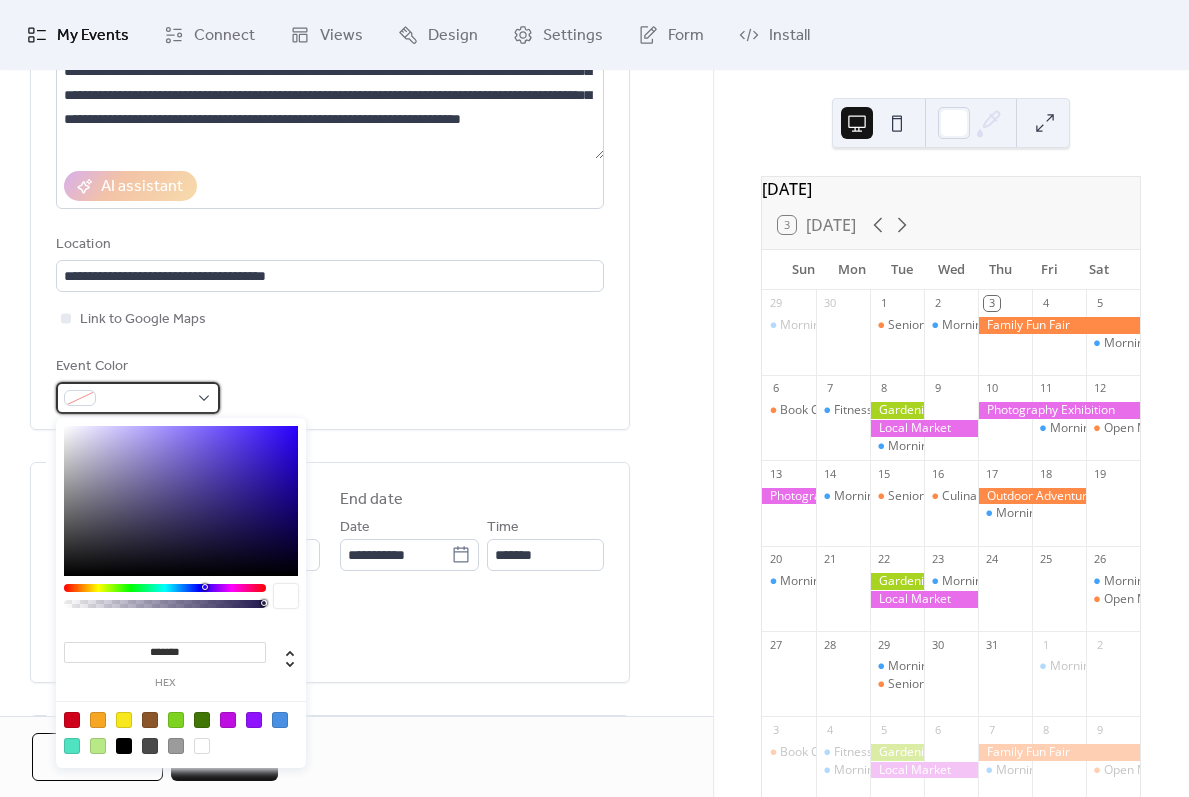 click at bounding box center (138, 398) 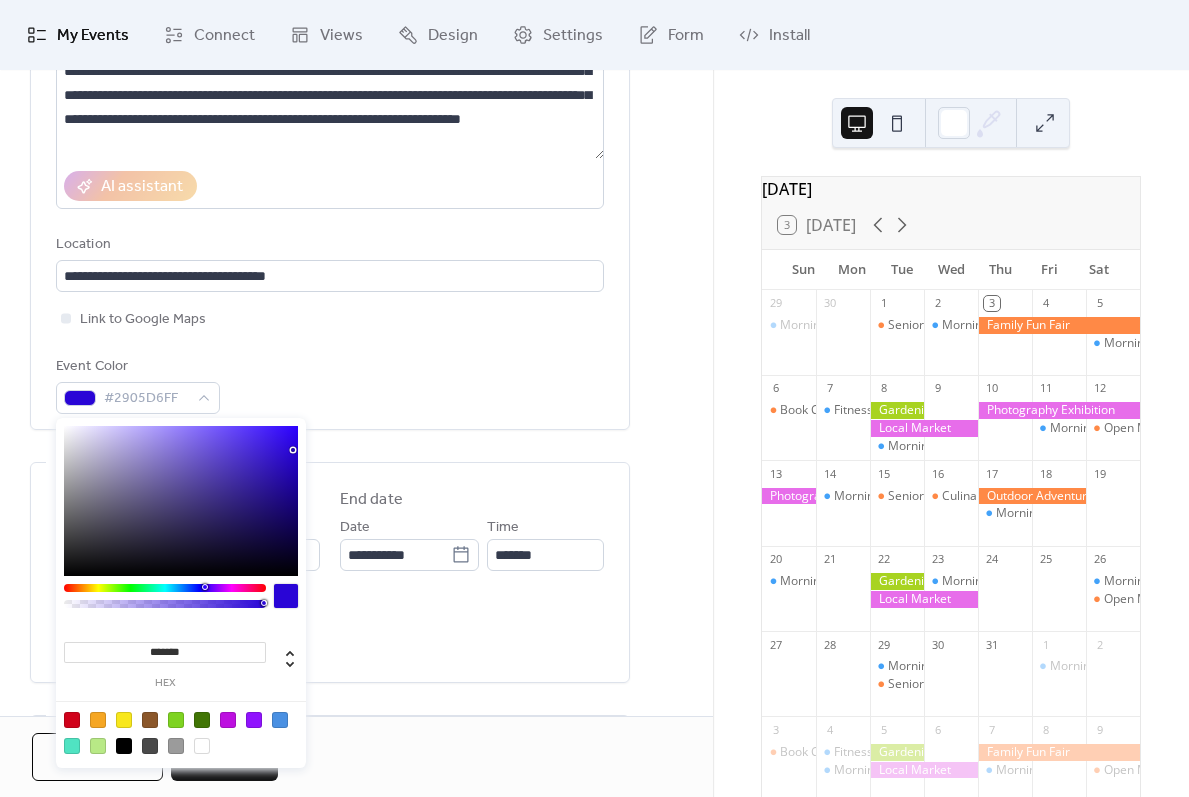 drag, startPoint x: 257, startPoint y: 518, endPoint x: 212, endPoint y: 521, distance: 45.099888 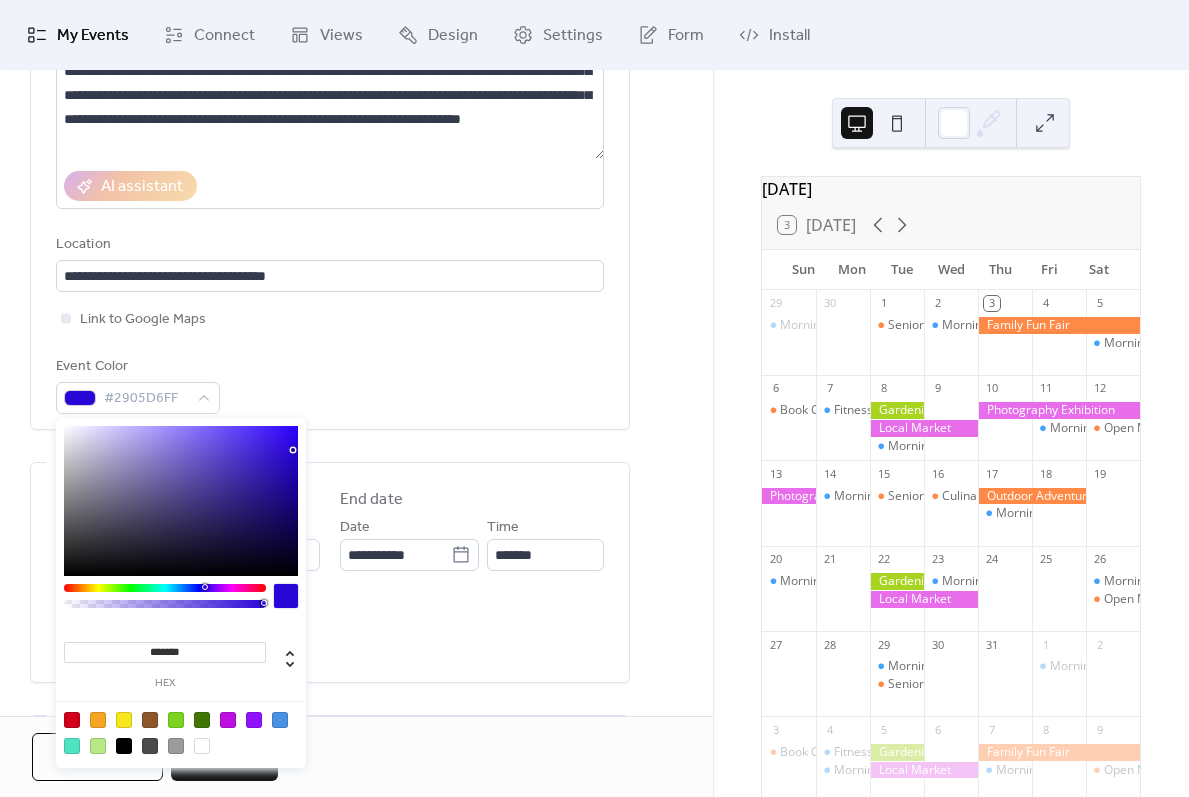 click at bounding box center [181, 501] 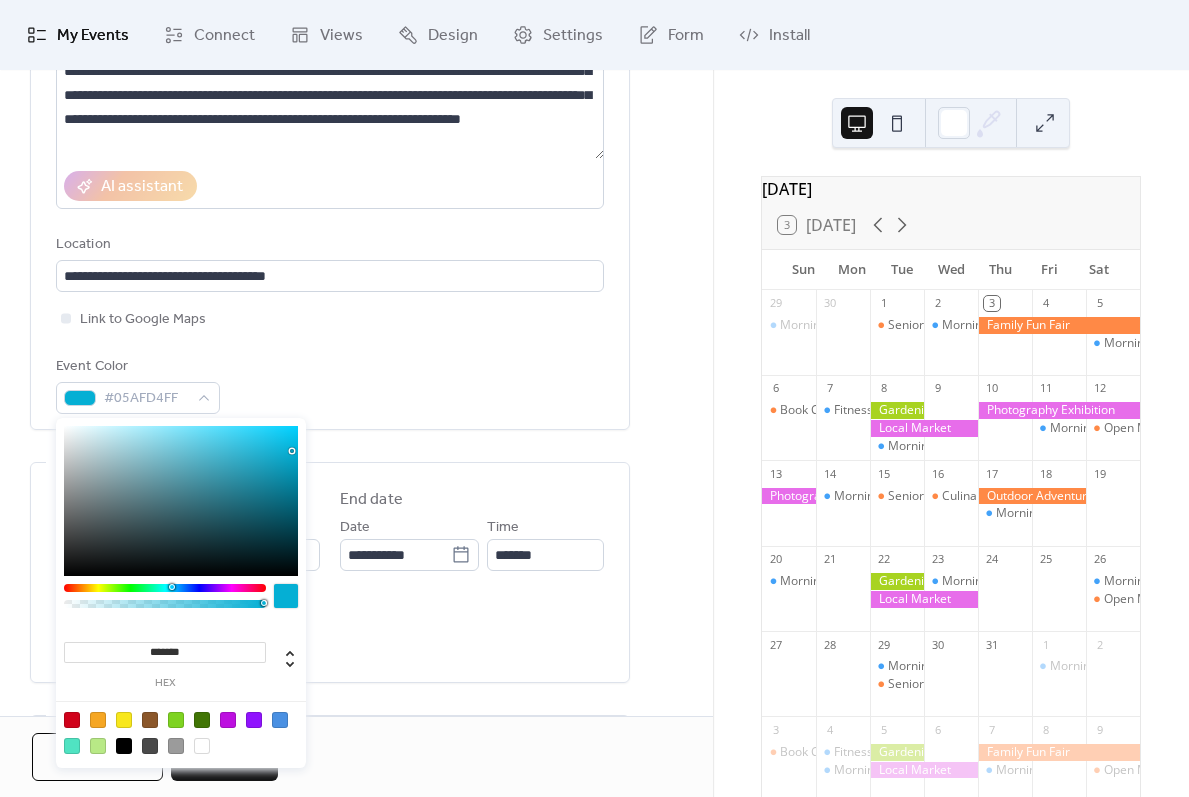 drag, startPoint x: 204, startPoint y: 589, endPoint x: 171, endPoint y: 584, distance: 33.37664 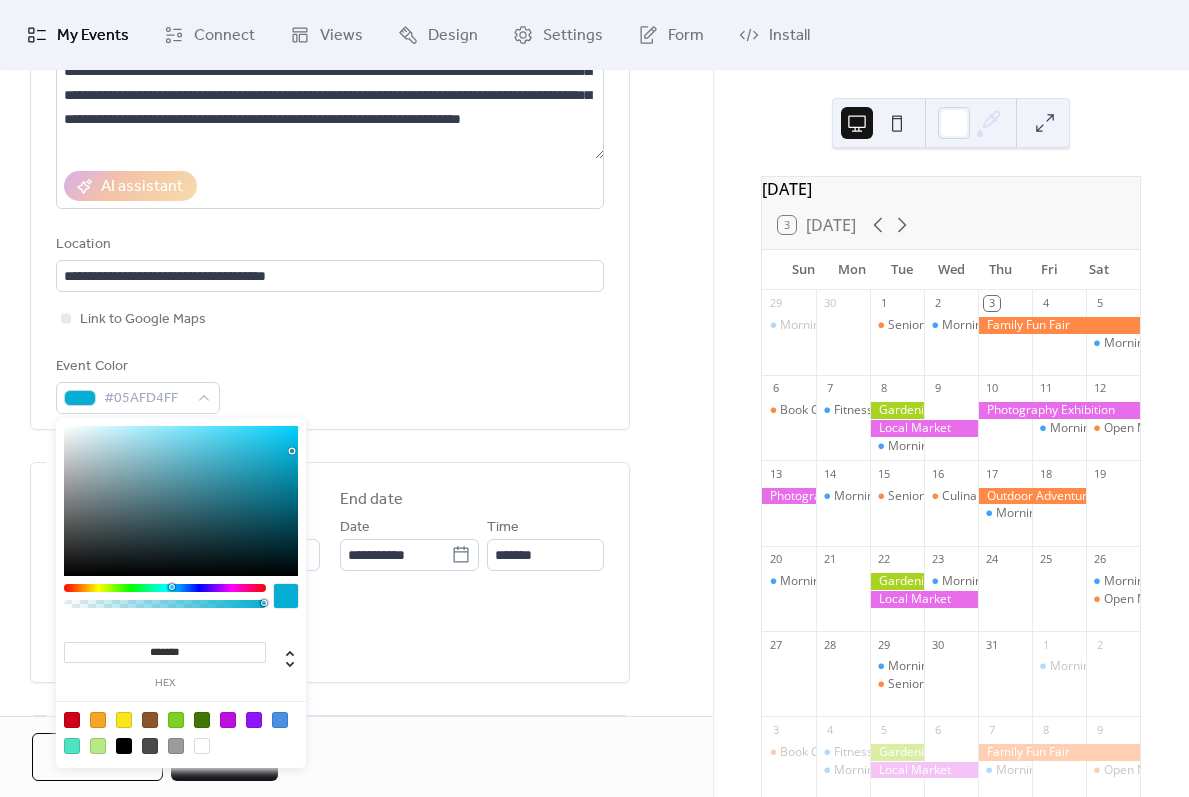 click at bounding box center (172, 587) 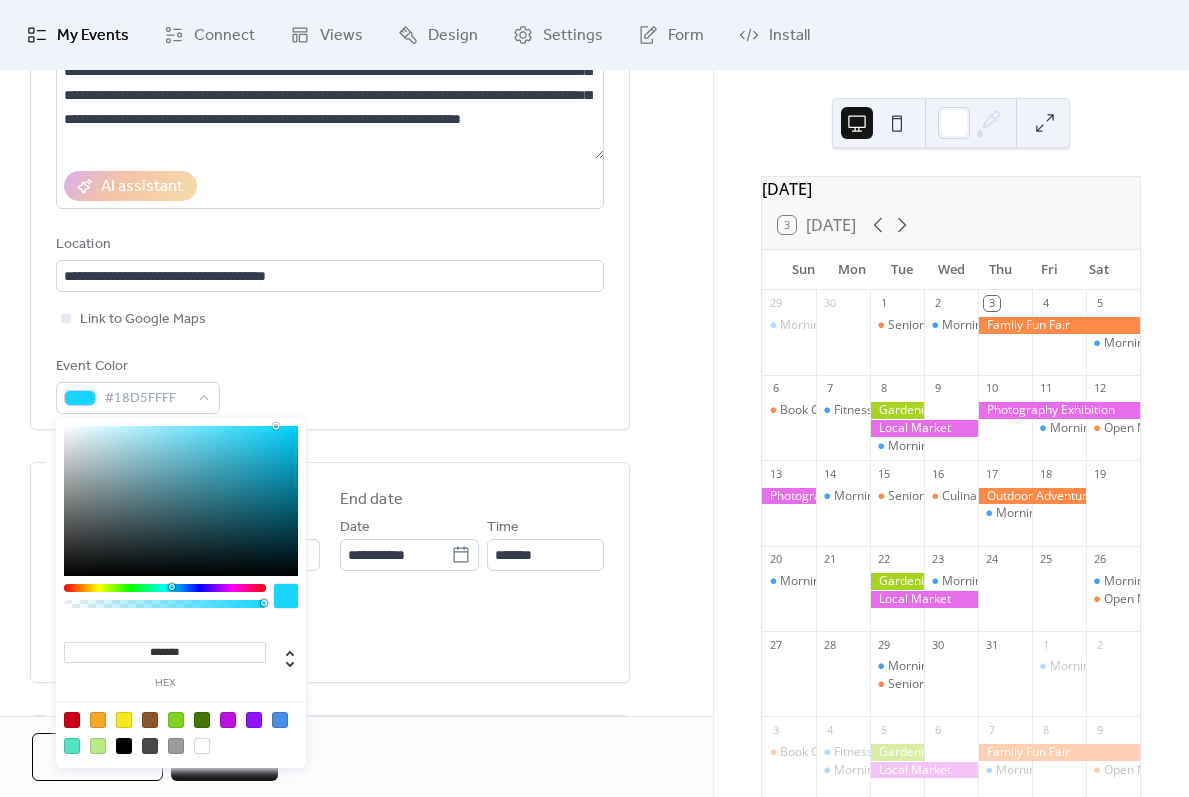 type on "*******" 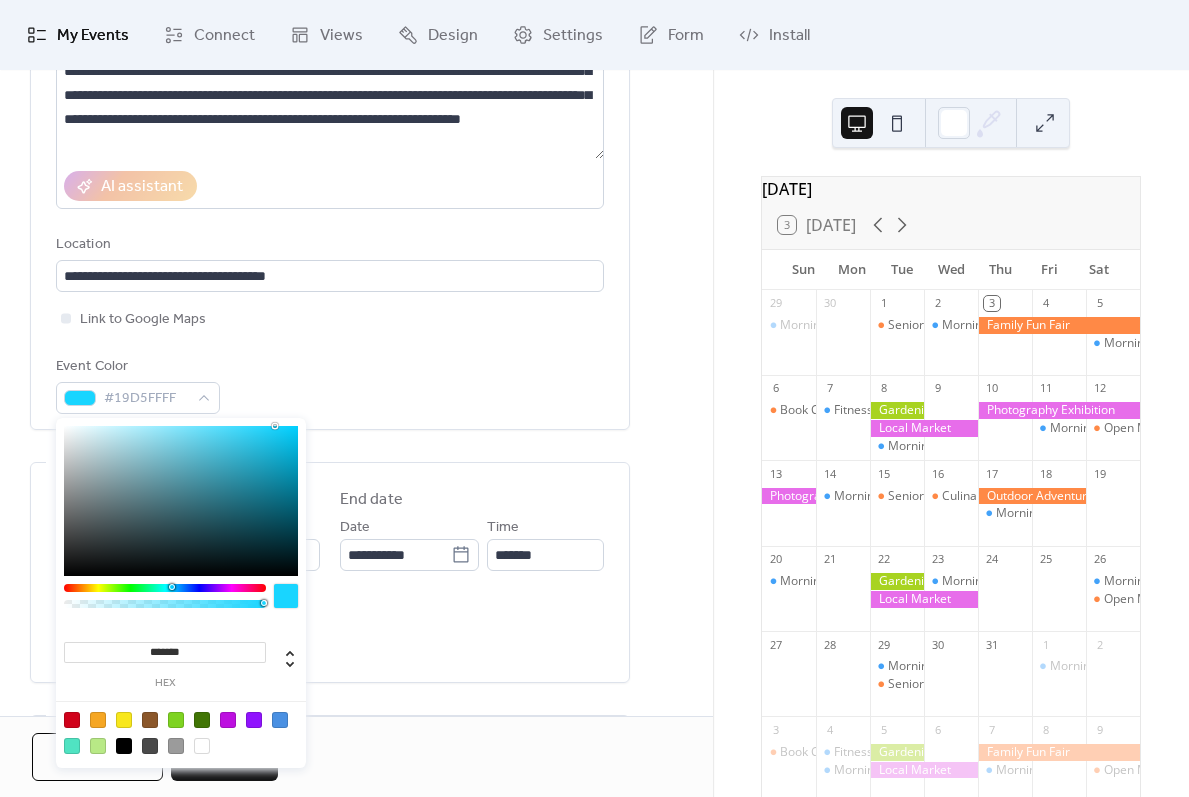 drag, startPoint x: 290, startPoint y: 449, endPoint x: 275, endPoint y: 410, distance: 41.785164 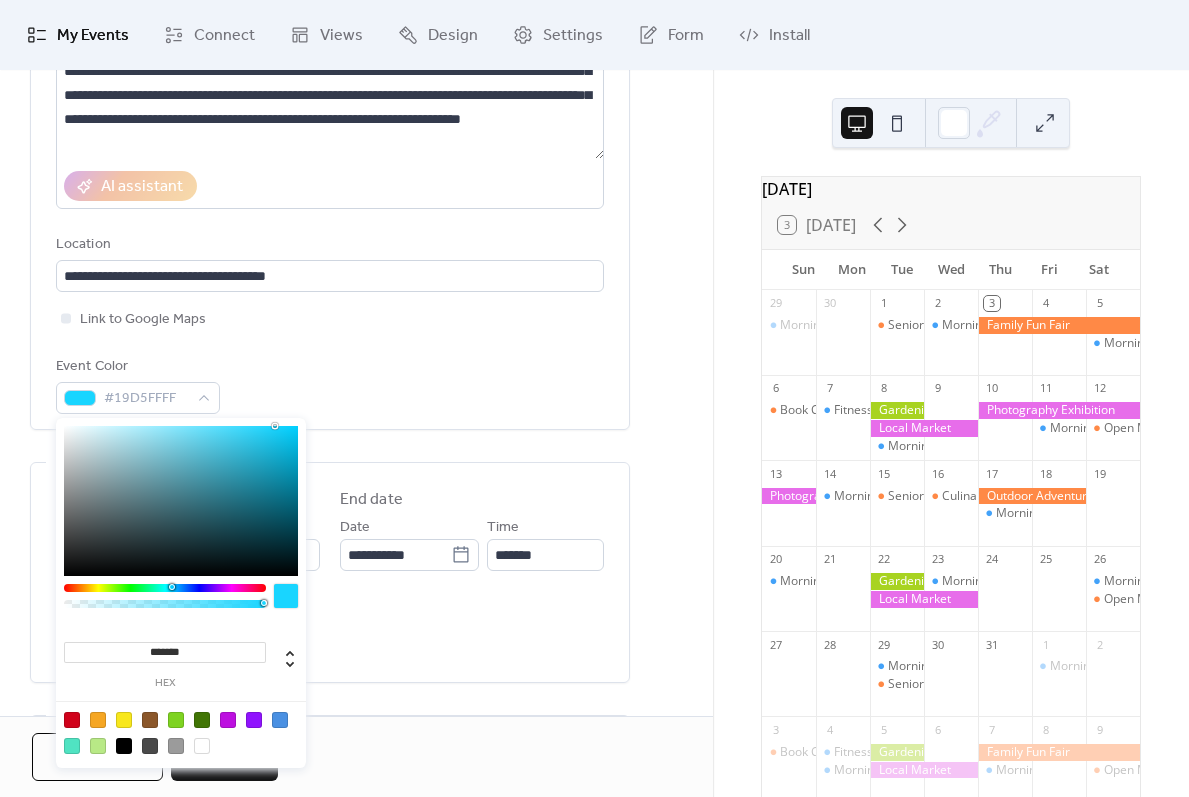click on "All day event Display date only Hide event end time" at bounding box center (330, 631) 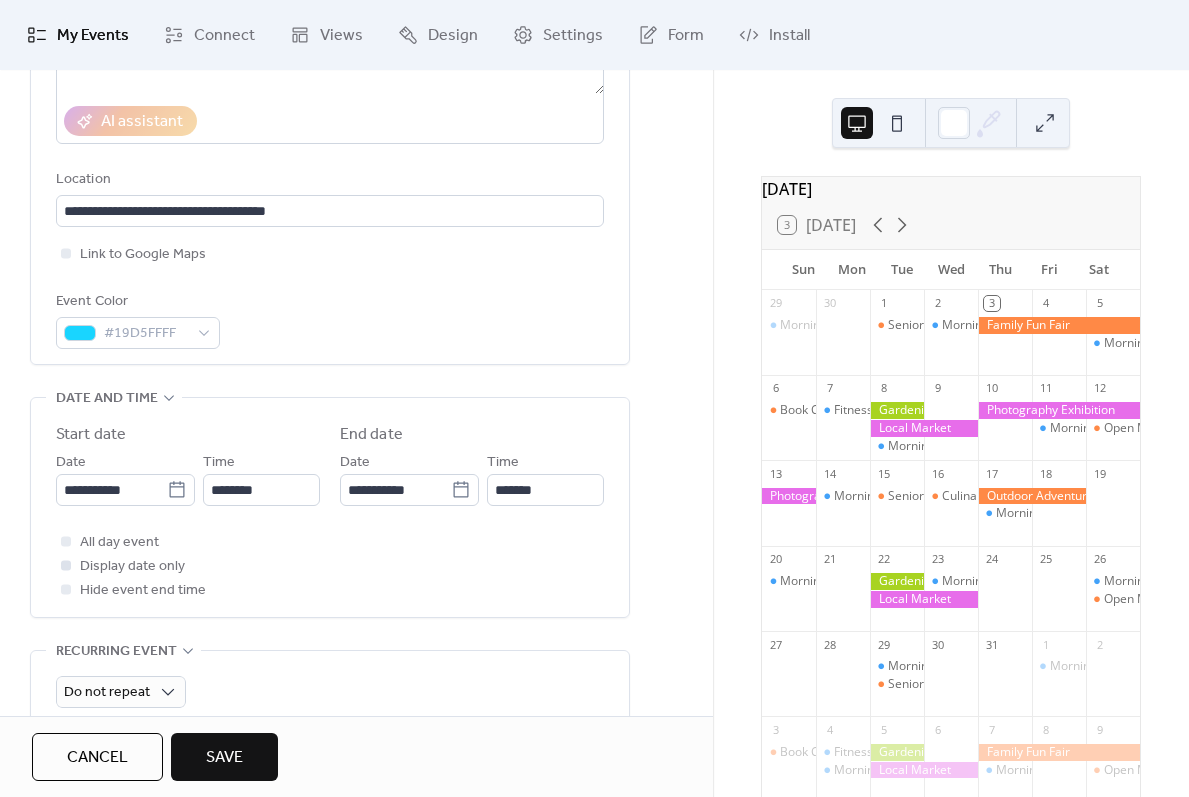 scroll, scrollTop: 400, scrollLeft: 0, axis: vertical 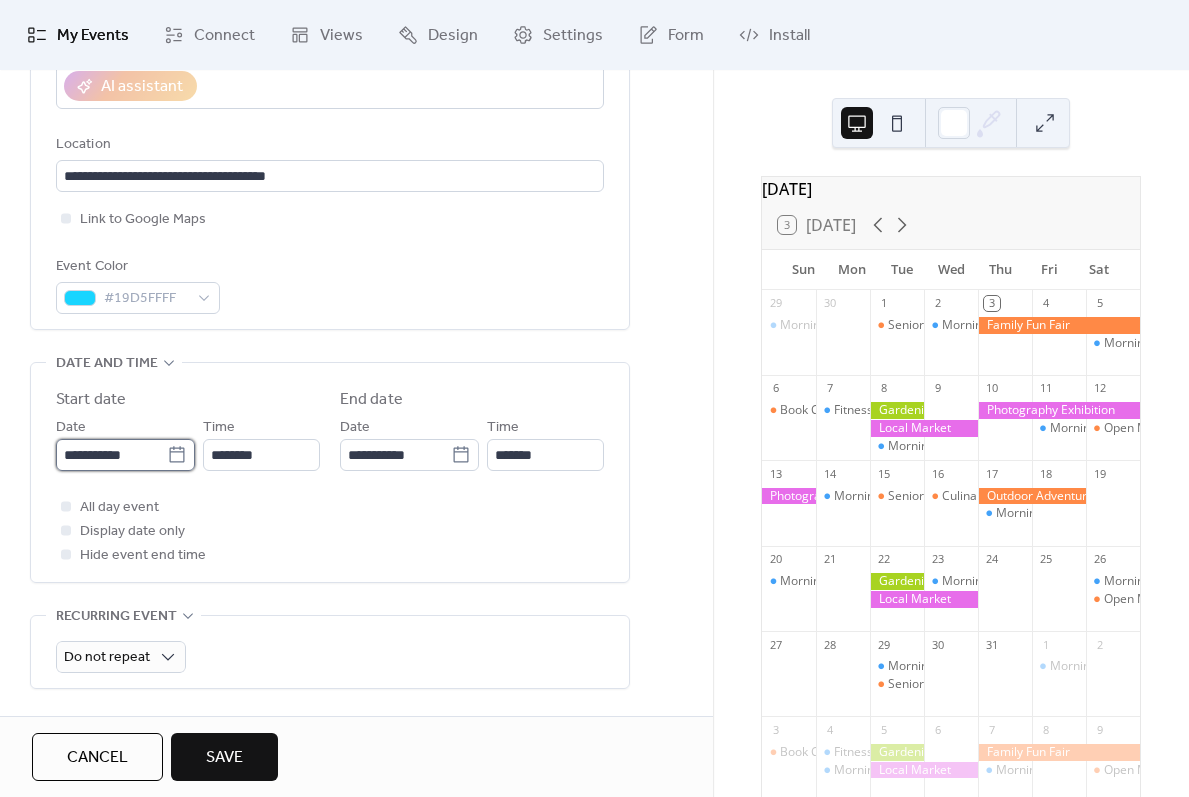 click on "**********" at bounding box center (111, 455) 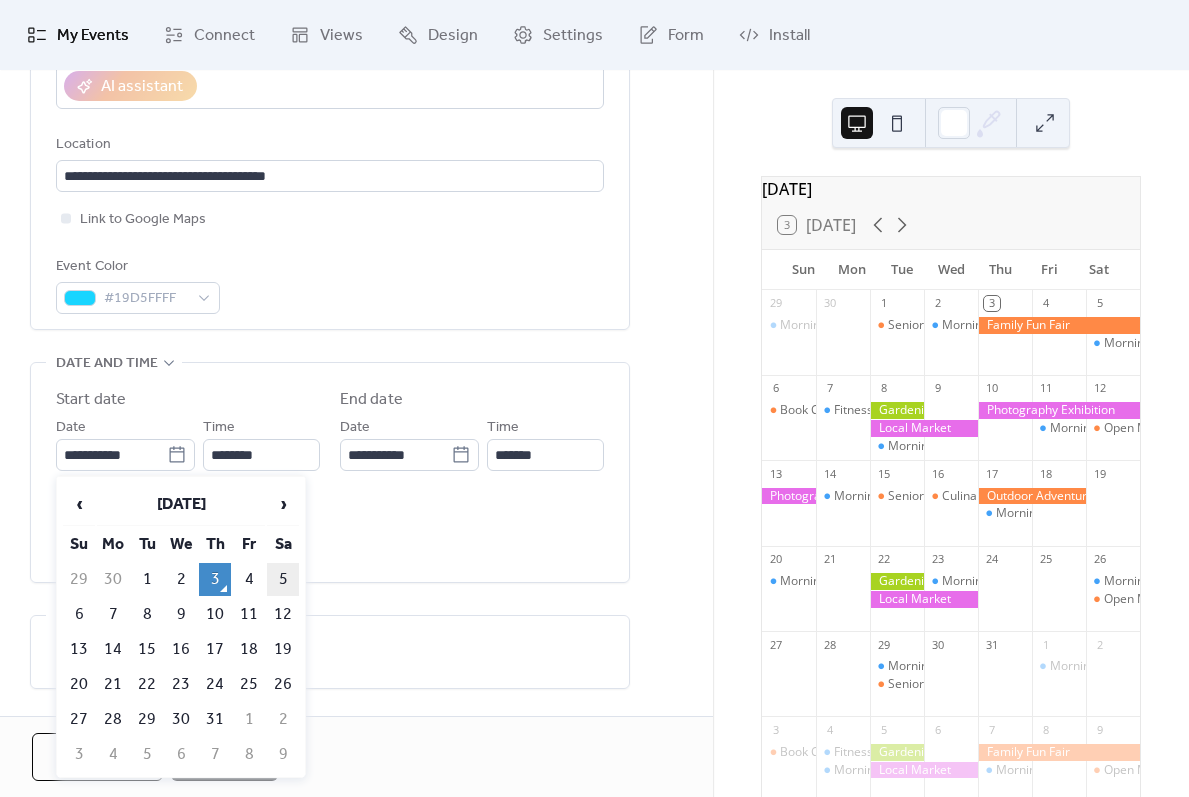 click on "5" at bounding box center [283, 579] 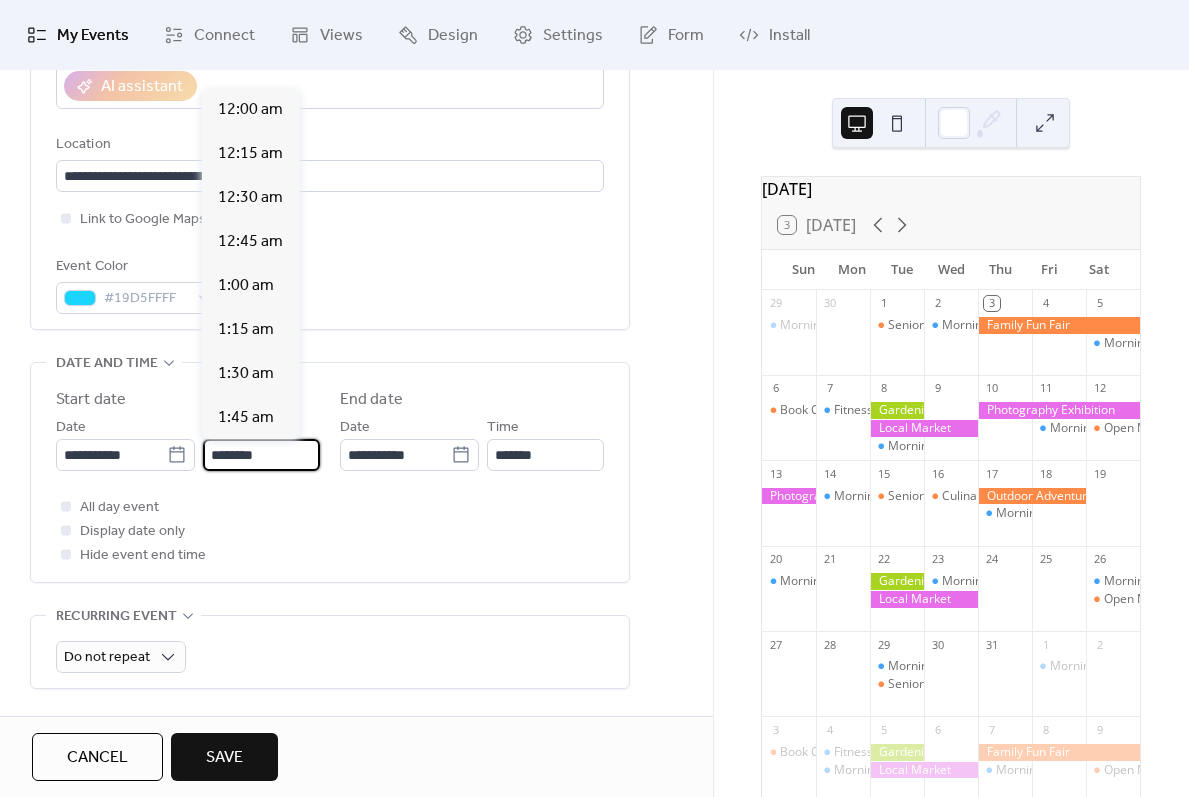 scroll, scrollTop: 2112, scrollLeft: 0, axis: vertical 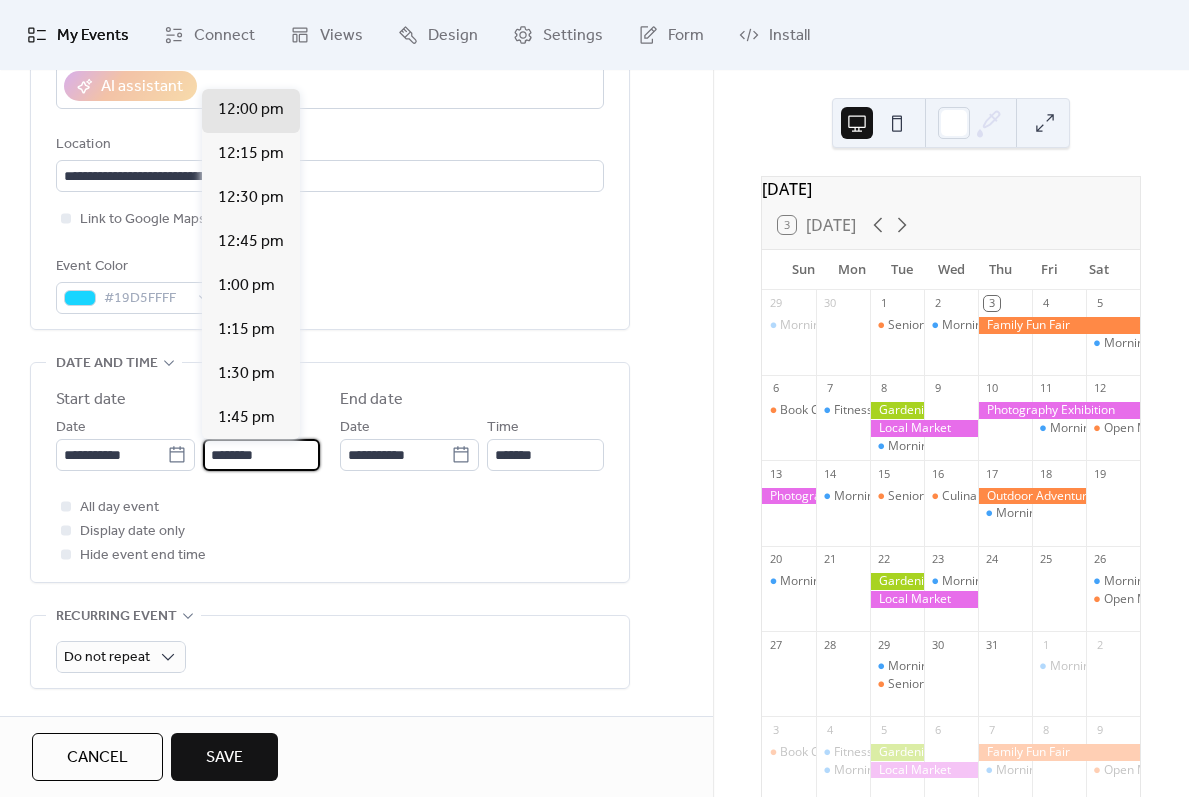 click on "********" at bounding box center [261, 455] 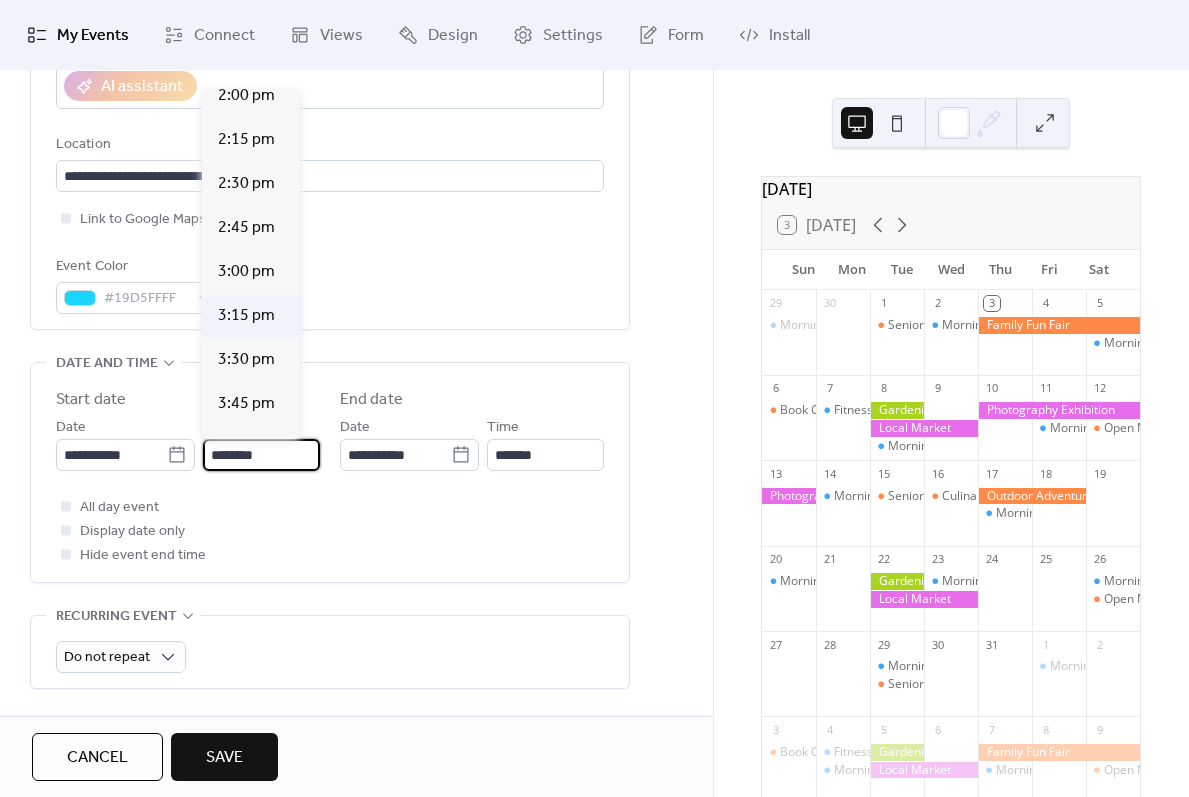scroll, scrollTop: 2512, scrollLeft: 0, axis: vertical 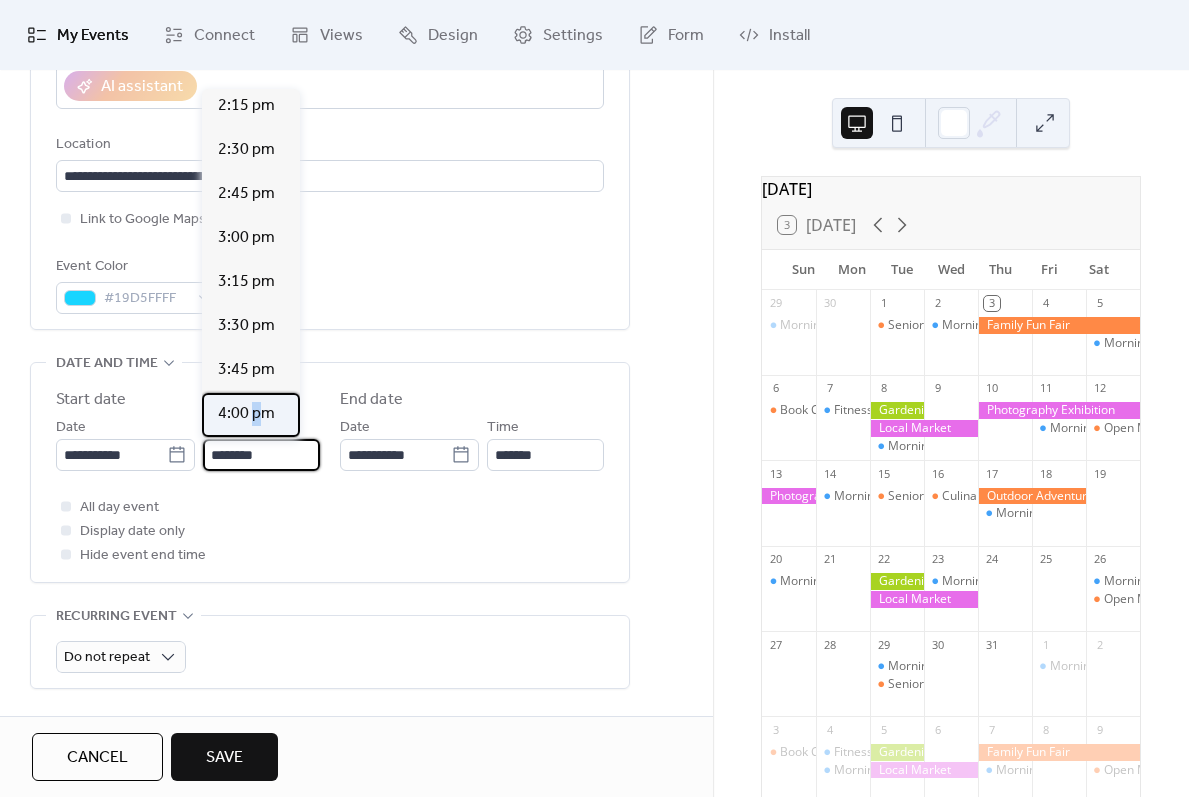 click on "4:00 pm" at bounding box center [246, 414] 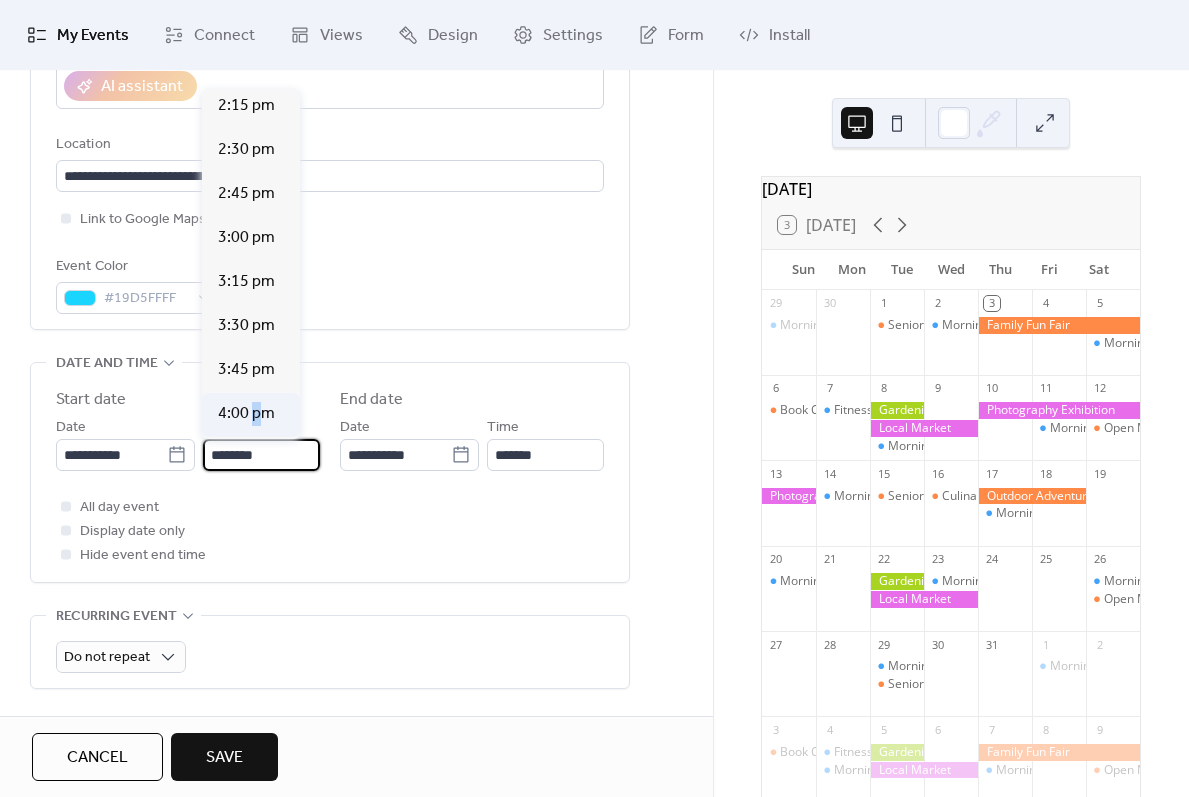 type on "*******" 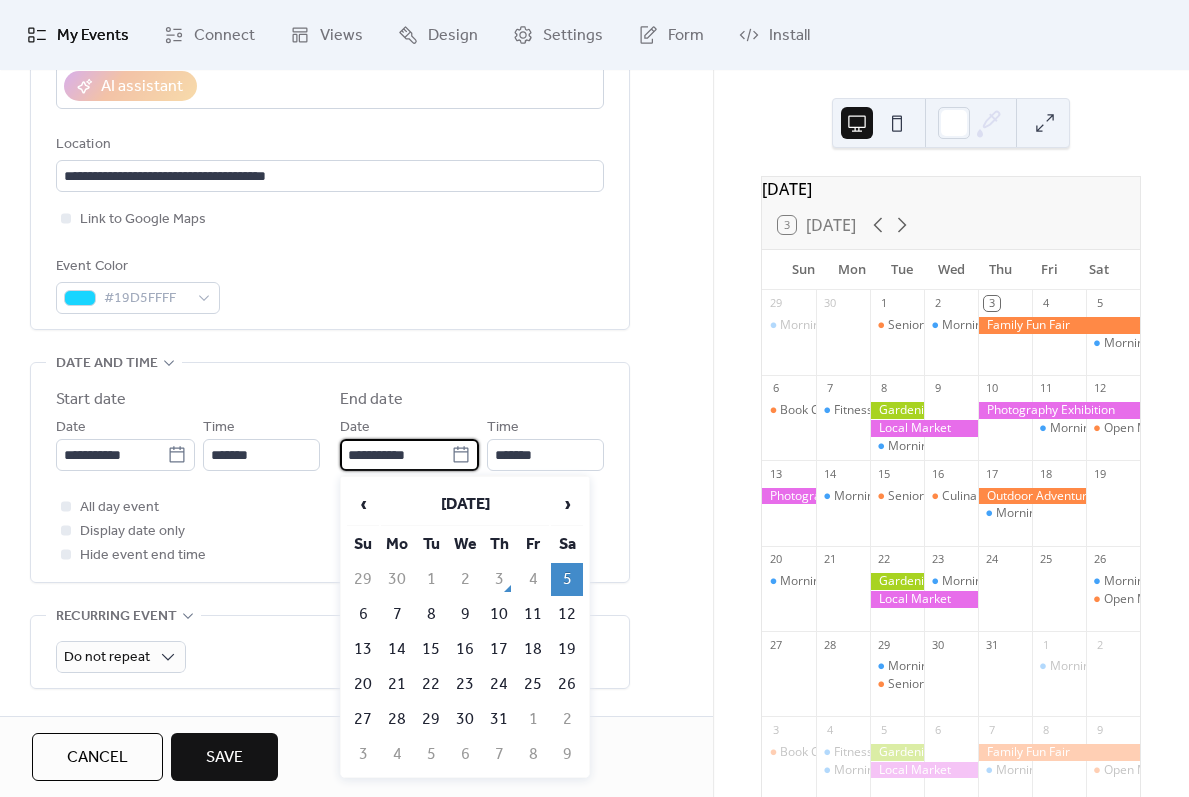 click on "**********" at bounding box center (395, 455) 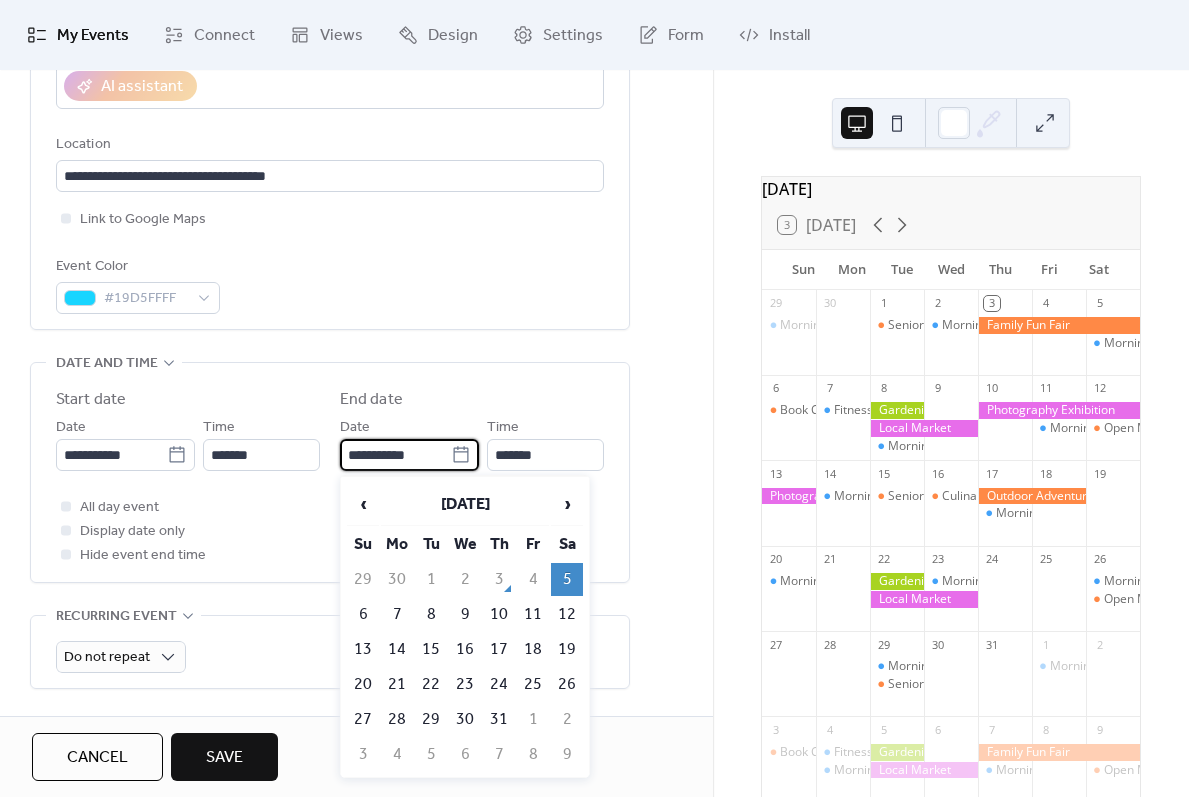 click on "5" at bounding box center (567, 579) 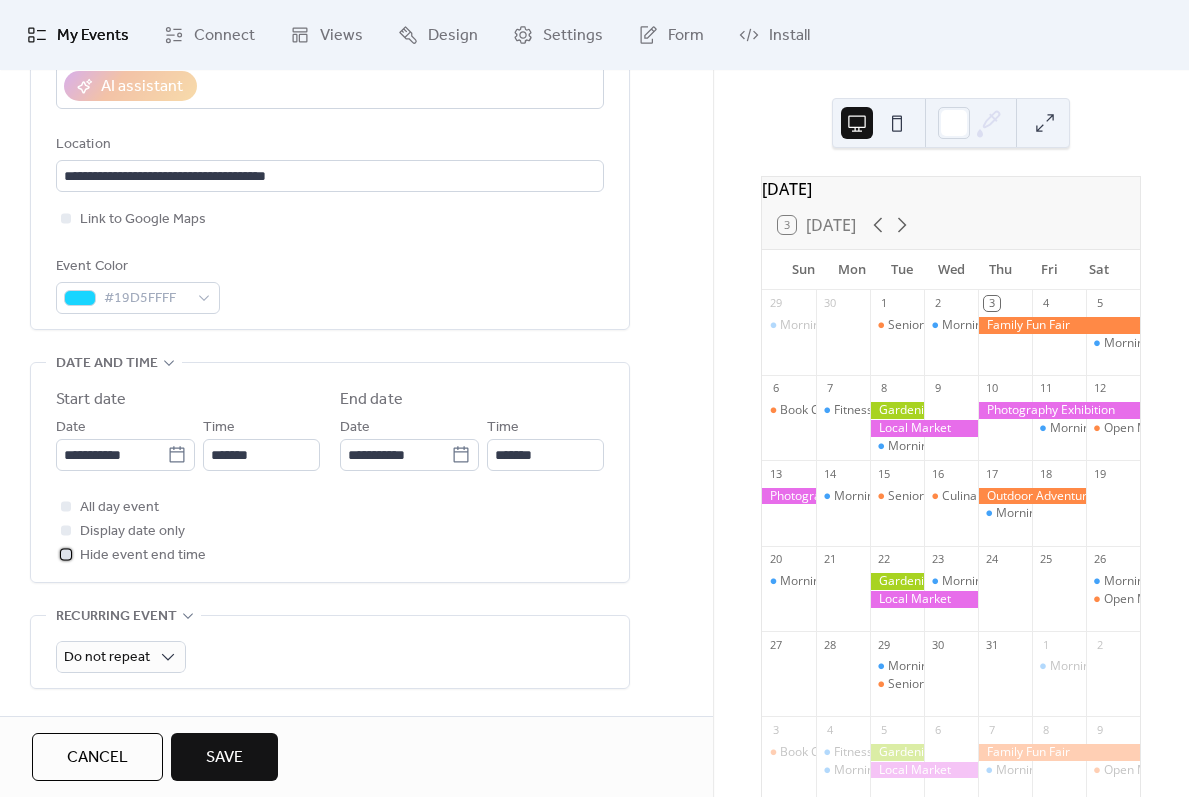 click on "Hide event end time" at bounding box center [143, 556] 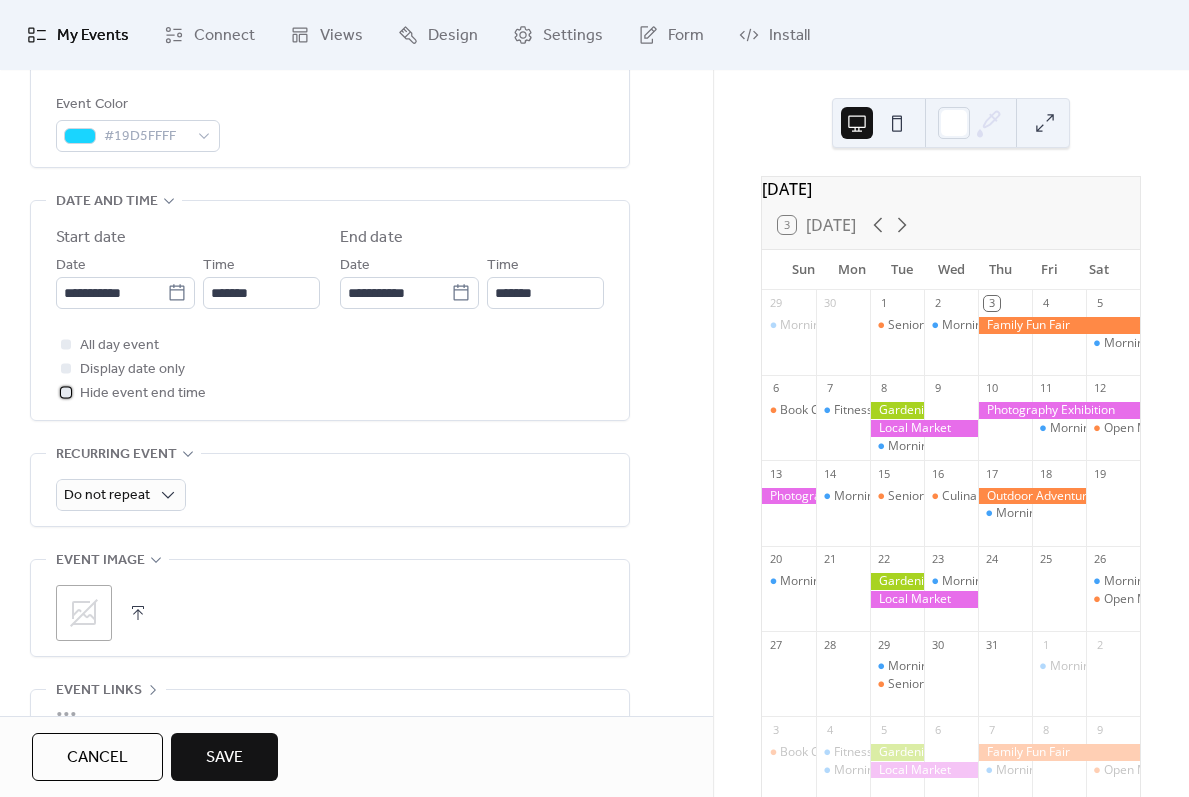 scroll, scrollTop: 600, scrollLeft: 0, axis: vertical 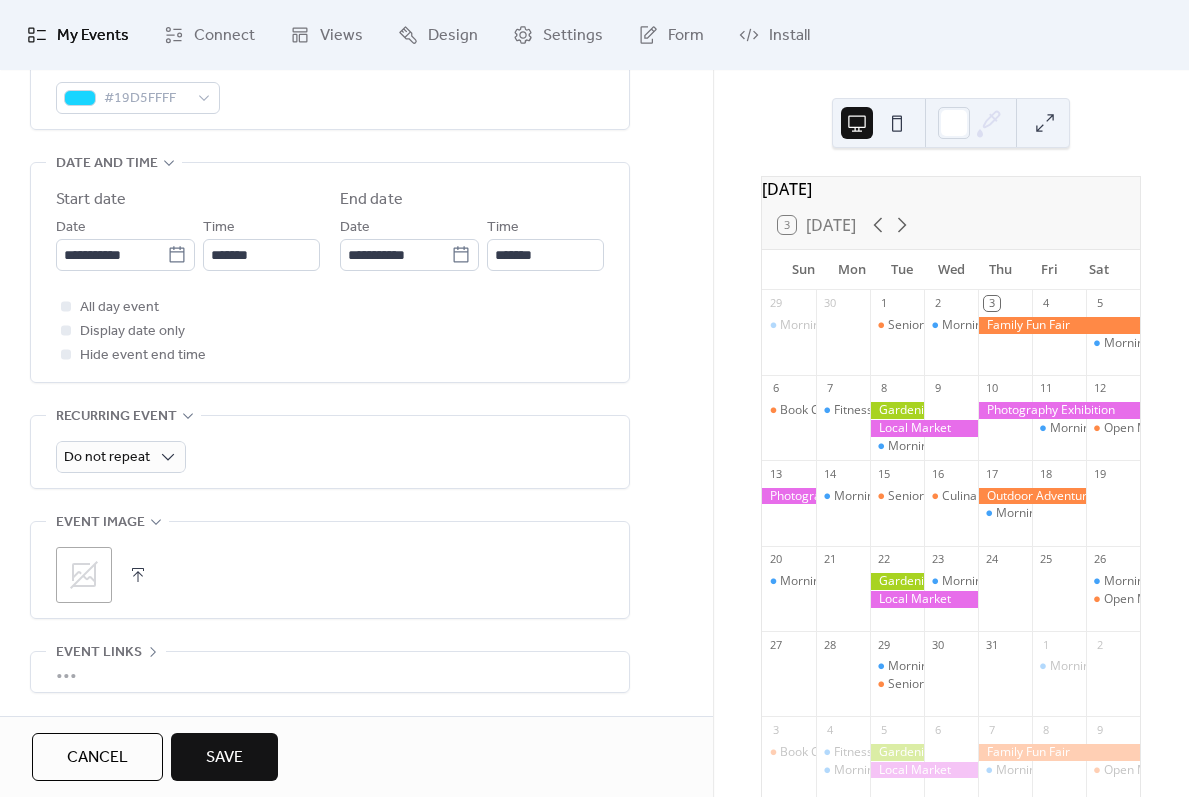 click on "**********" at bounding box center [330, 210] 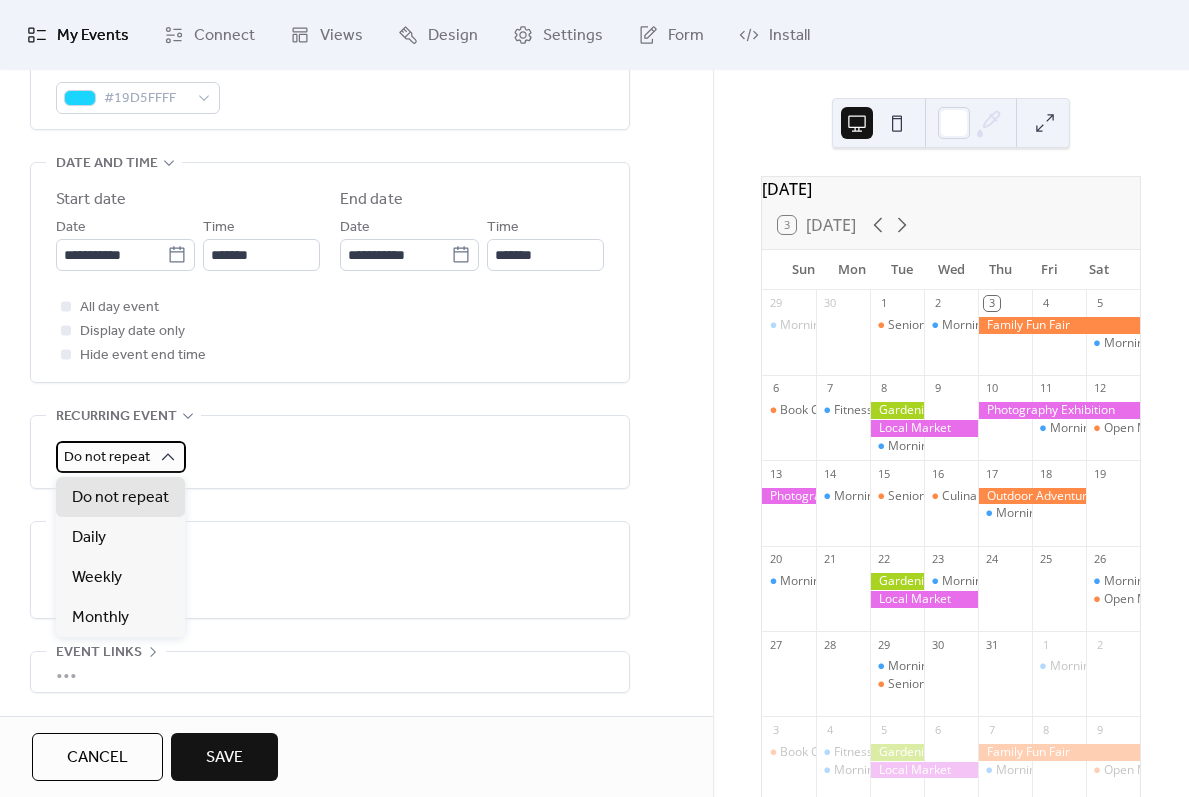 click on "Do not repeat" at bounding box center [121, 457] 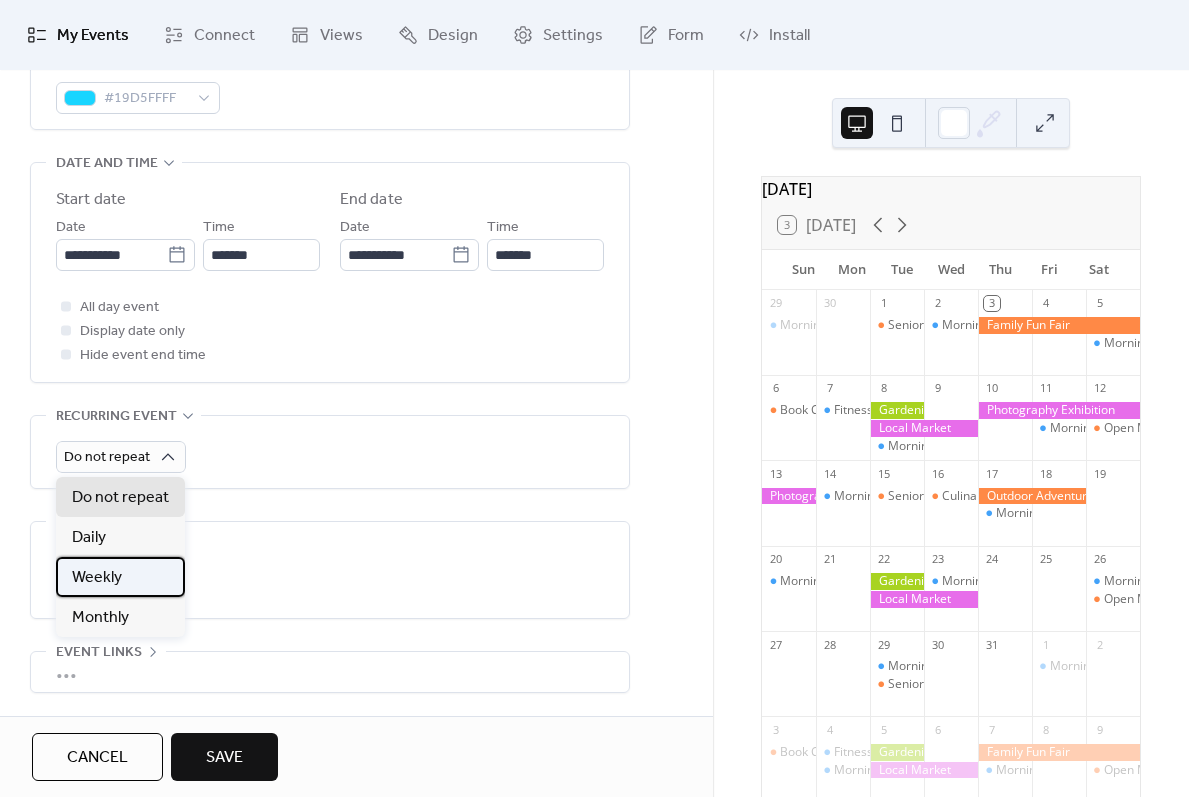 click on "Weekly" at bounding box center (120, 577) 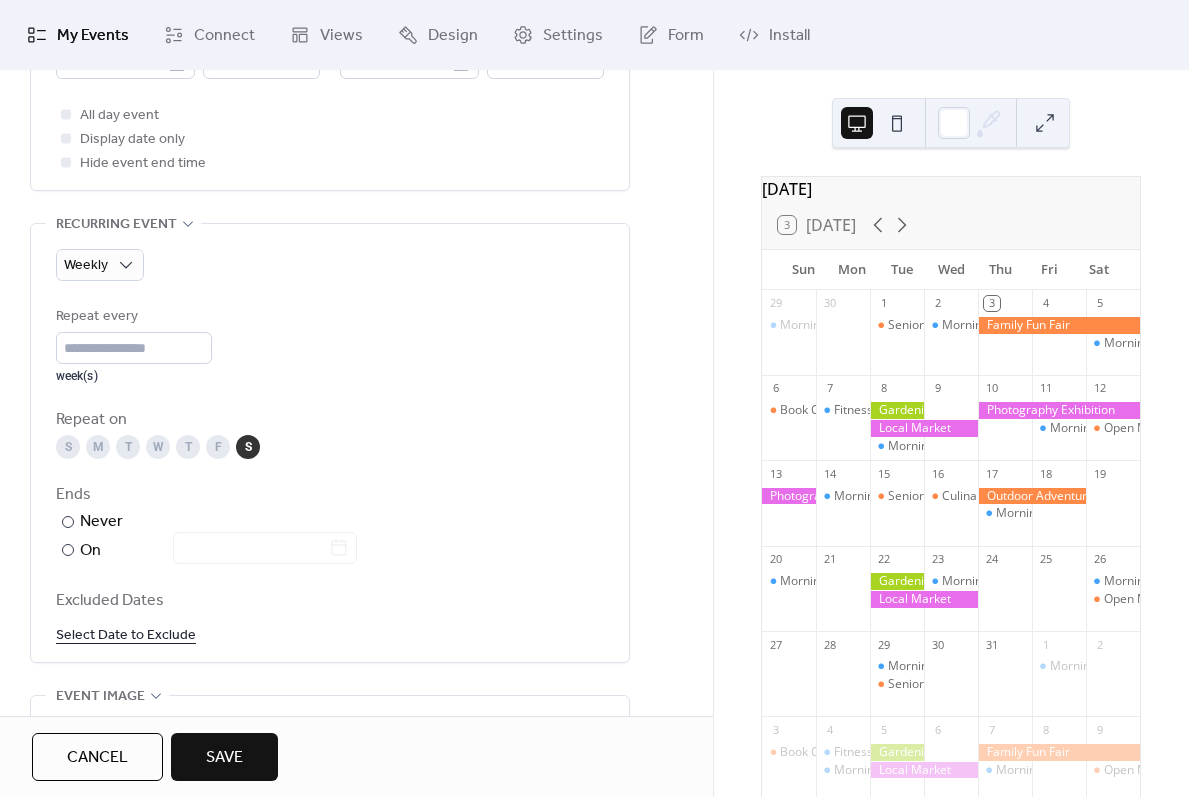 scroll, scrollTop: 800, scrollLeft: 0, axis: vertical 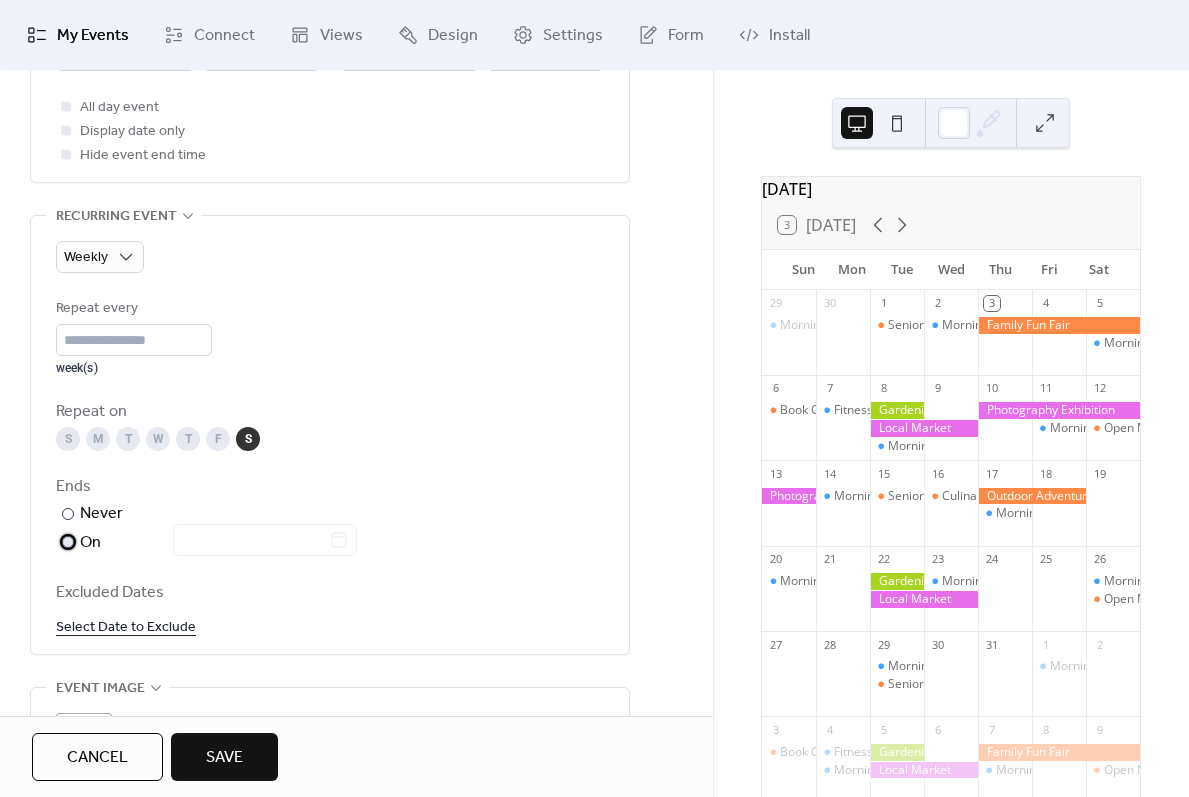 click on "On" at bounding box center [218, 543] 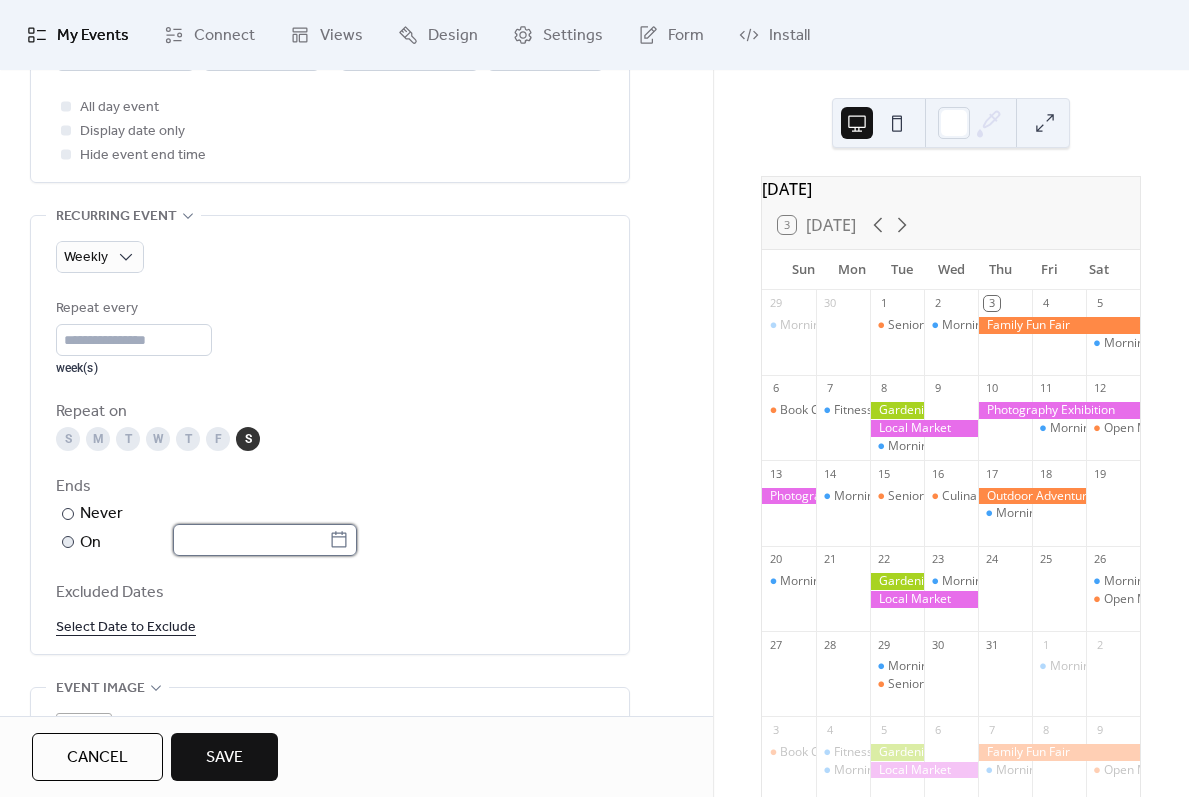 click at bounding box center [251, 540] 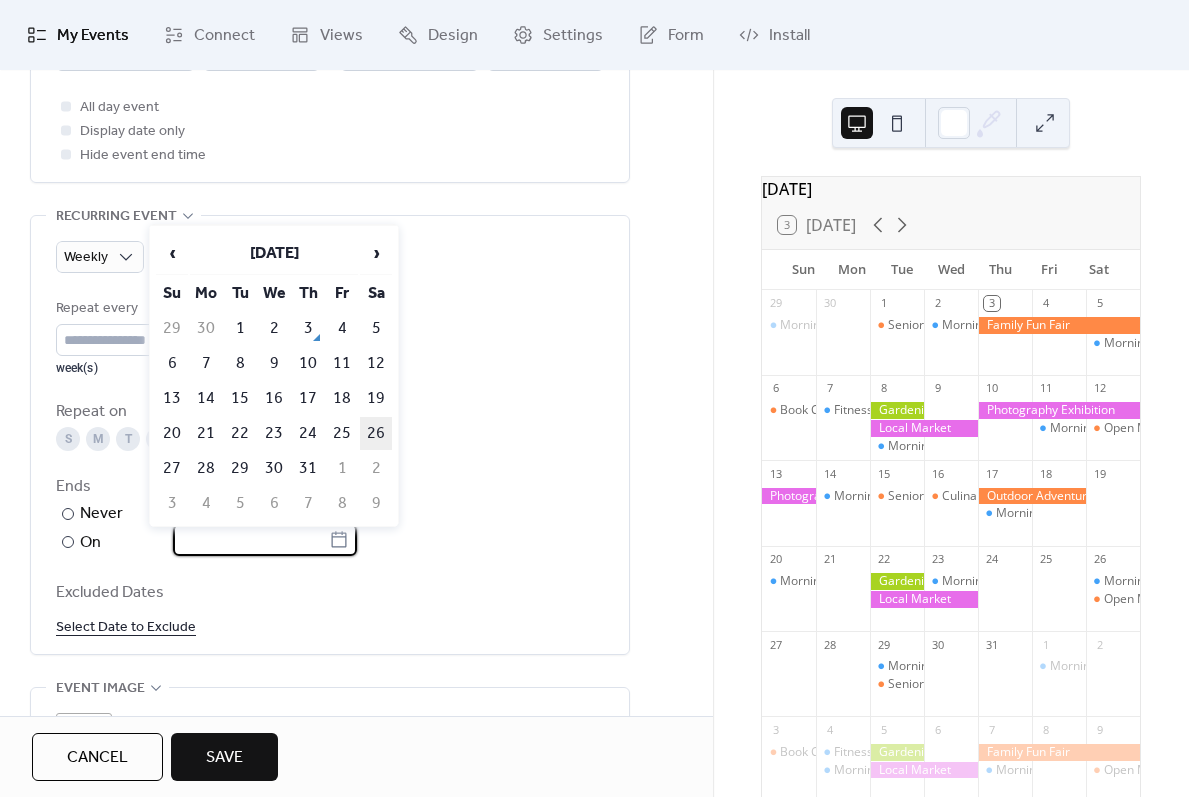 click on "26" at bounding box center (376, 433) 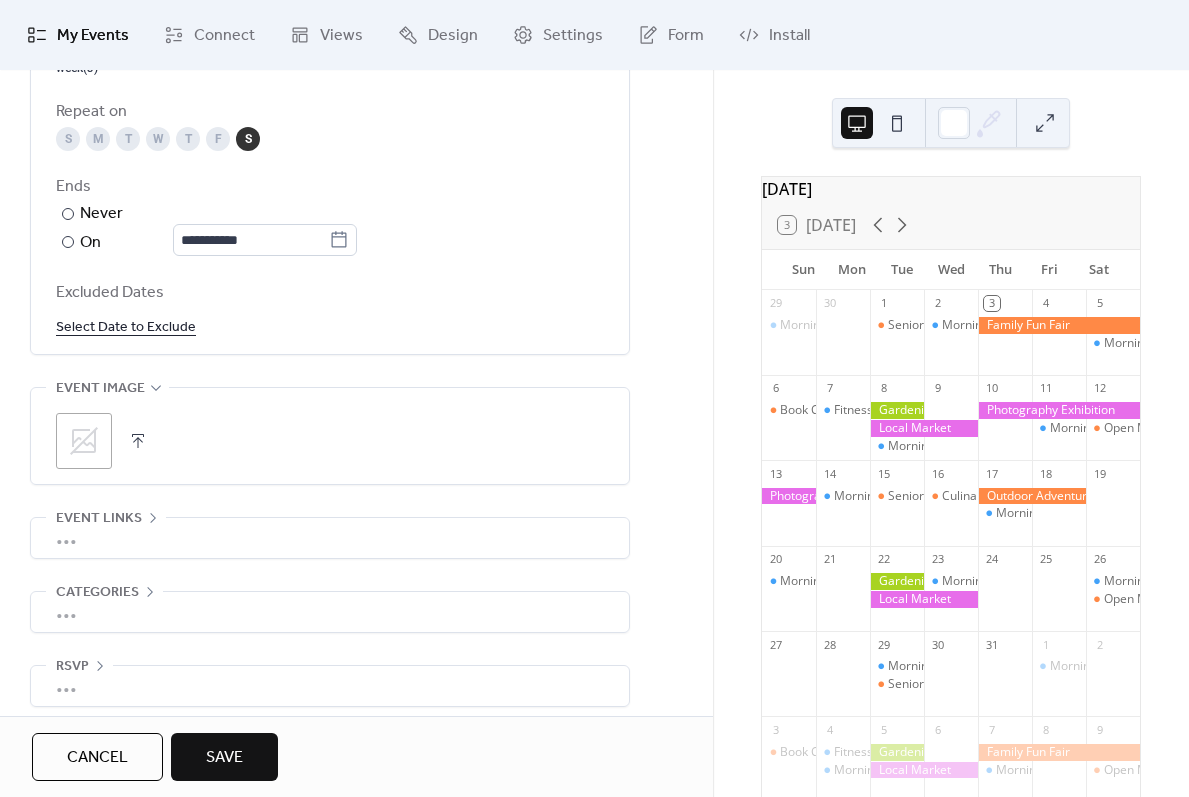 scroll, scrollTop: 1117, scrollLeft: 0, axis: vertical 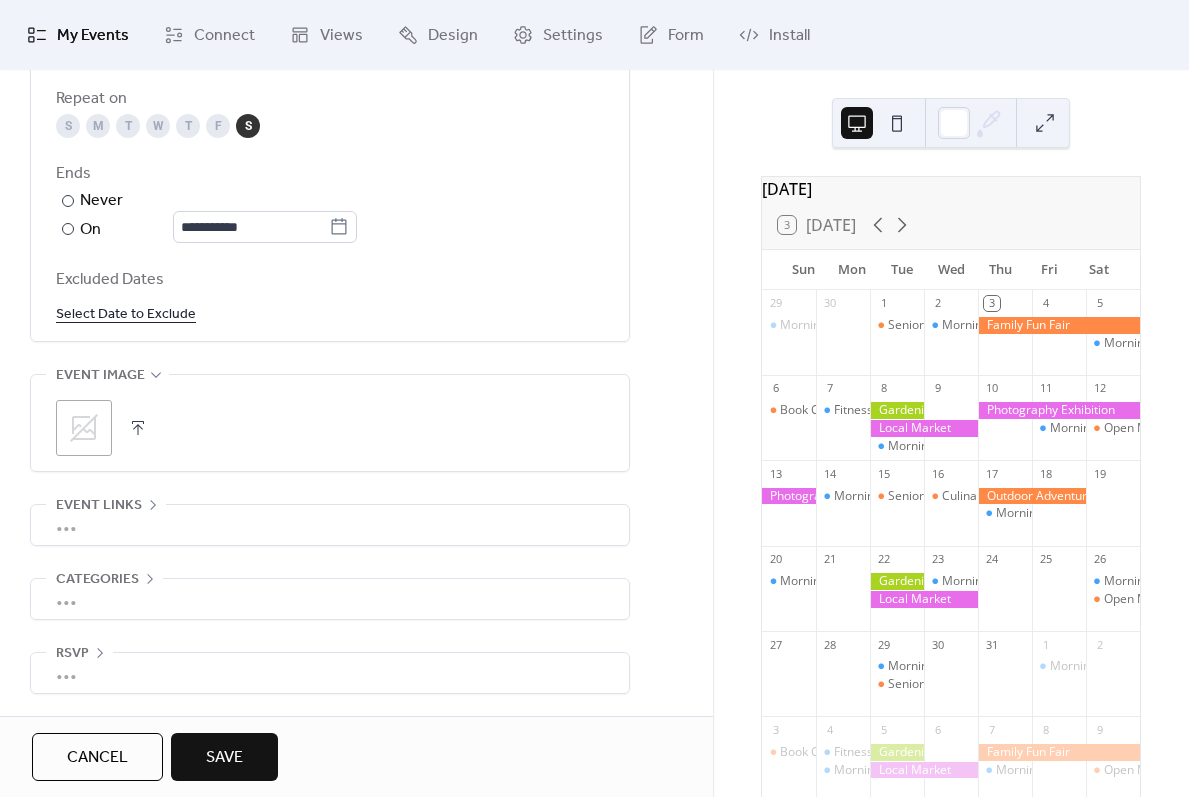 click on ";" at bounding box center [84, 428] 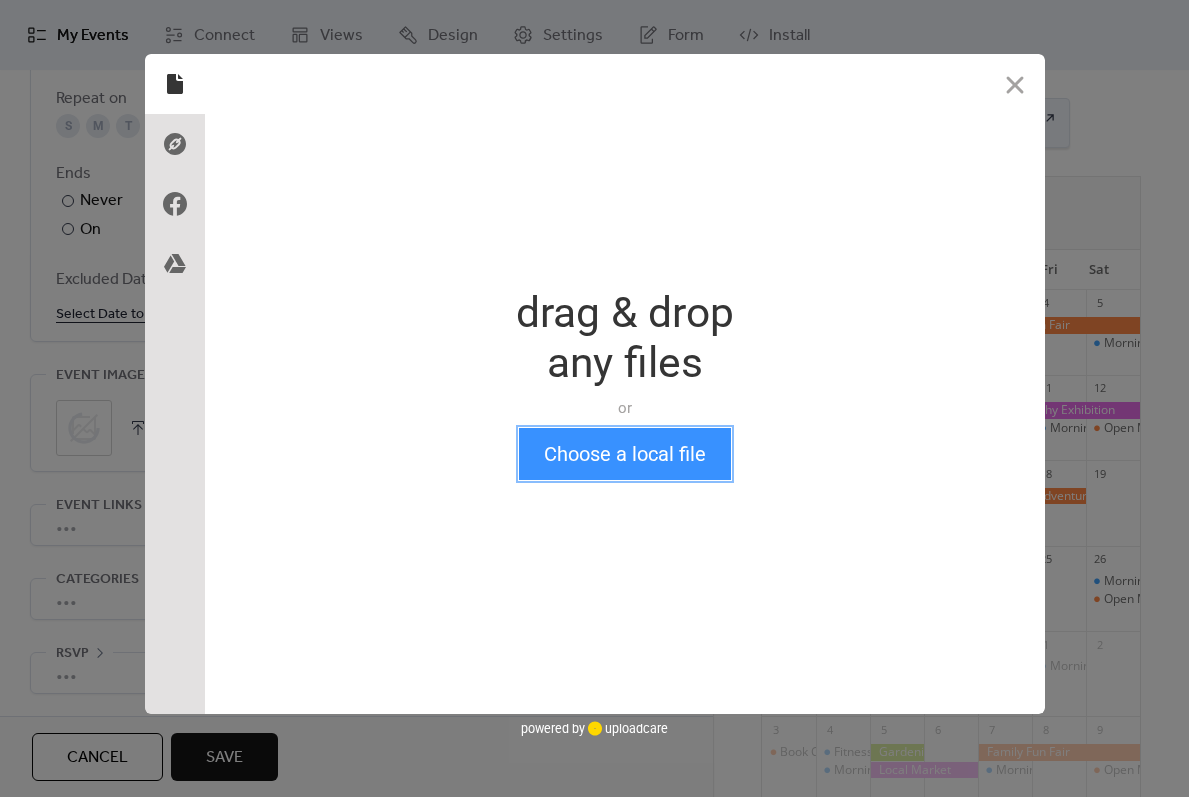 click on "Choose a local file" at bounding box center [625, 454] 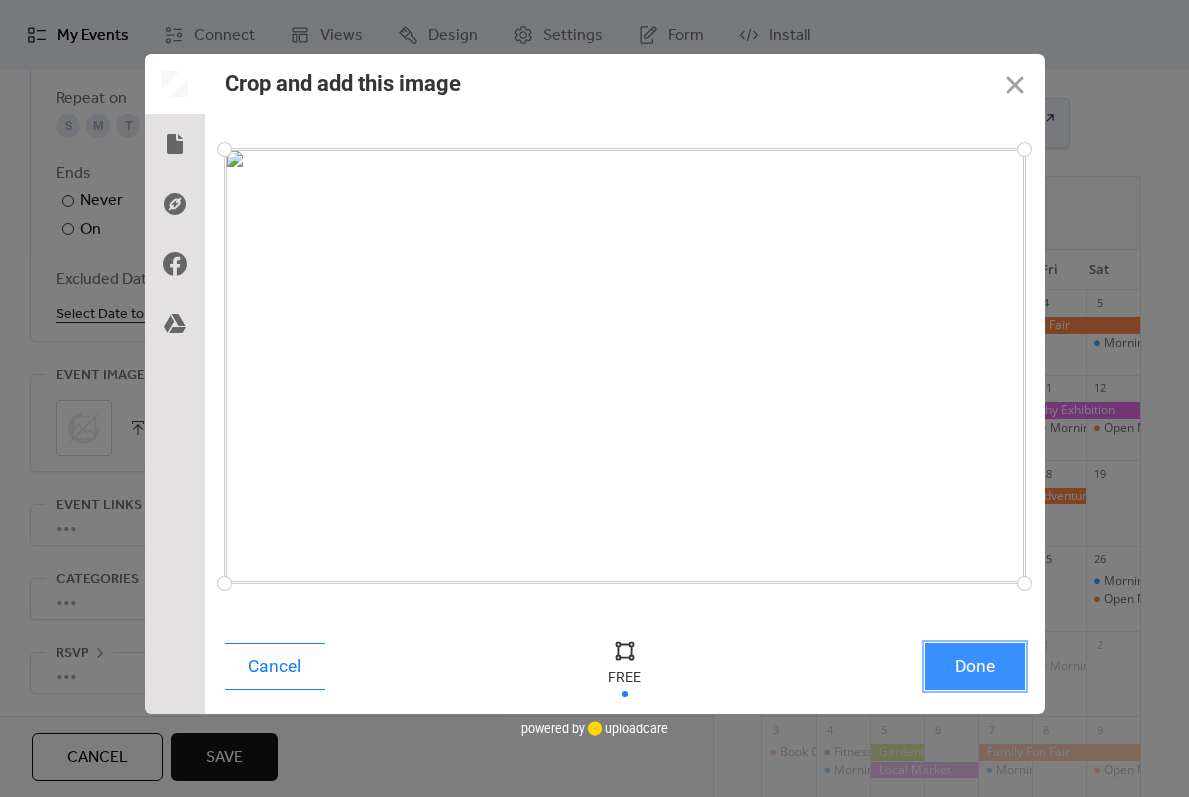 click on "Done" at bounding box center (975, 666) 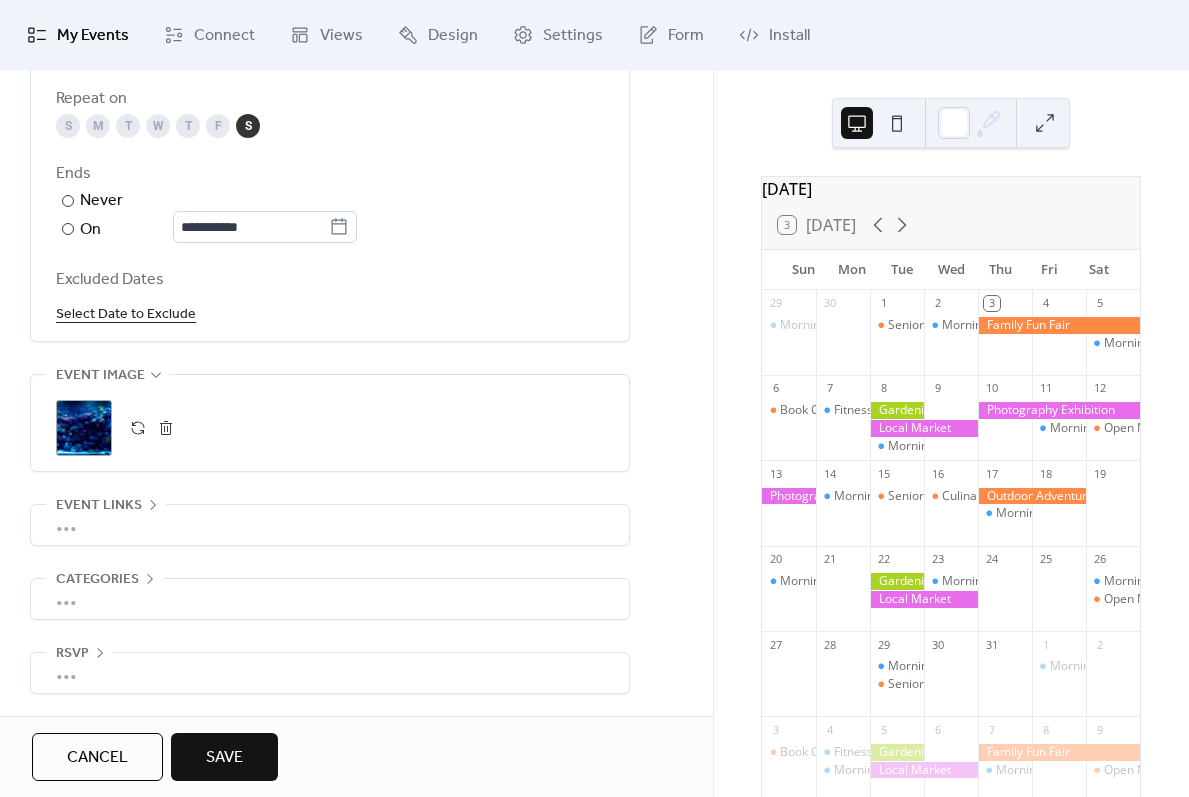 click on "Save" at bounding box center (224, 757) 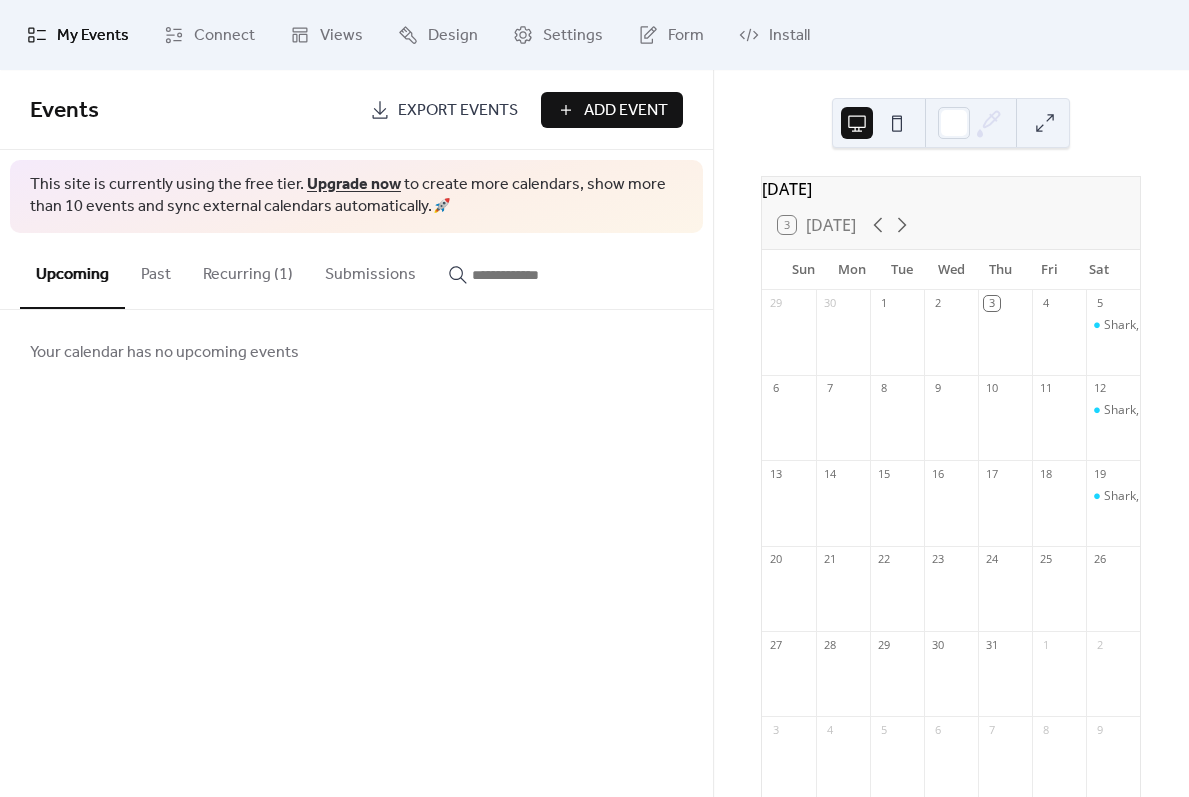 click on "Recurring  (1)" at bounding box center (248, 270) 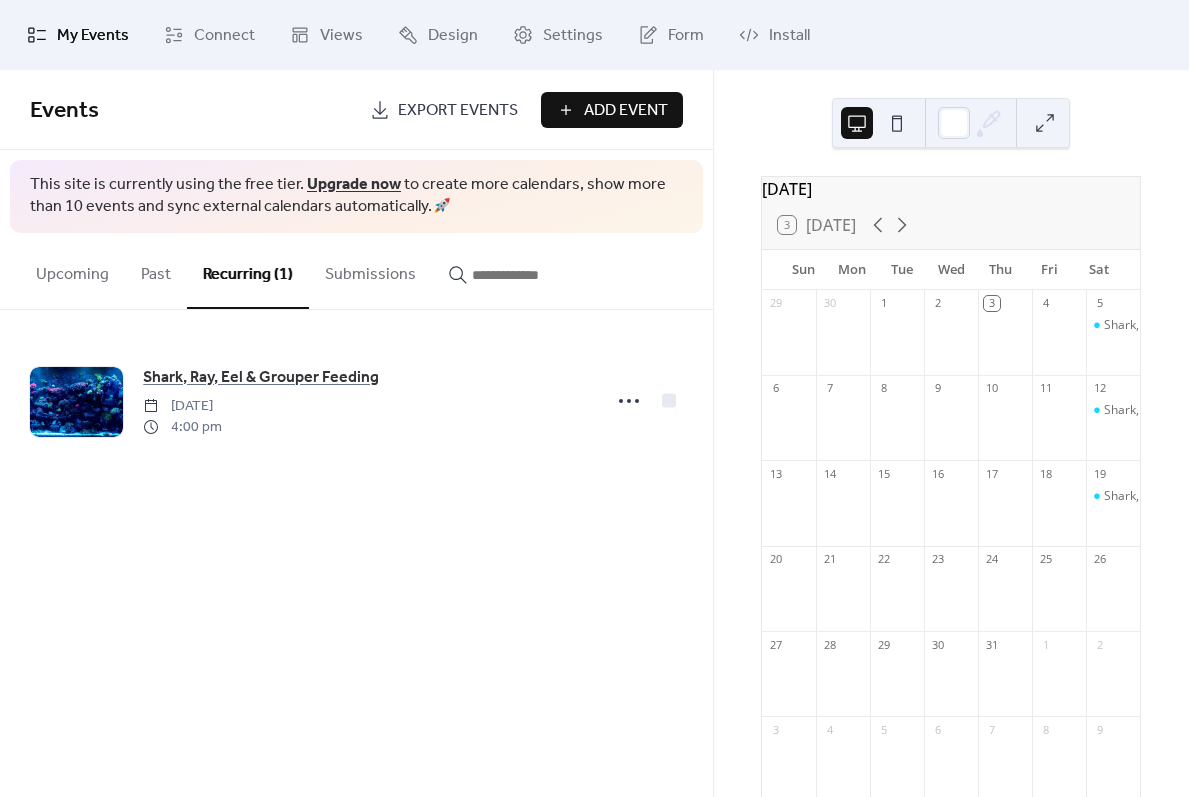 click on "Upcoming" at bounding box center [72, 270] 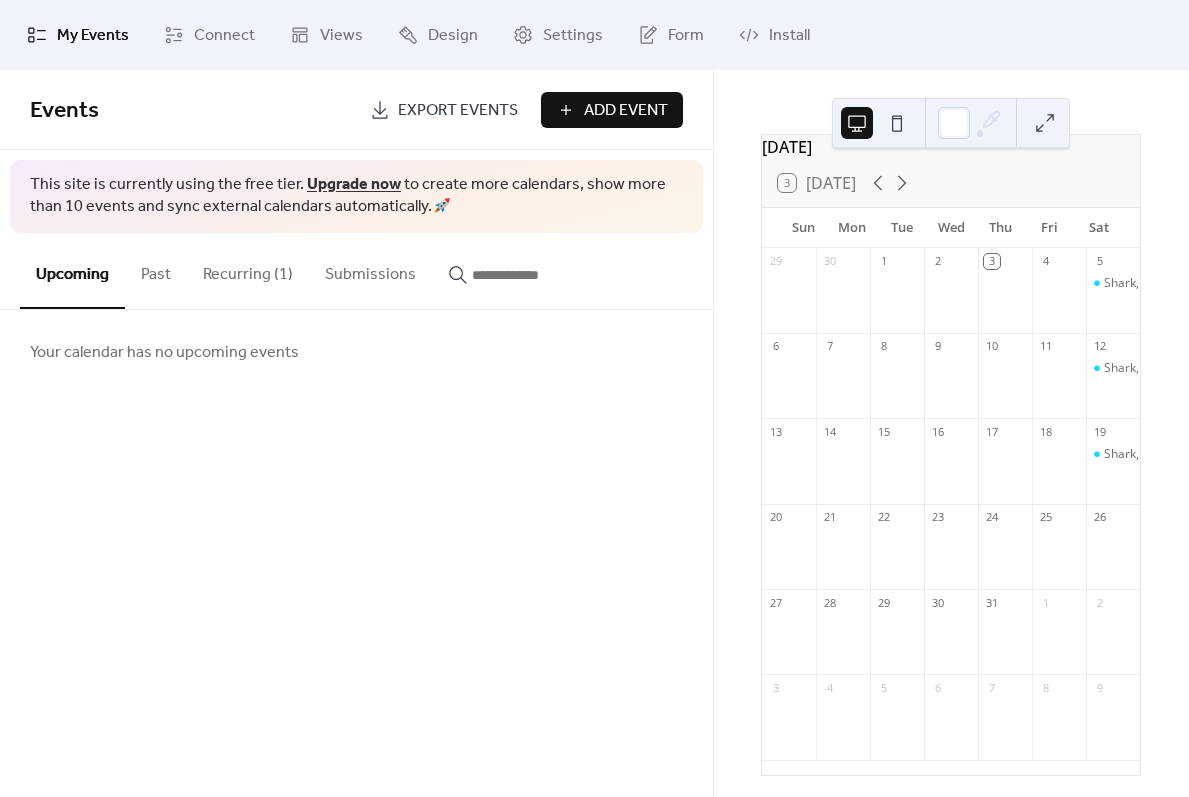 scroll, scrollTop: 65, scrollLeft: 0, axis: vertical 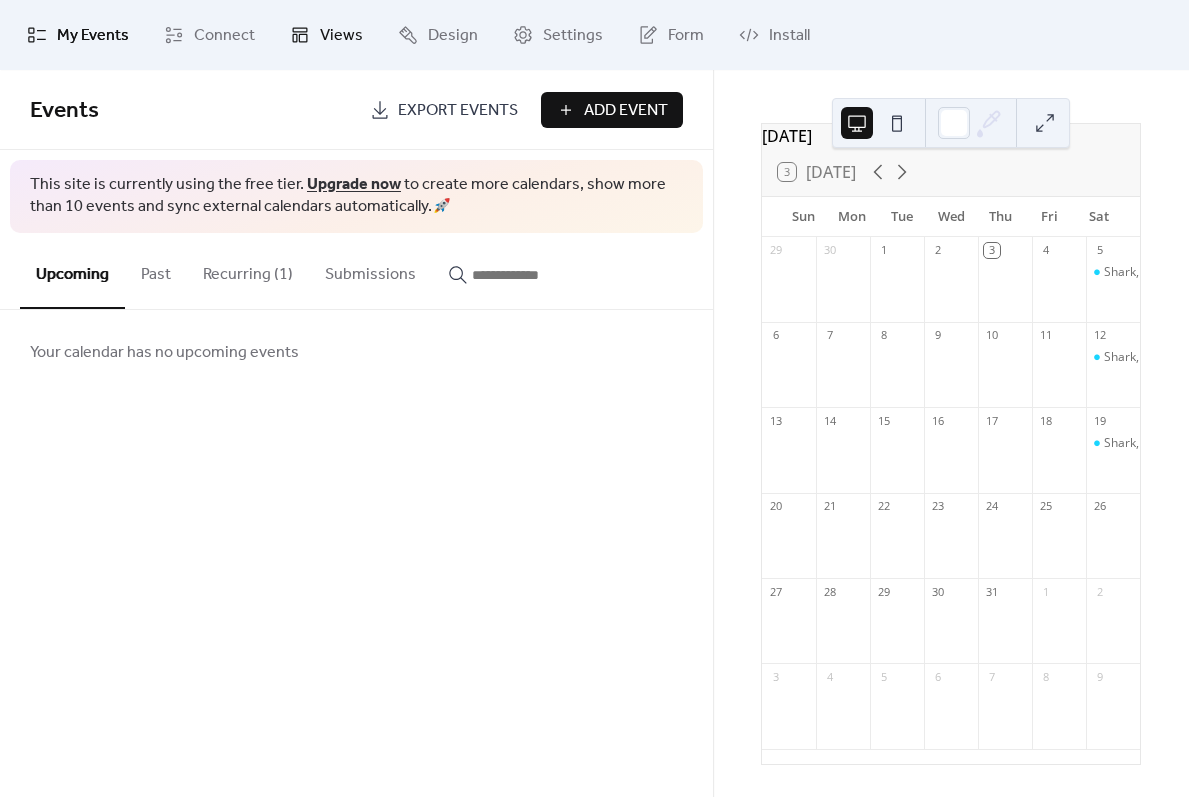 click on "Views" at bounding box center (341, 36) 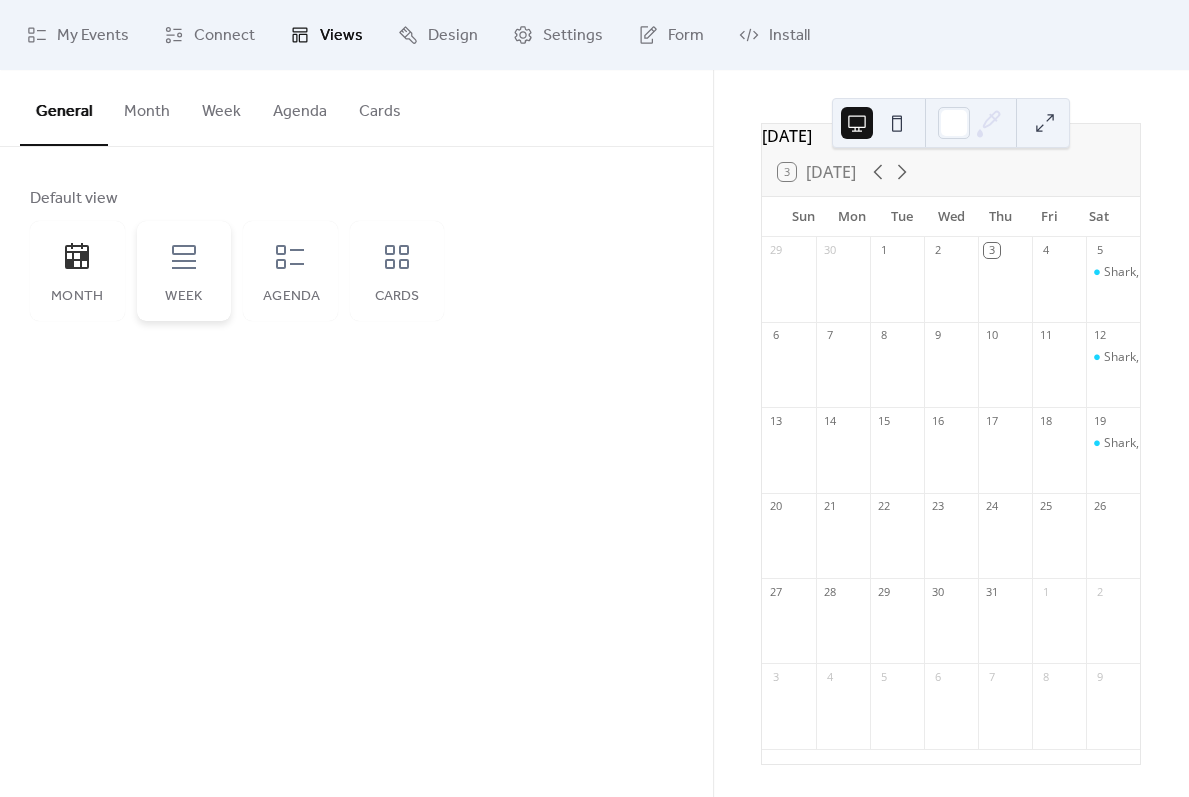 click on "Week" at bounding box center (184, 271) 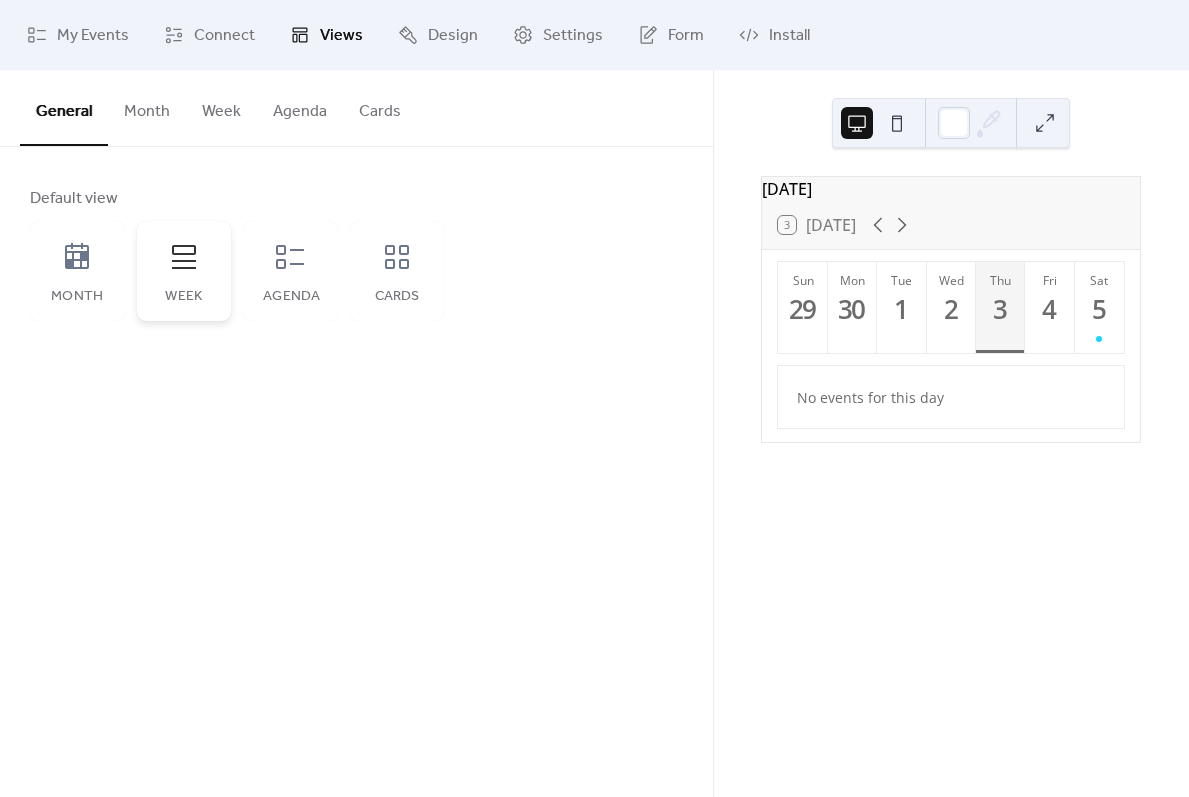 scroll, scrollTop: 0, scrollLeft: 0, axis: both 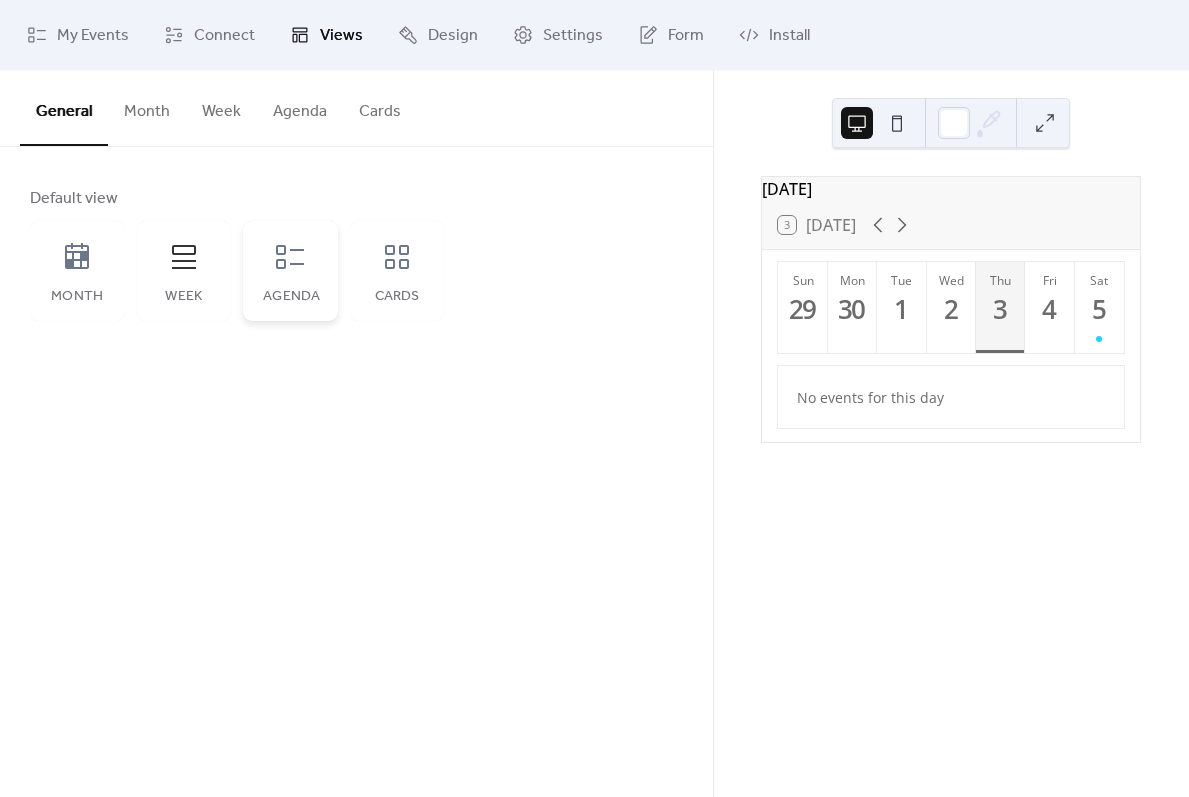 click 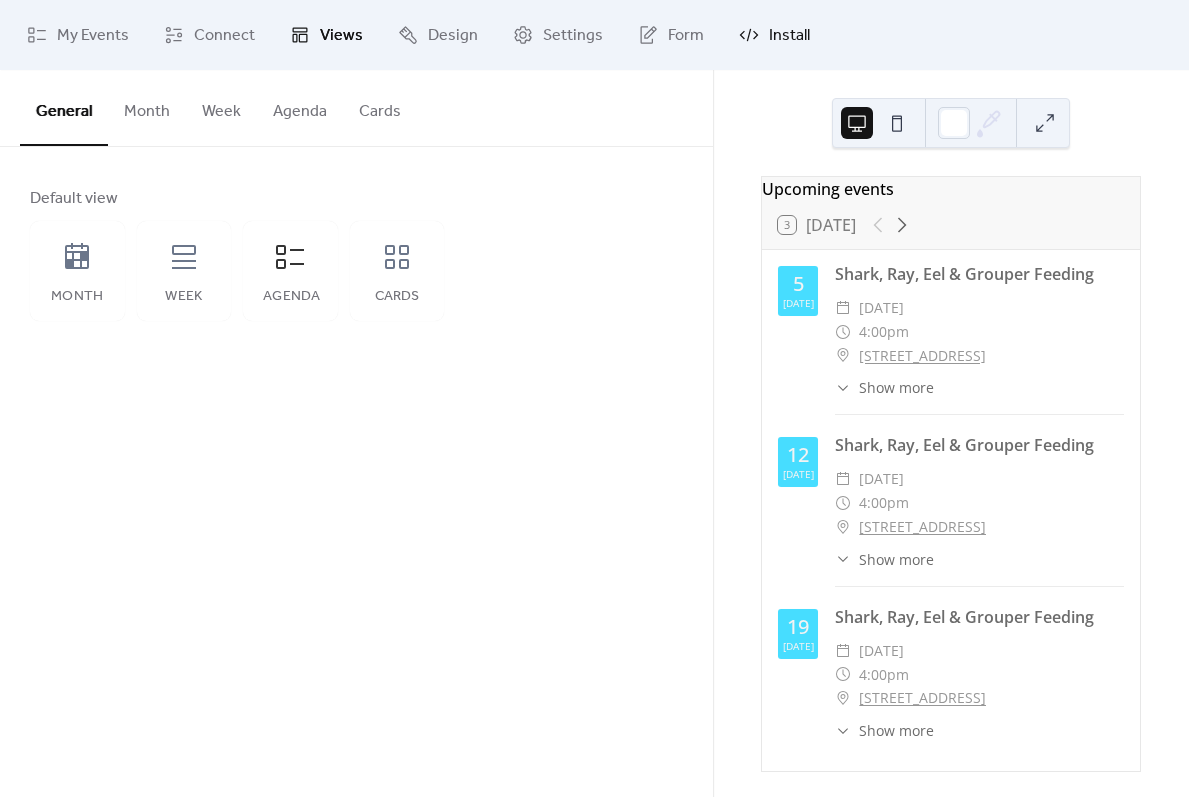 click on "Install" at bounding box center (774, 35) 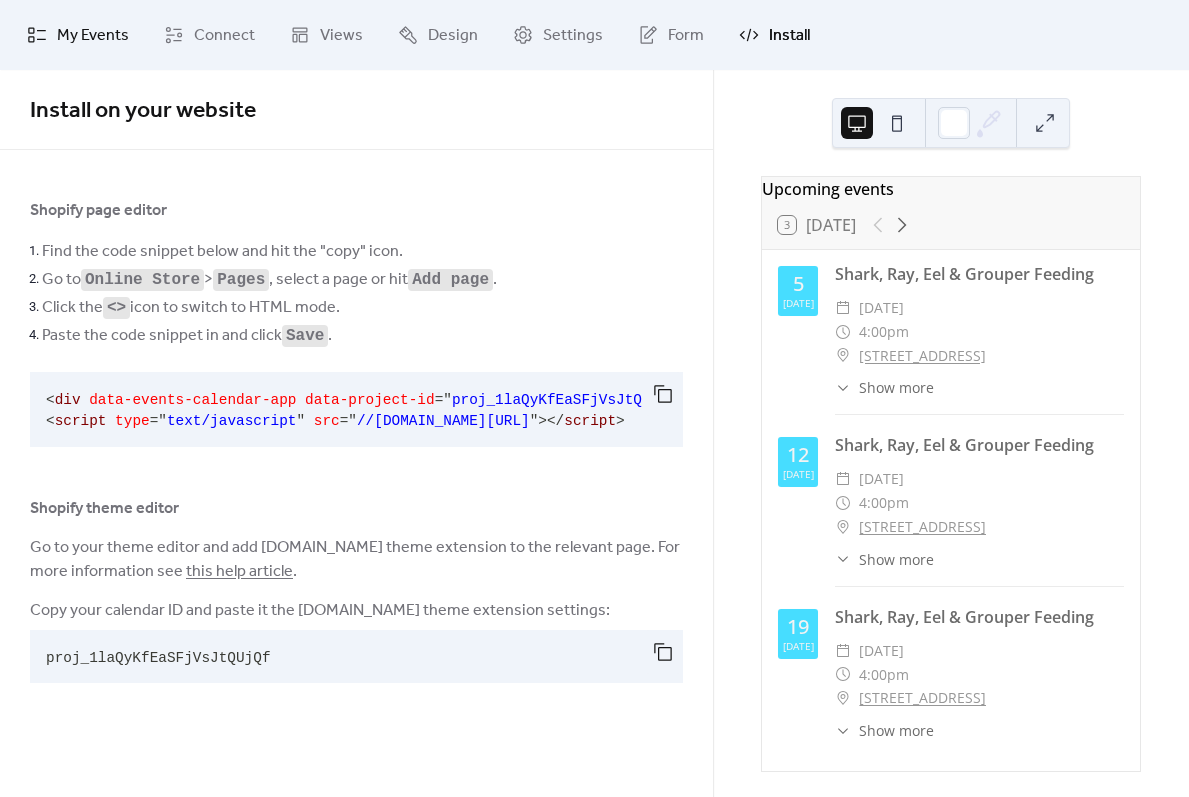 click on "My Events" at bounding box center (93, 36) 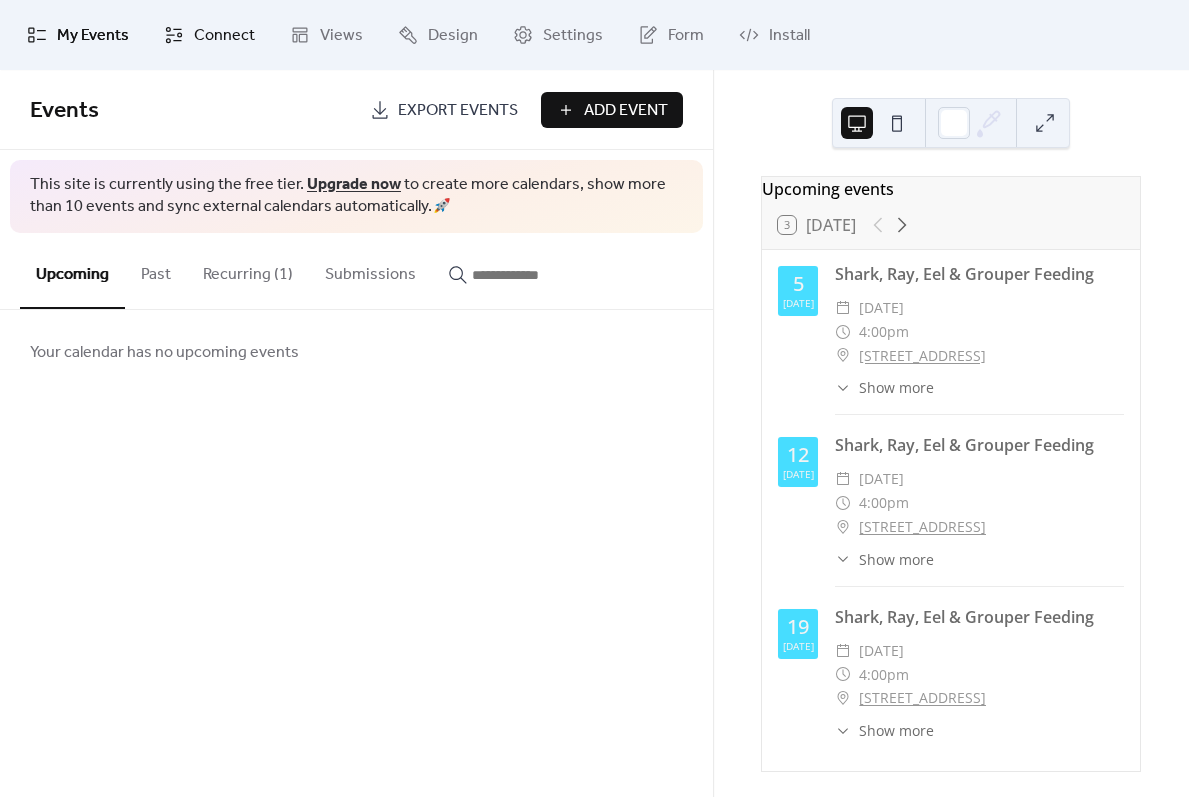 click on "Connect" at bounding box center [224, 36] 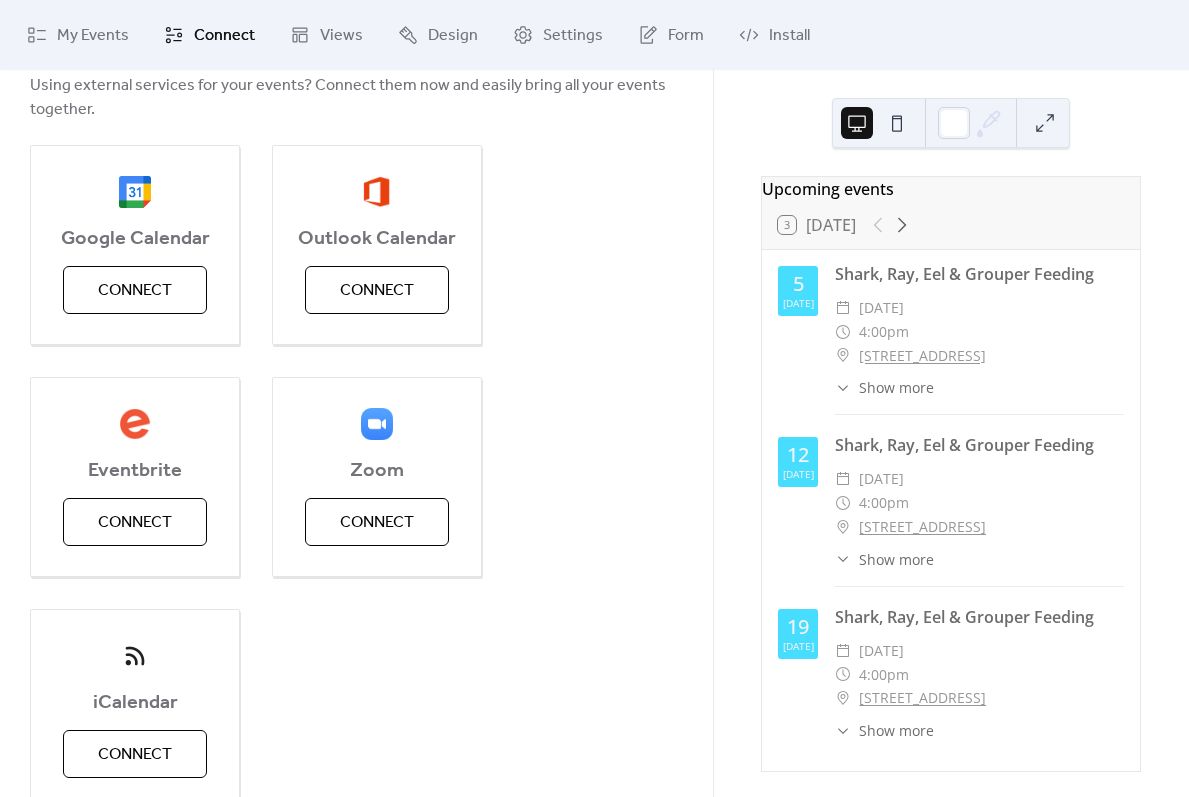 scroll, scrollTop: 295, scrollLeft: 0, axis: vertical 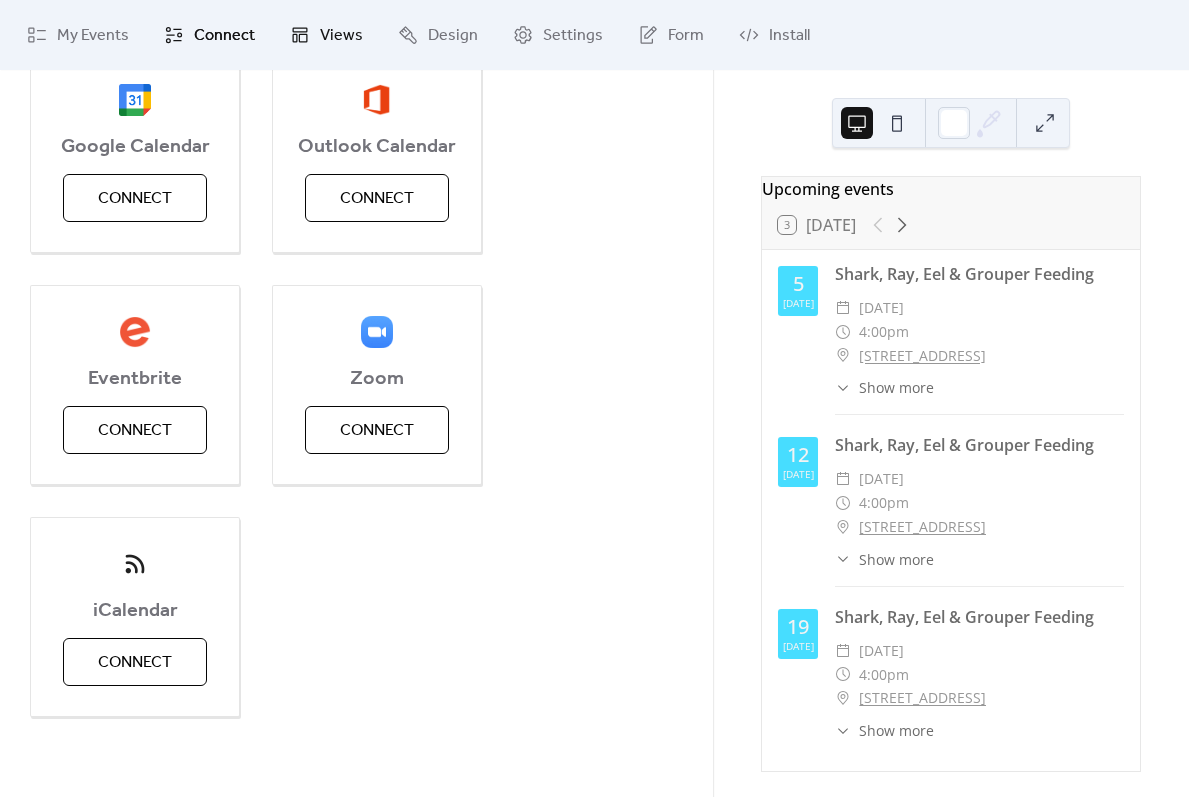 click on "Views" at bounding box center [341, 36] 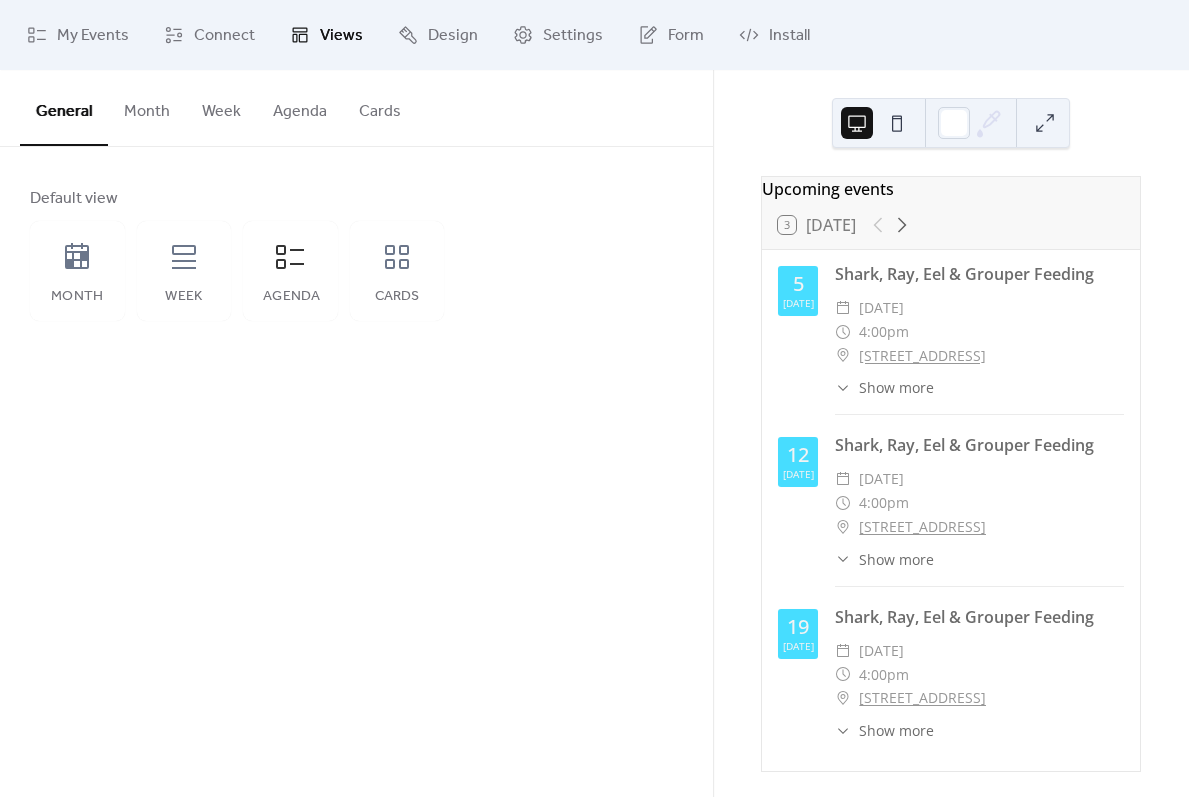 click on "Month" at bounding box center [147, 107] 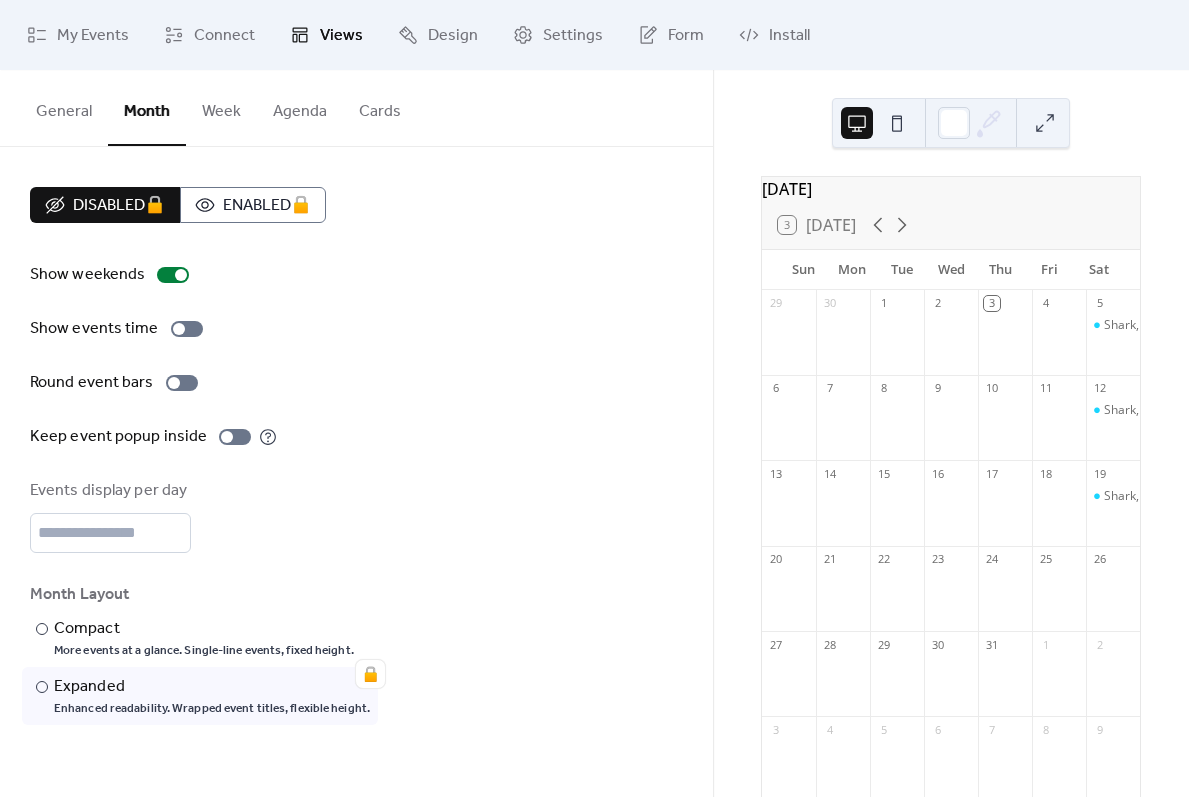 click on "Week" at bounding box center [221, 107] 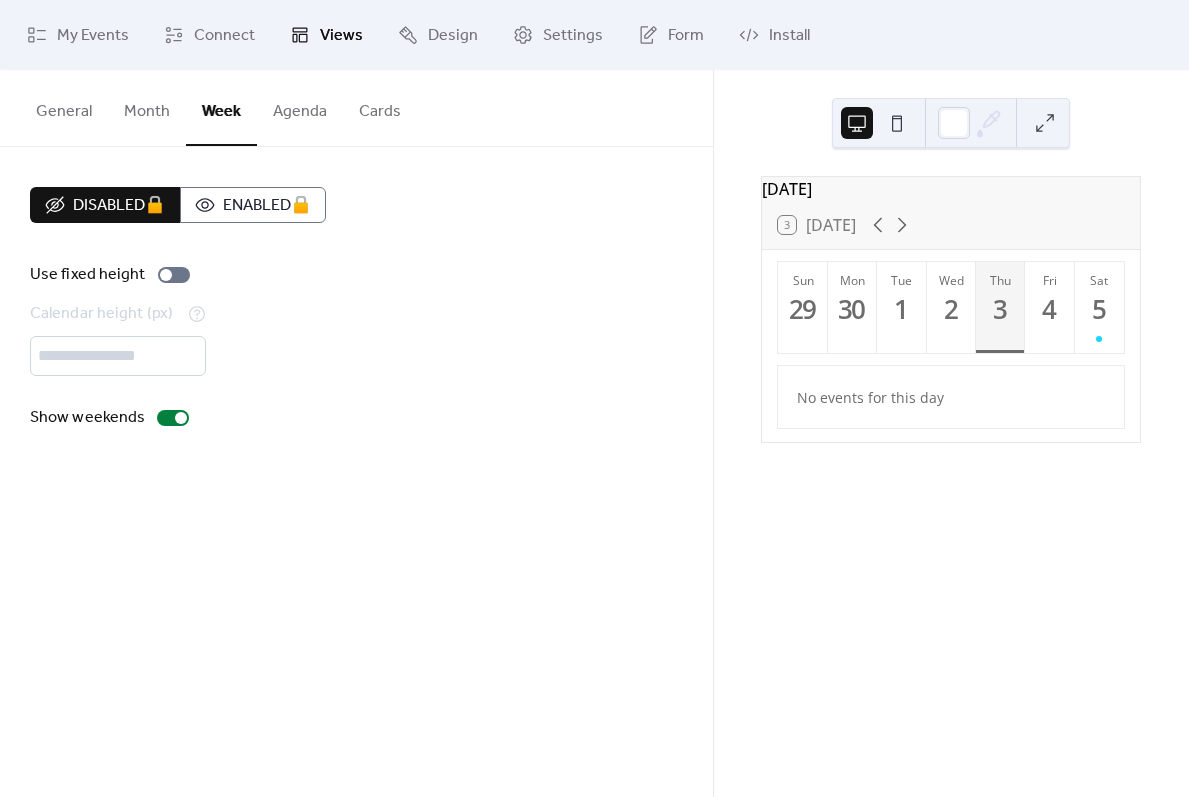 click on "Agenda" at bounding box center (300, 107) 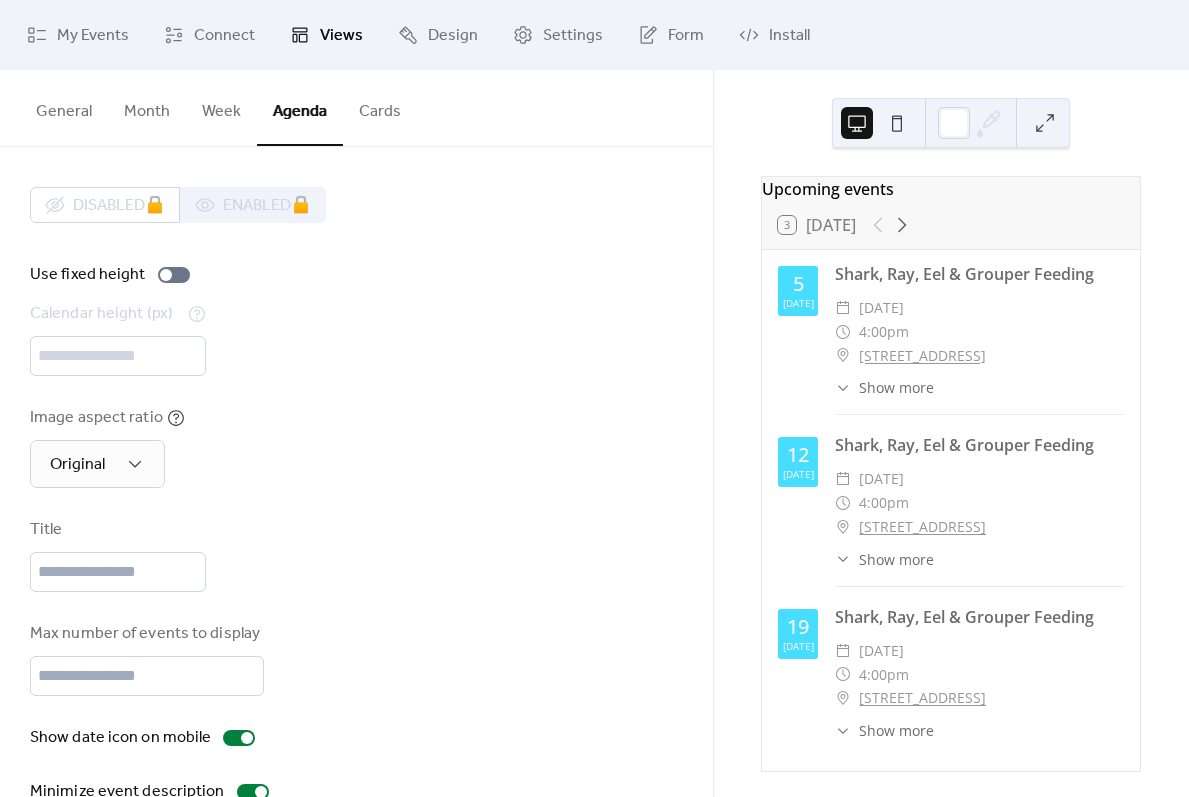 click on "Cards" at bounding box center (380, 107) 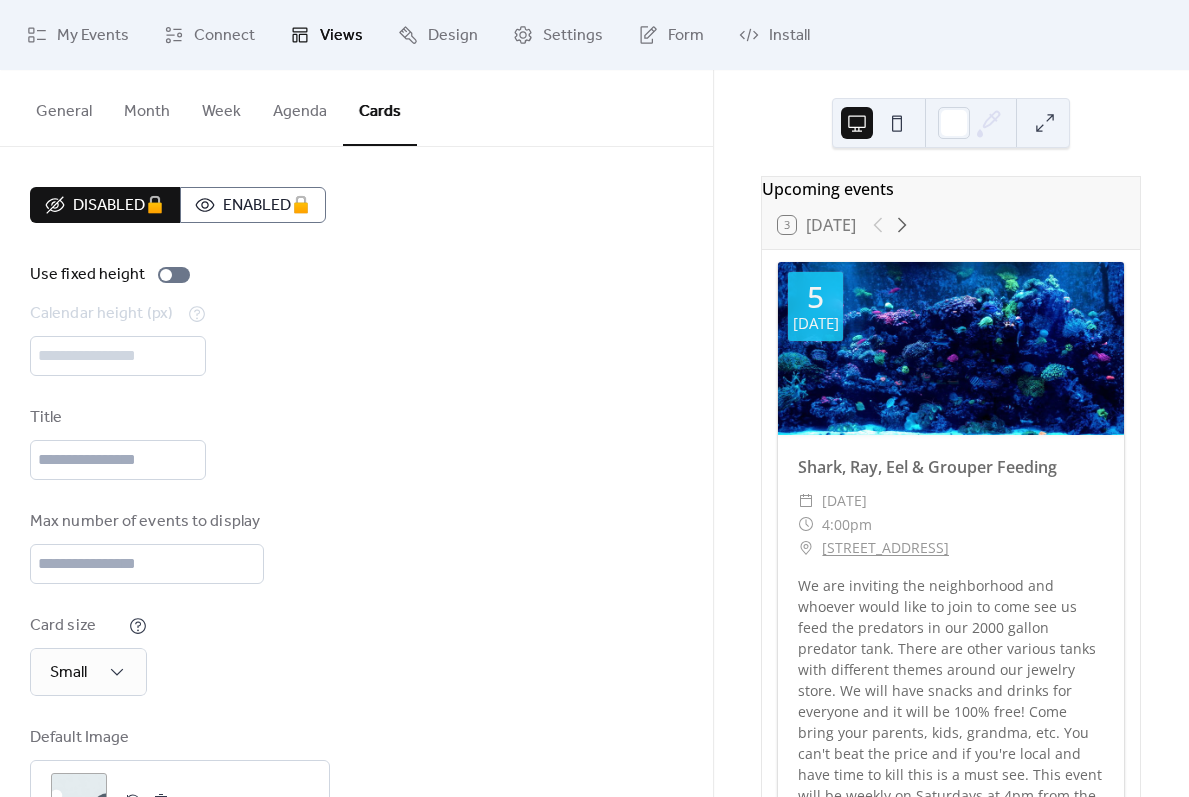 click on "General" at bounding box center [64, 107] 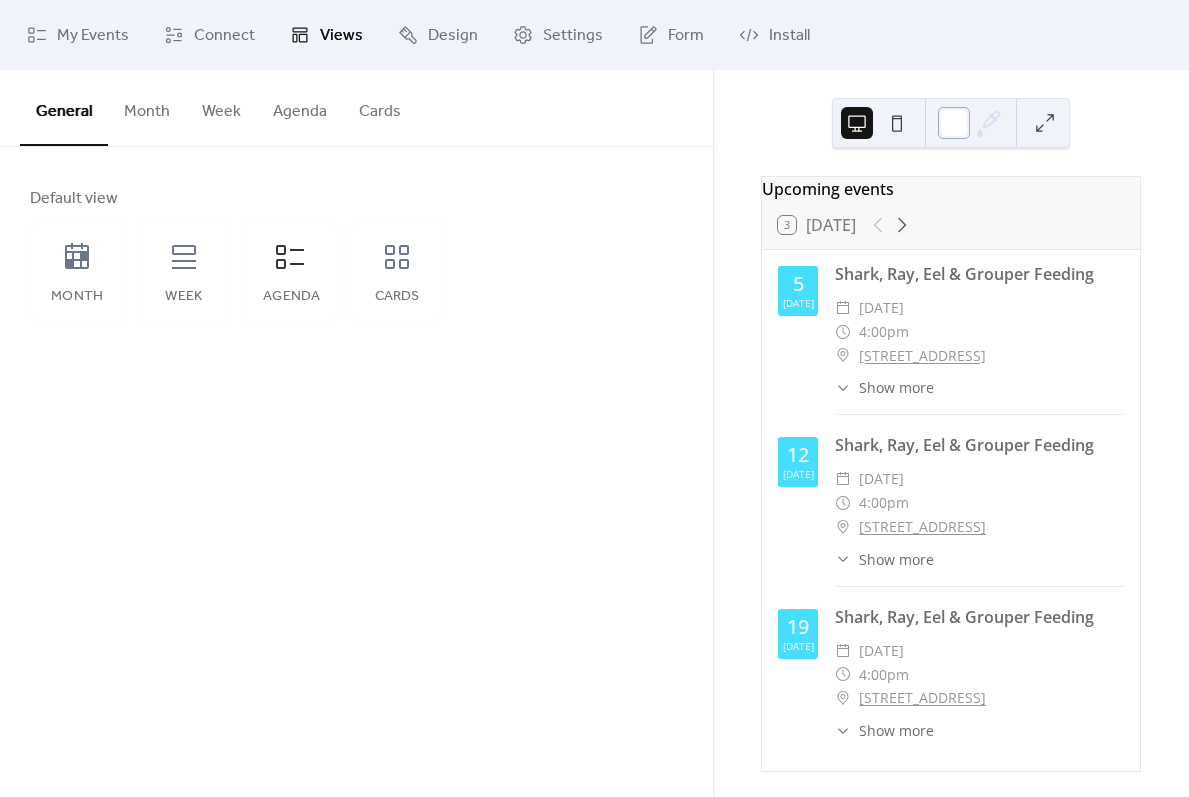 click at bounding box center [954, 123] 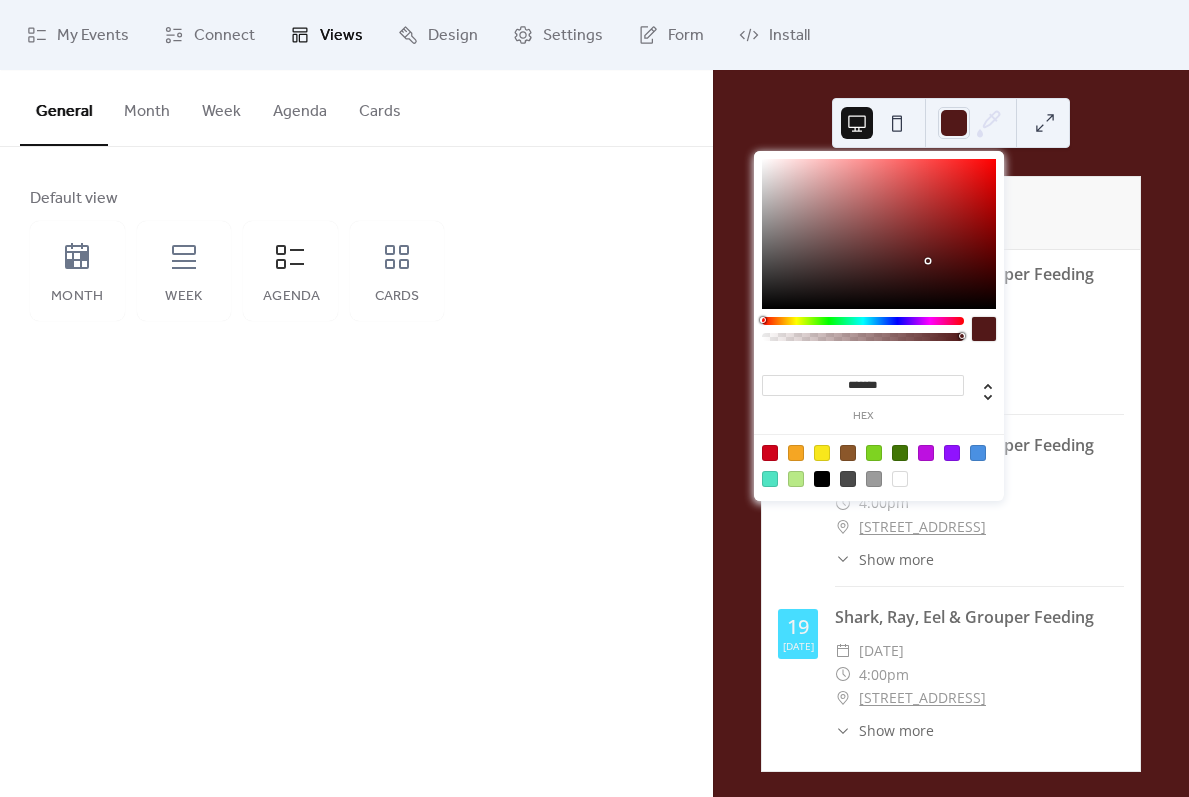 click at bounding box center (879, 234) 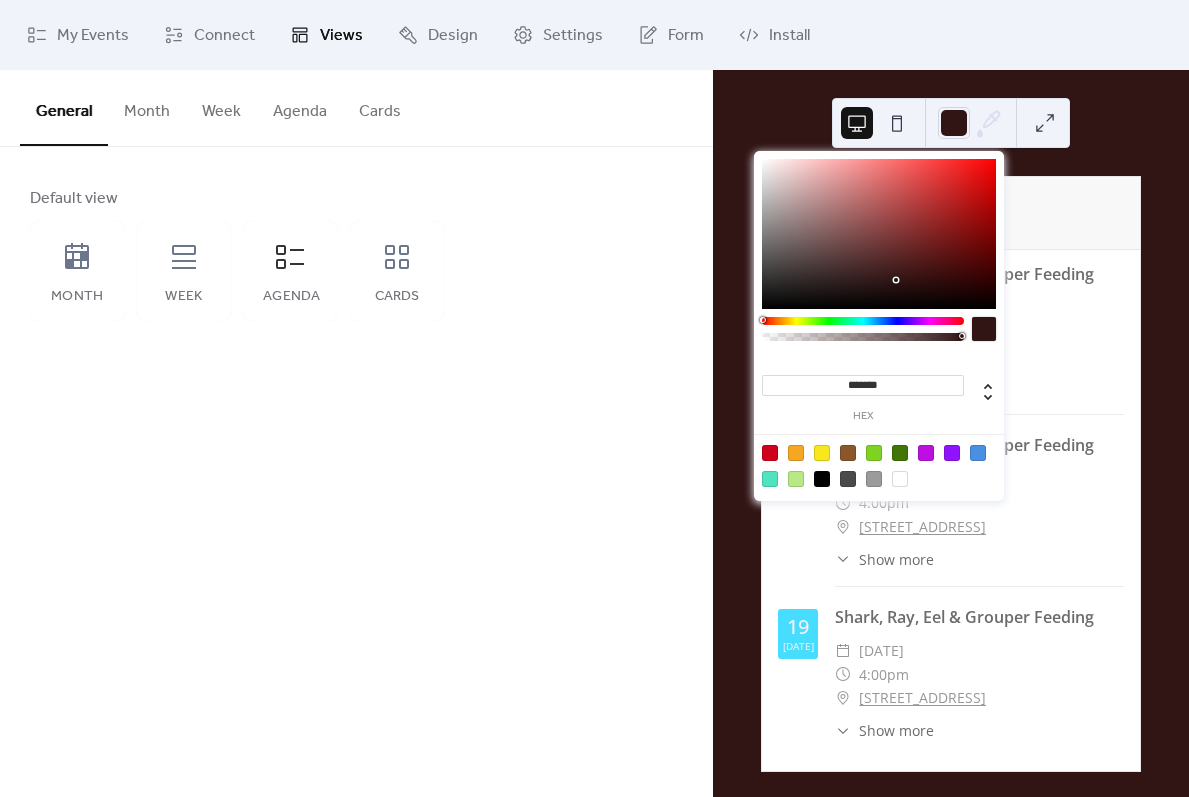 drag, startPoint x: 810, startPoint y: 280, endPoint x: 897, endPoint y: 280, distance: 87 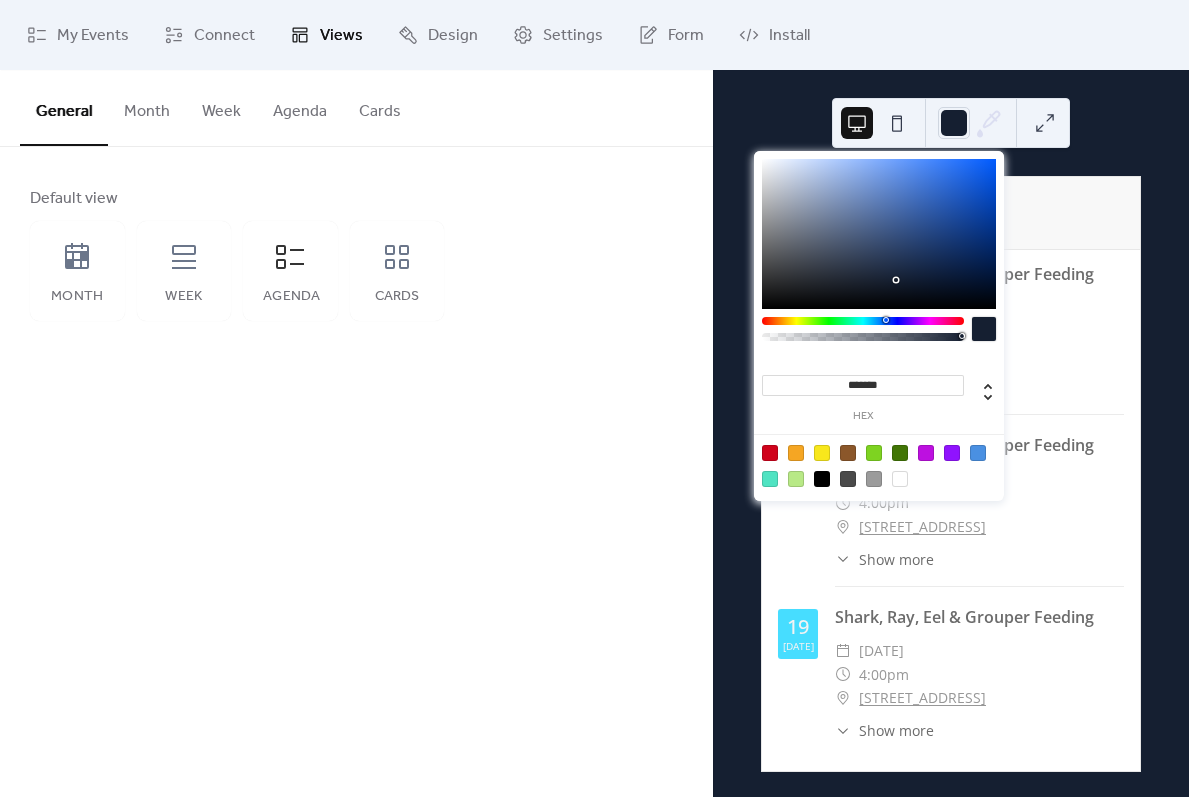drag, startPoint x: 870, startPoint y: 317, endPoint x: 885, endPoint y: 320, distance: 15.297058 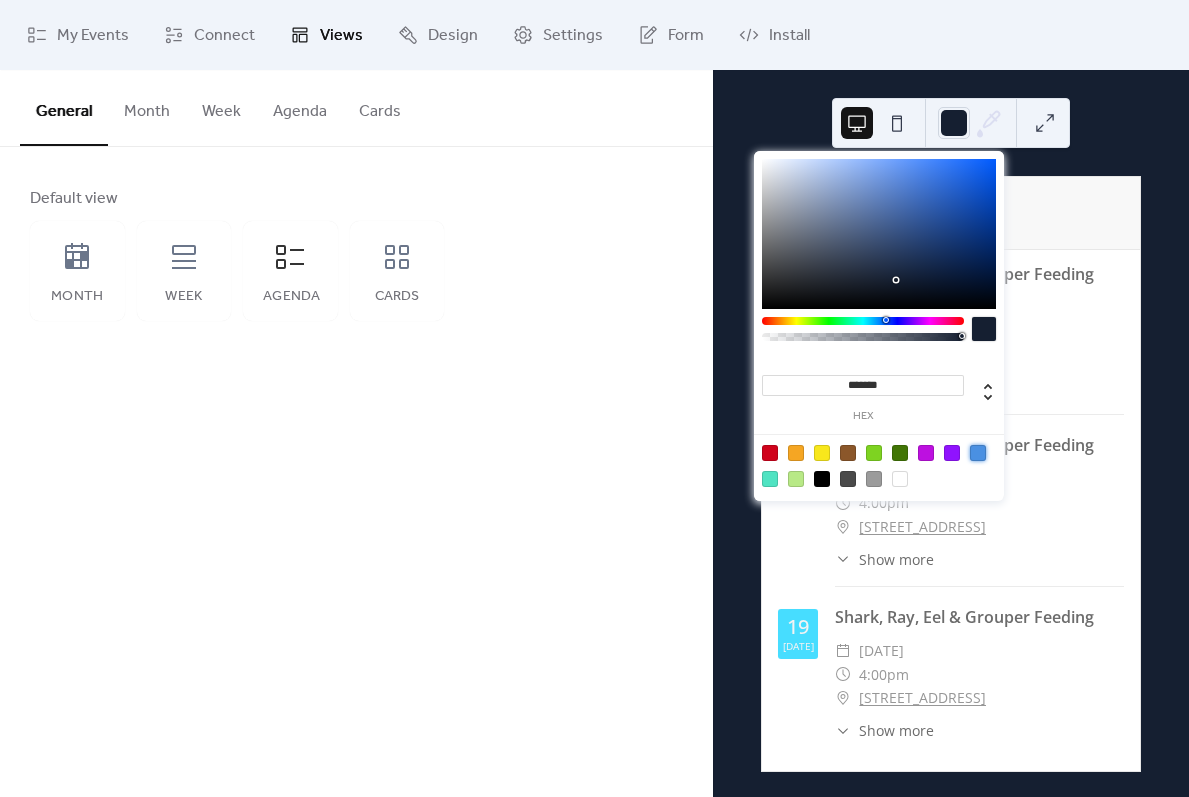 click at bounding box center (978, 453) 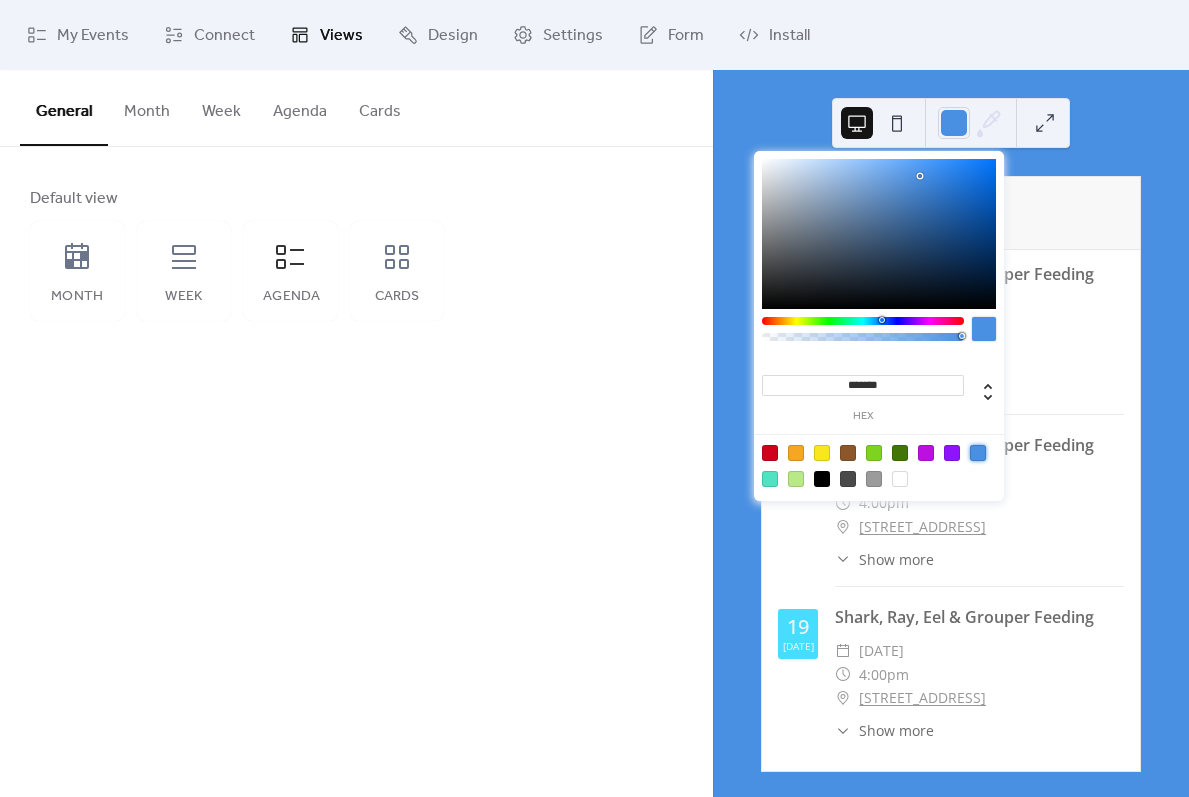 drag, startPoint x: 898, startPoint y: 227, endPoint x: 818, endPoint y: 189, distance: 88.56636 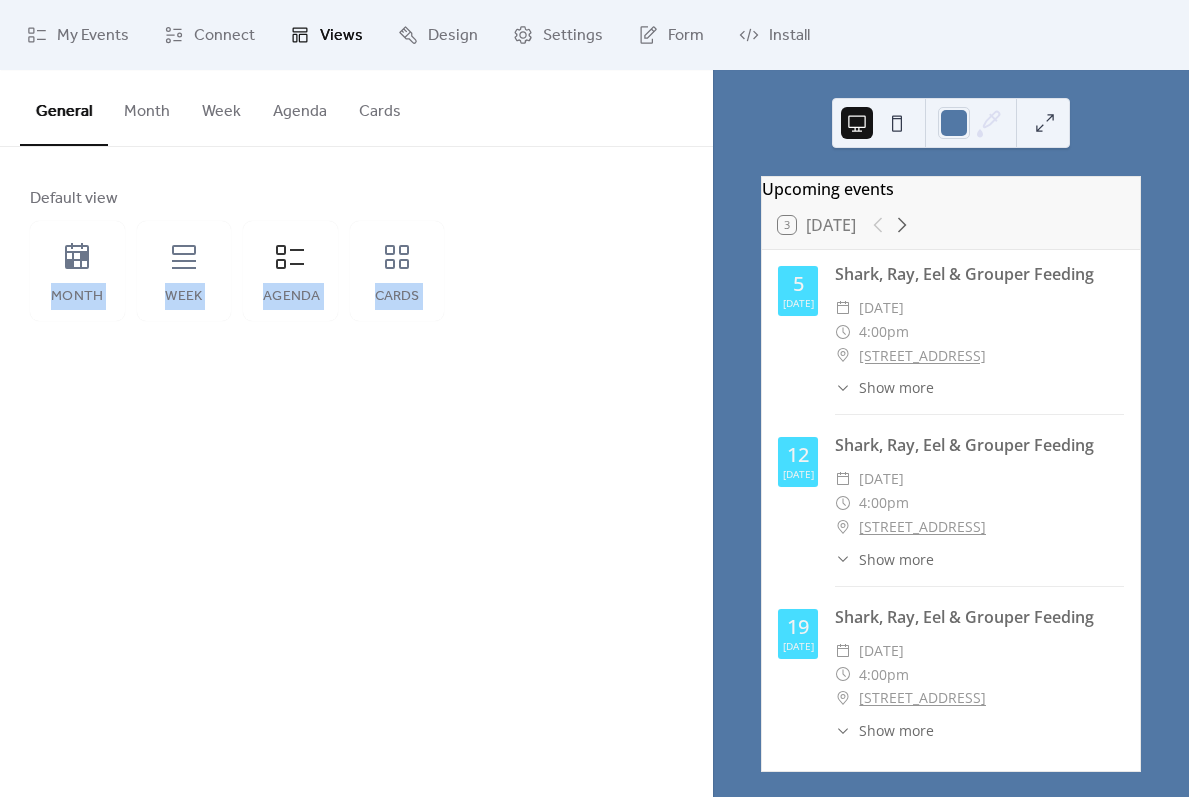 click on "My Events Connect Views Design Settings Form Install Views General Month Week Agenda Cards Default view Month Week Agenda Cards Disabled  🔒 Enabled  🔒 Show weekends Show events time Round event bars Keep event popup inside Events display per day * Month Layout ​ Compact More events at a glance. Single-line events, fixed height. 🔒 ​ Expanded Enhanced readability. Wrapped event titles, flexible height. Disabled  🔒 Enabled  🔒 Use fixed height Calendar height (px) *** Show weekends Disabled  🔒 Enabled  🔒 Use fixed height Calendar height (px) *** Image aspect ratio Original Title Max number of events to display ** Show date icon on mobile Minimize event description Disabled  🔒 Enabled  🔒 Use fixed height Calendar height (px) *** Title Max number of events to display ** Card size Small Default Image ; Upcoming events 3 Today 5 Jul Shark, Ray, Eel & Grouper Feeding ​ Saturday, July 5, 2025 ​ 4:00pm ​ 2801 N Federal Hwy, Boca Raton, FL 33431 ​ Show more 12 Jul ​ ​ 4:00pm ​" at bounding box center [594, 398] 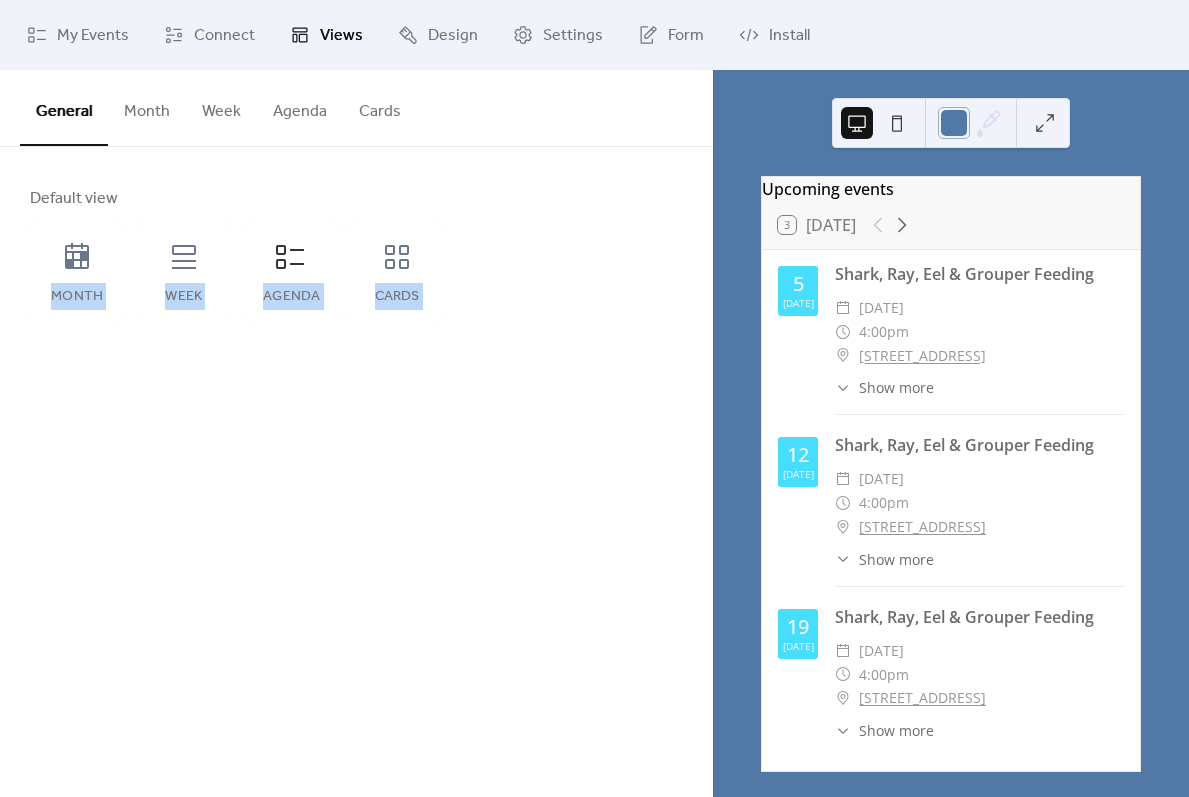 click at bounding box center [954, 123] 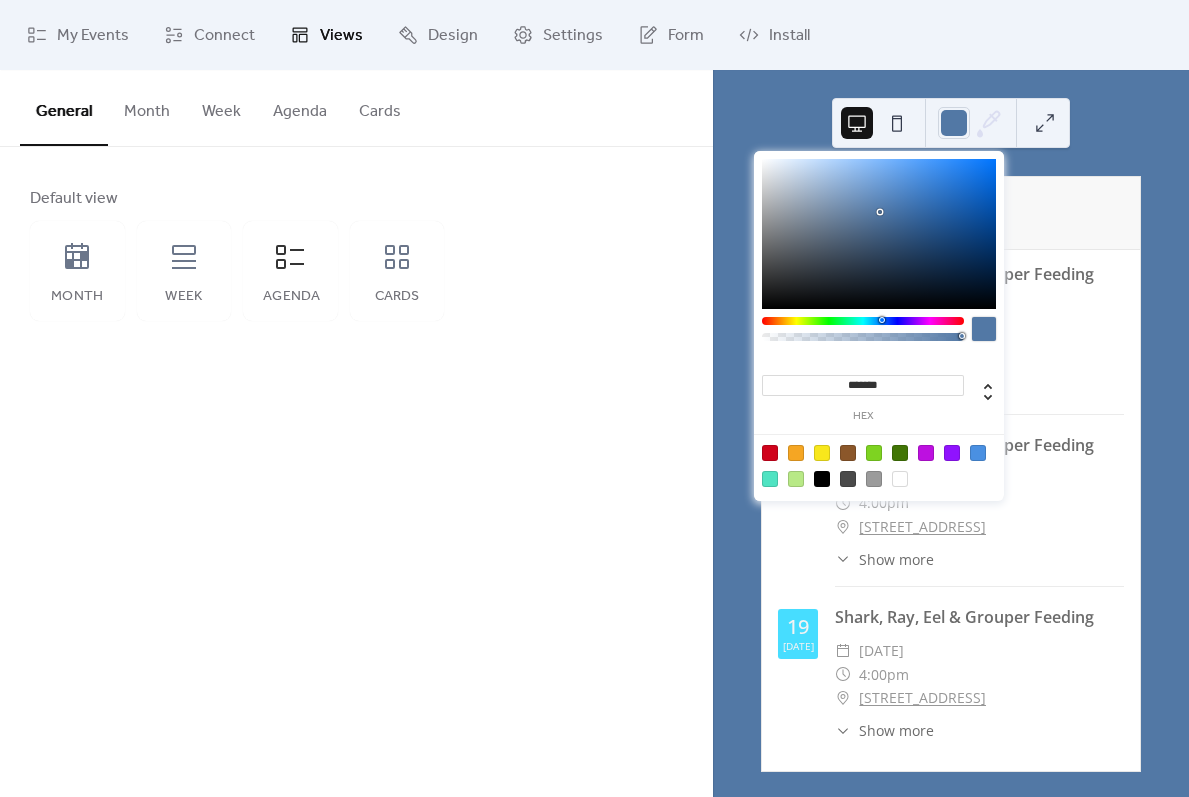 click on "Default view Month Week Agenda Cards" at bounding box center (356, 254) 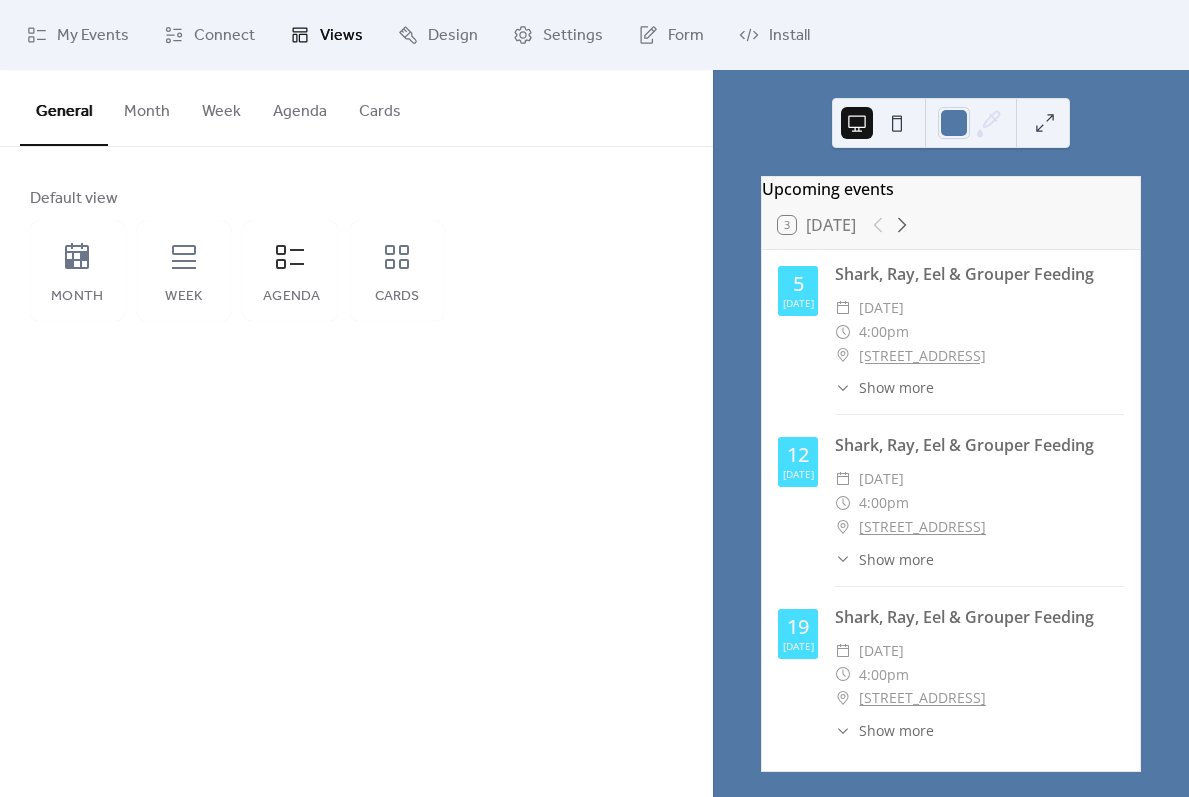 click on "5 Jul" at bounding box center (798, 291) 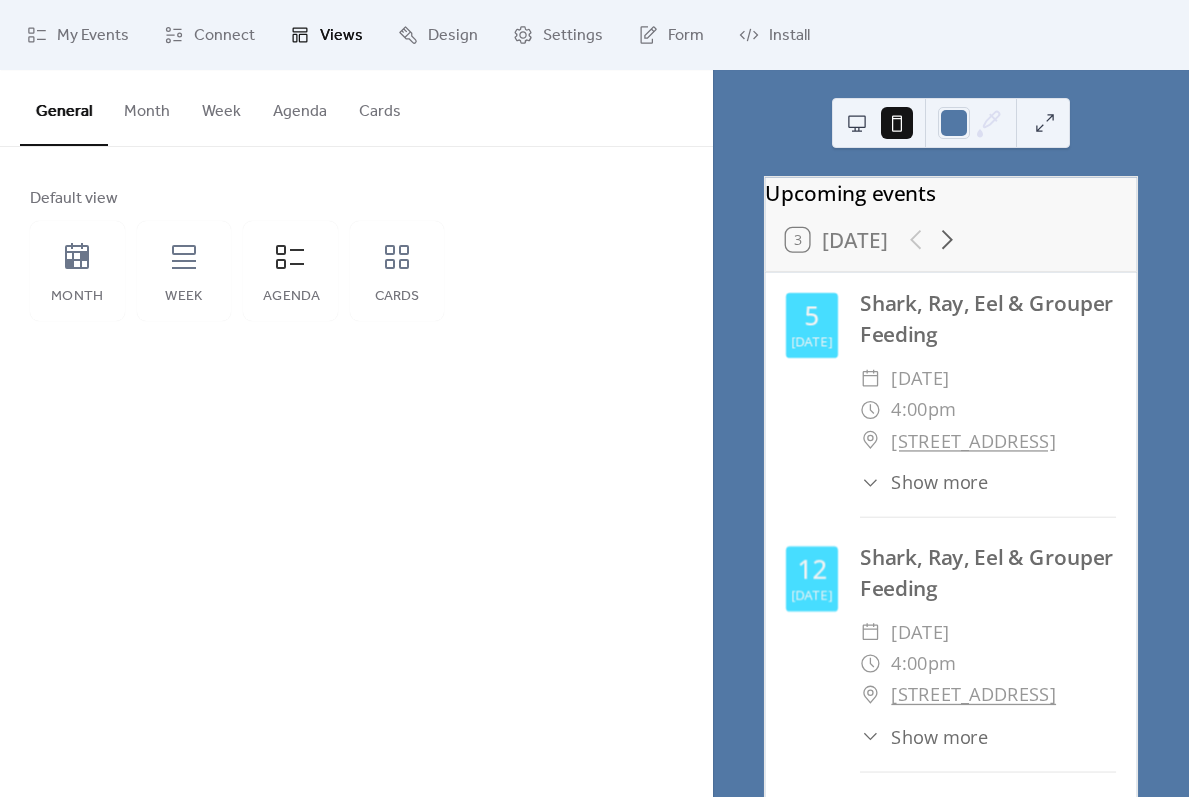 click at bounding box center [857, 123] 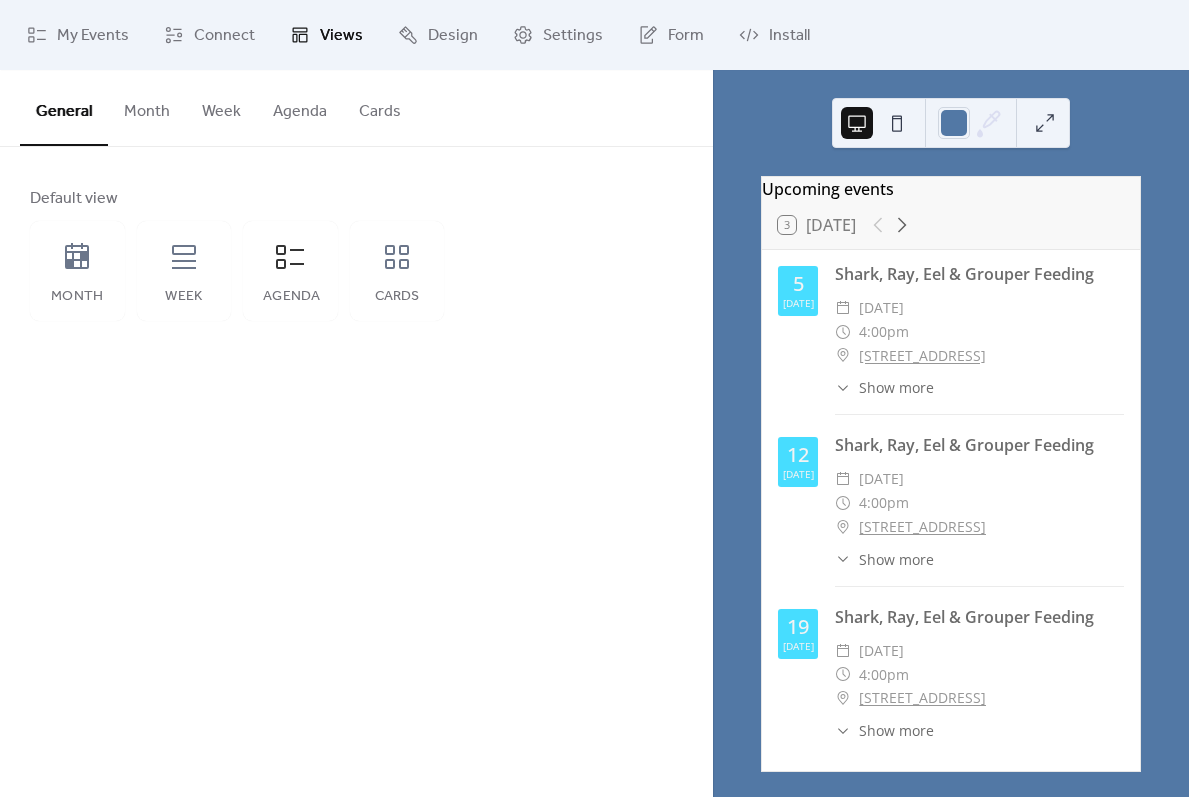 click at bounding box center (951, 123) 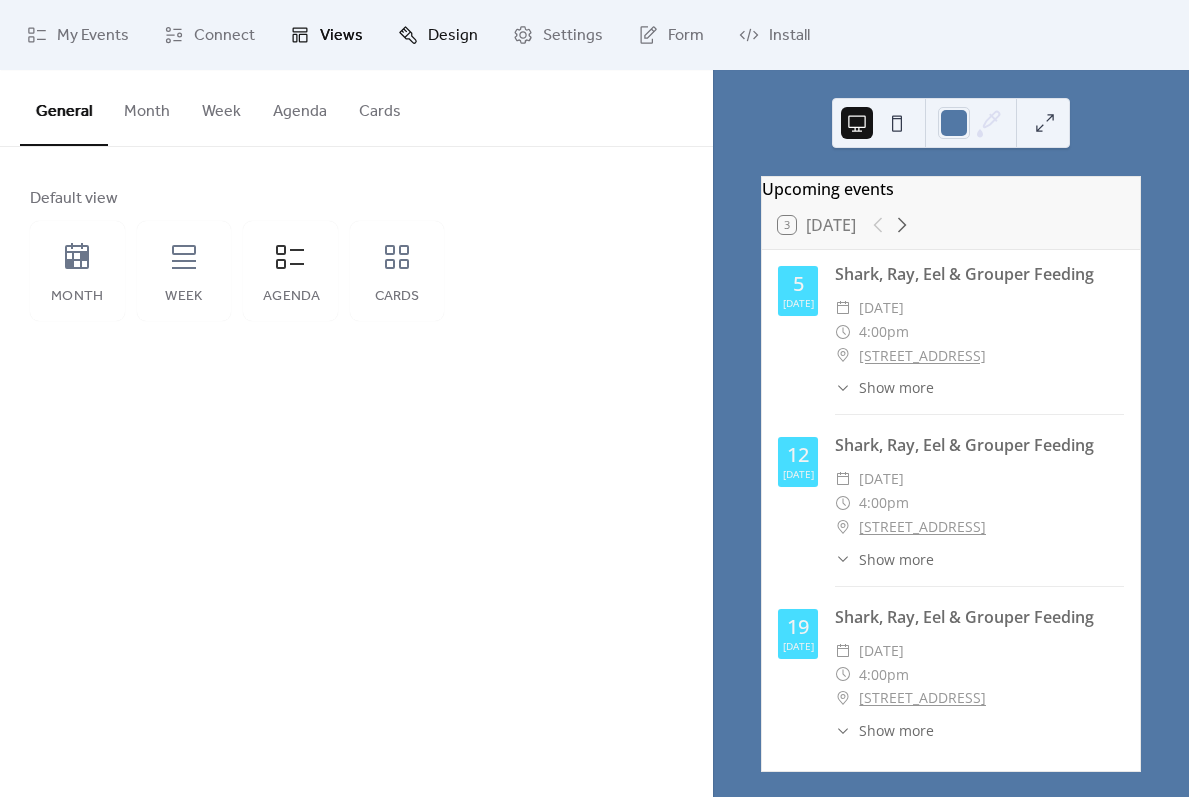 click on "Design" at bounding box center (438, 35) 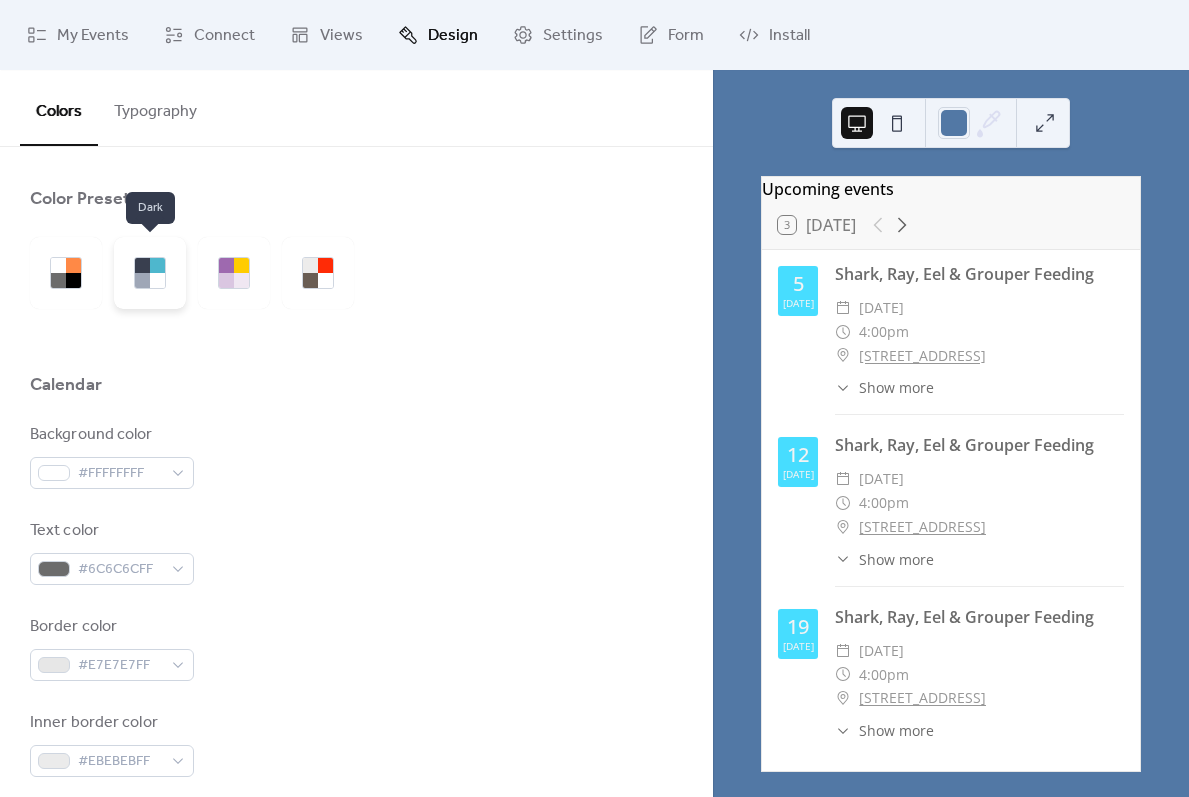 click at bounding box center [142, 265] 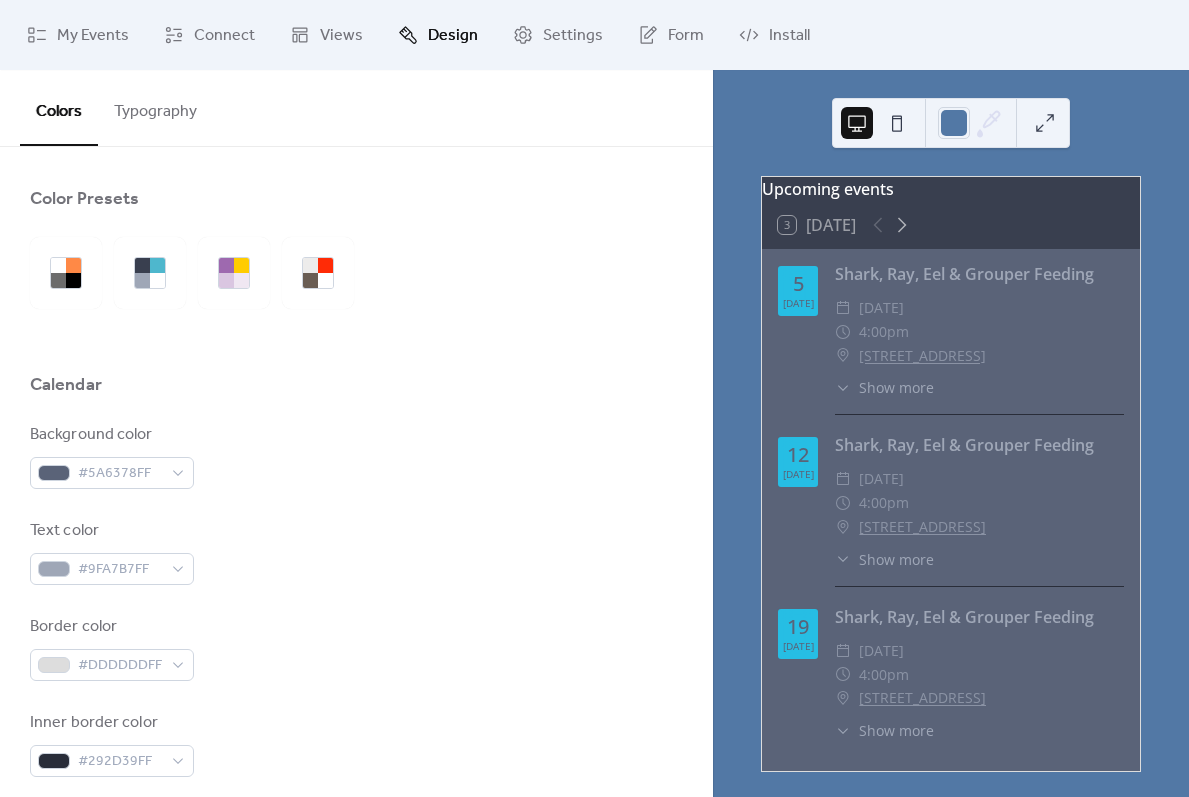 click at bounding box center [356, 341] 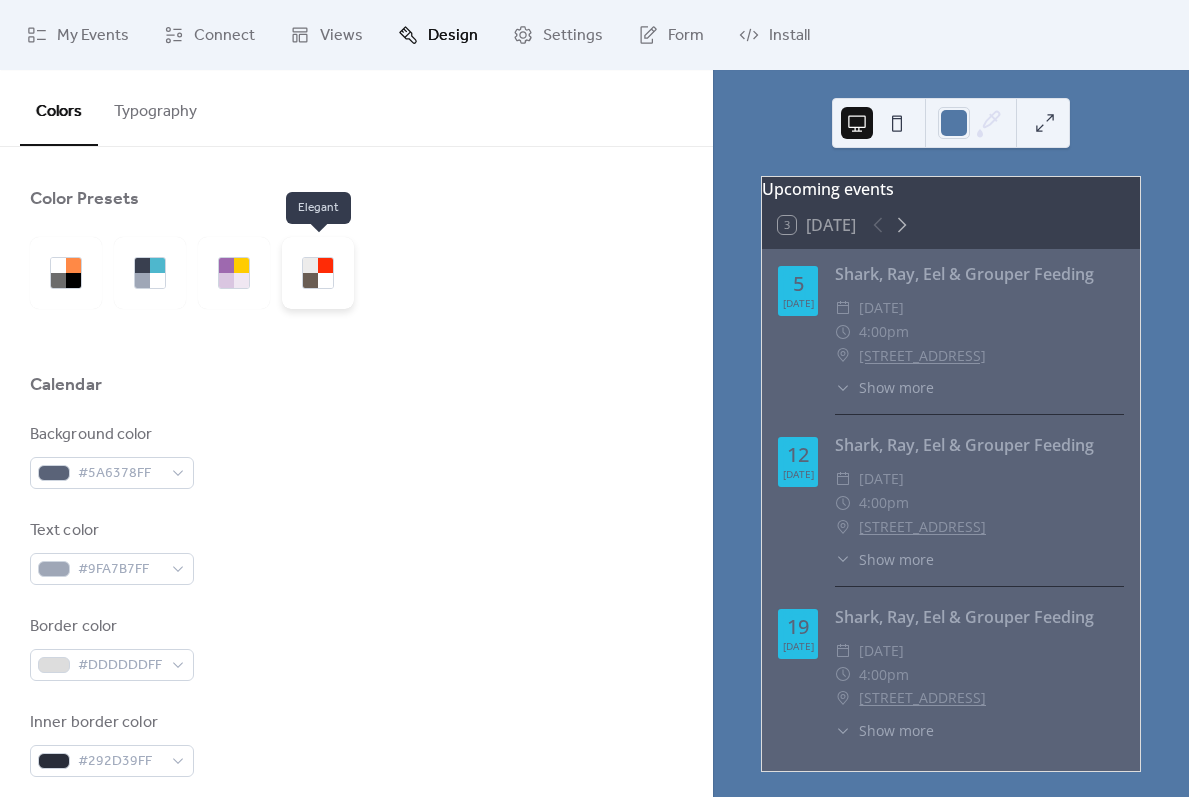 click at bounding box center (325, 280) 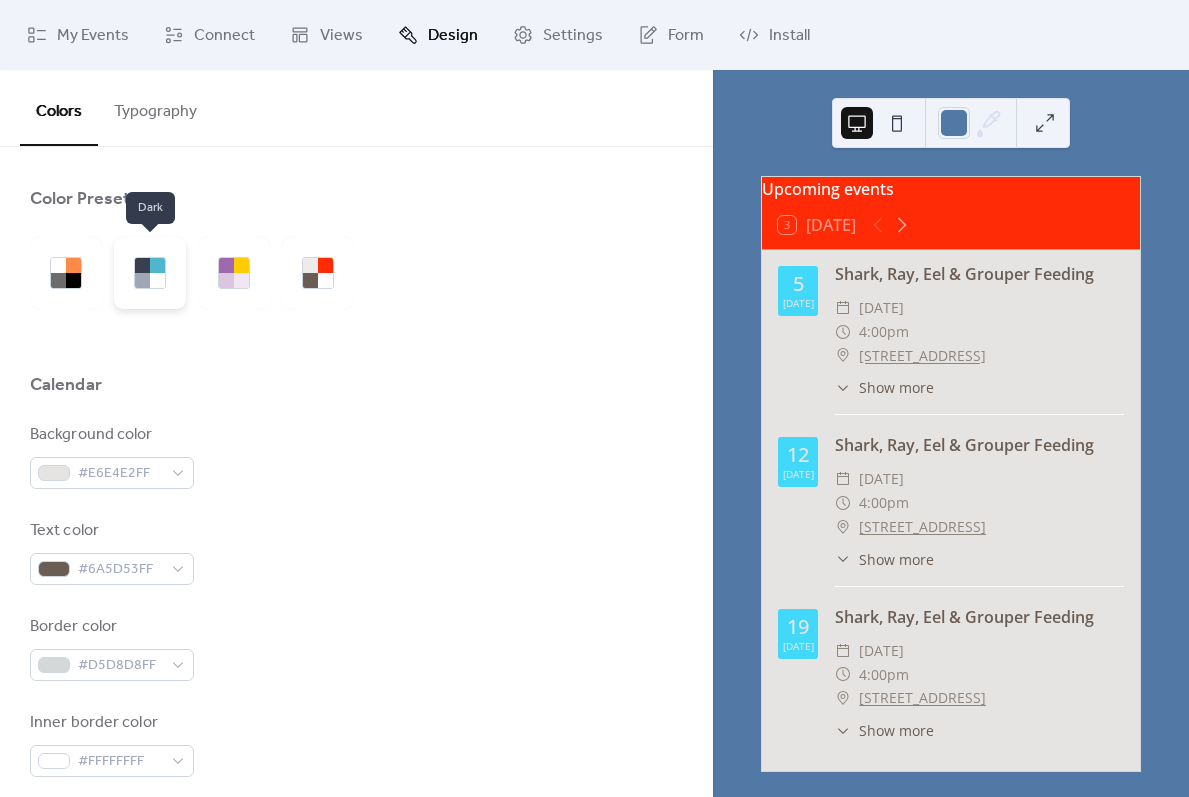 click at bounding box center (150, 273) 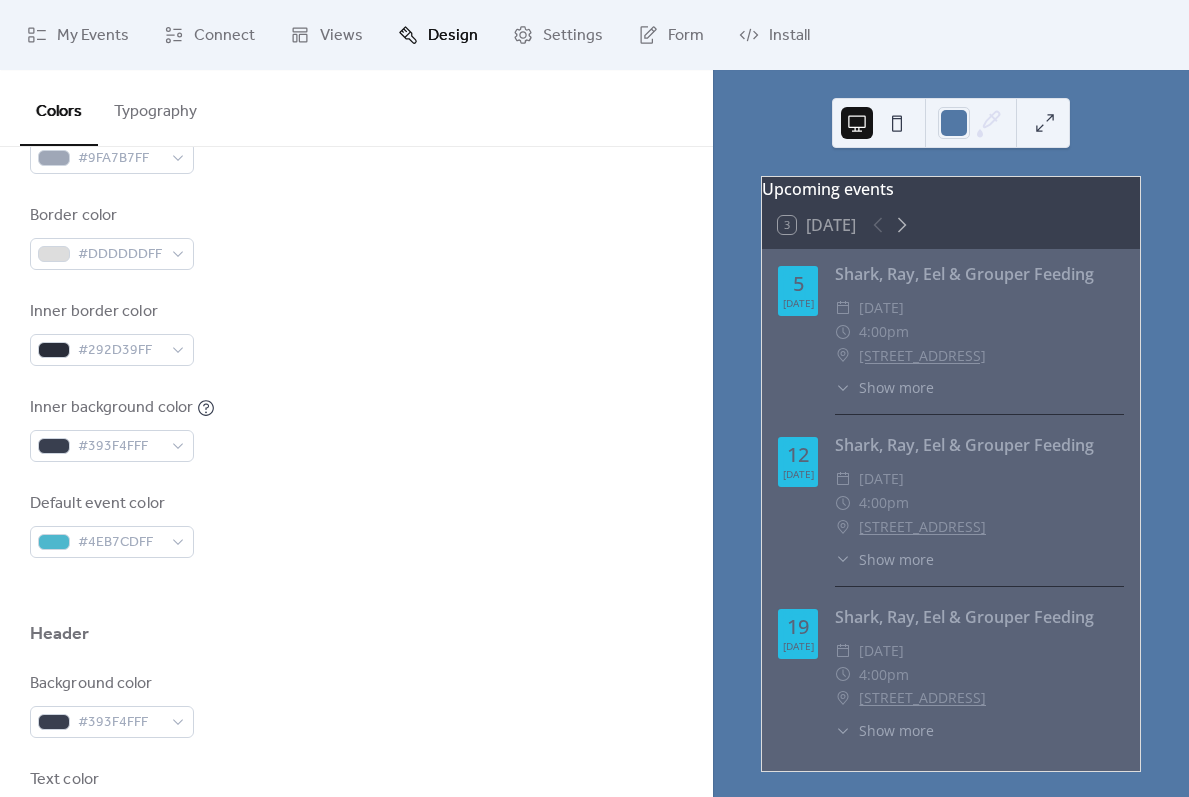 scroll, scrollTop: 400, scrollLeft: 0, axis: vertical 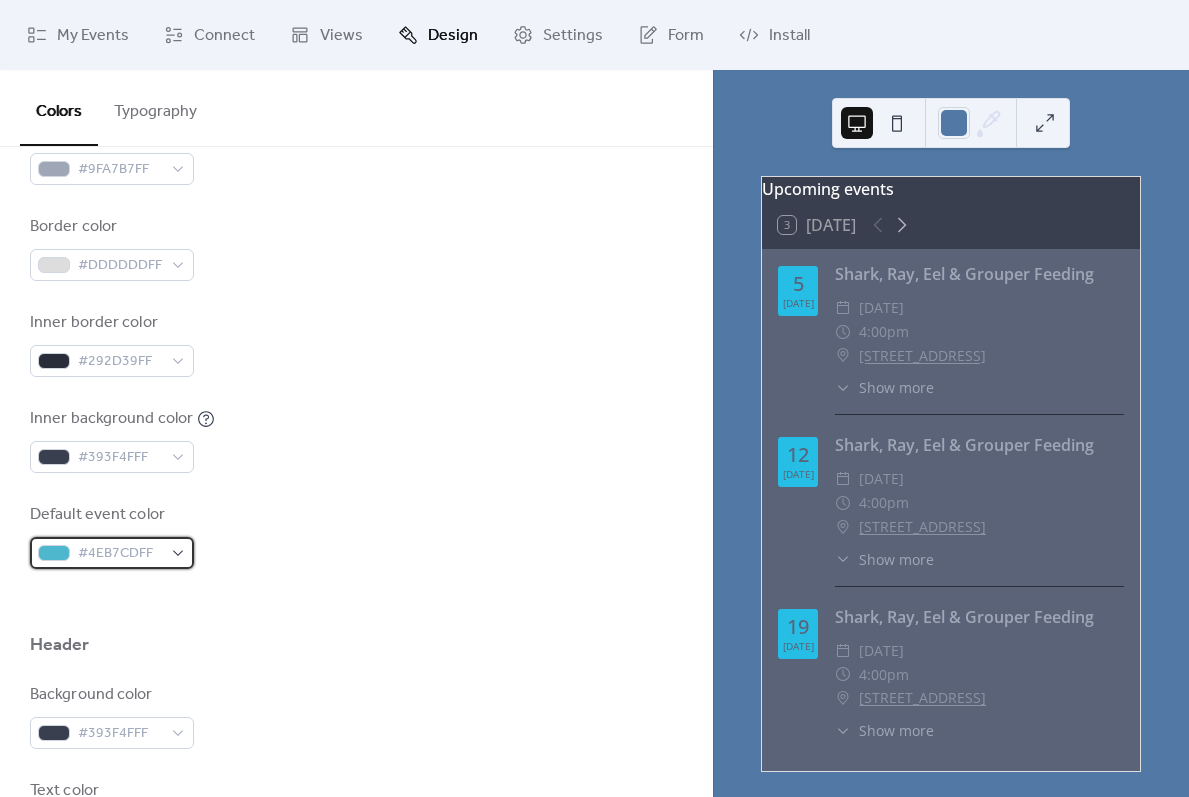 click on "#4EB7CDFF" at bounding box center [120, 554] 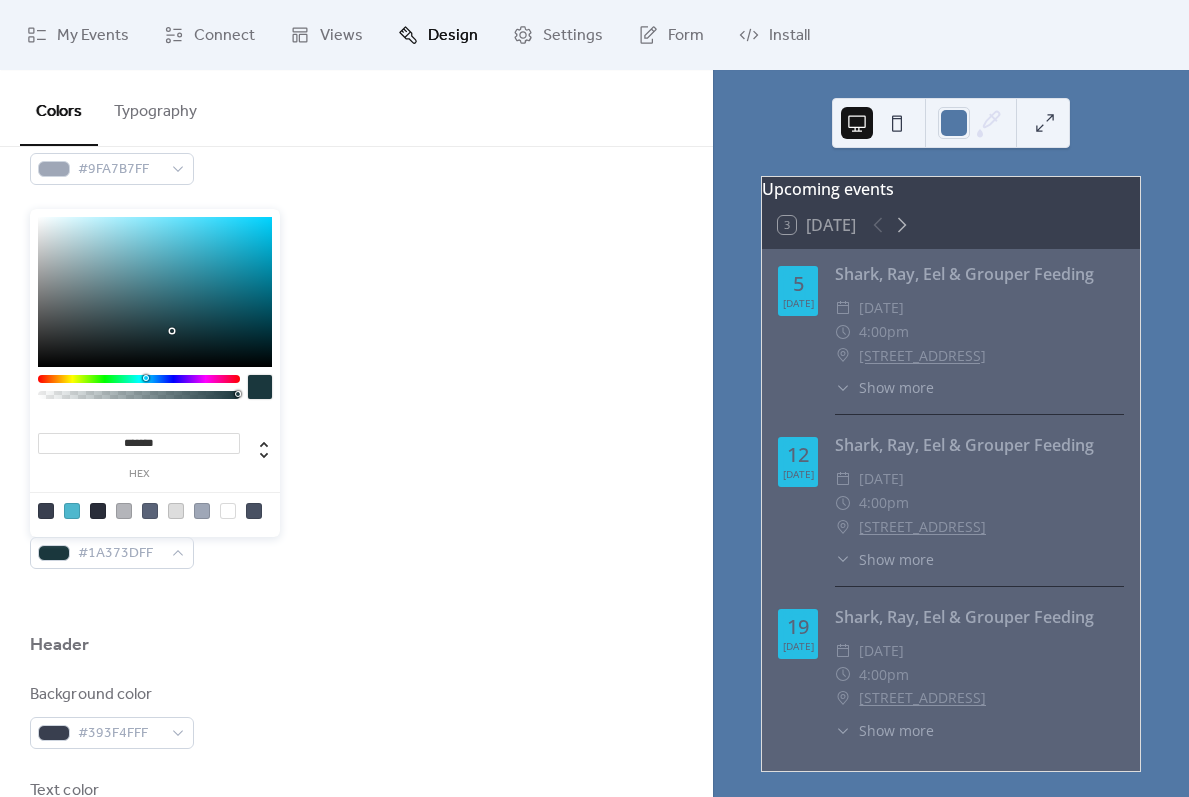 drag, startPoint x: 158, startPoint y: 329, endPoint x: 244, endPoint y: 308, distance: 88.52683 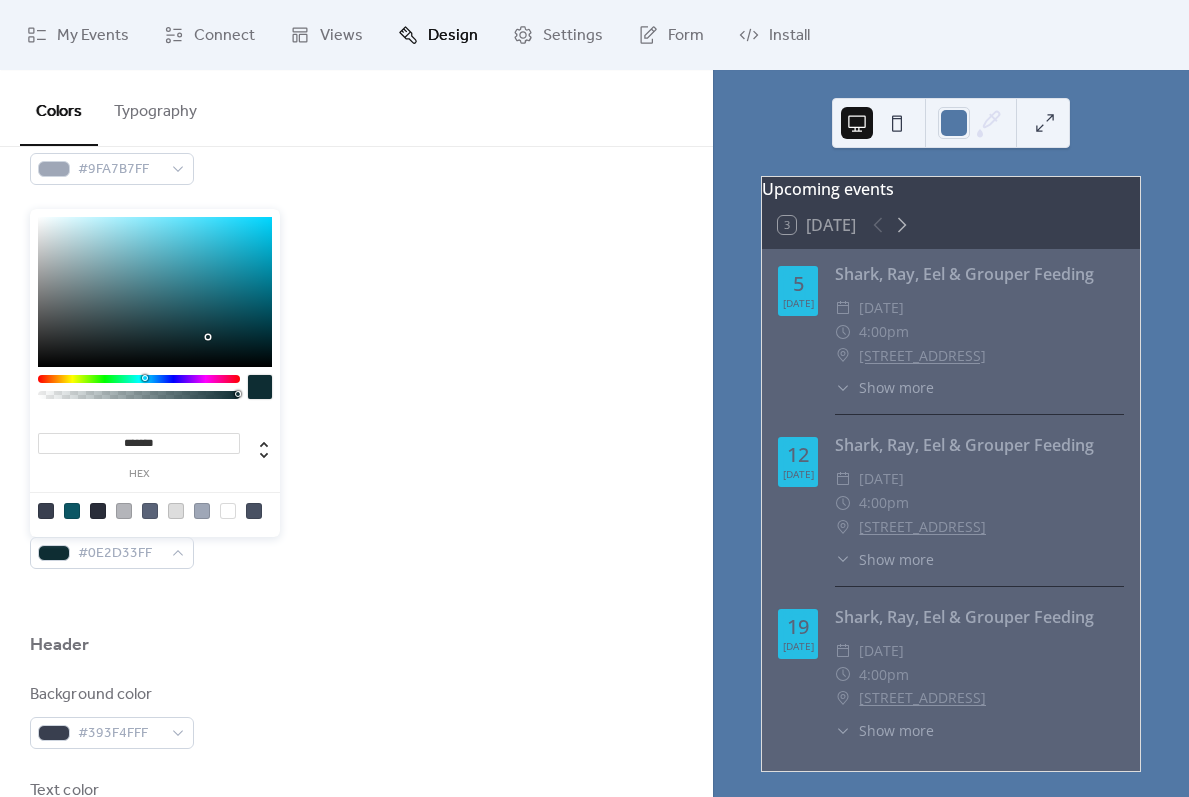 type on "*******" 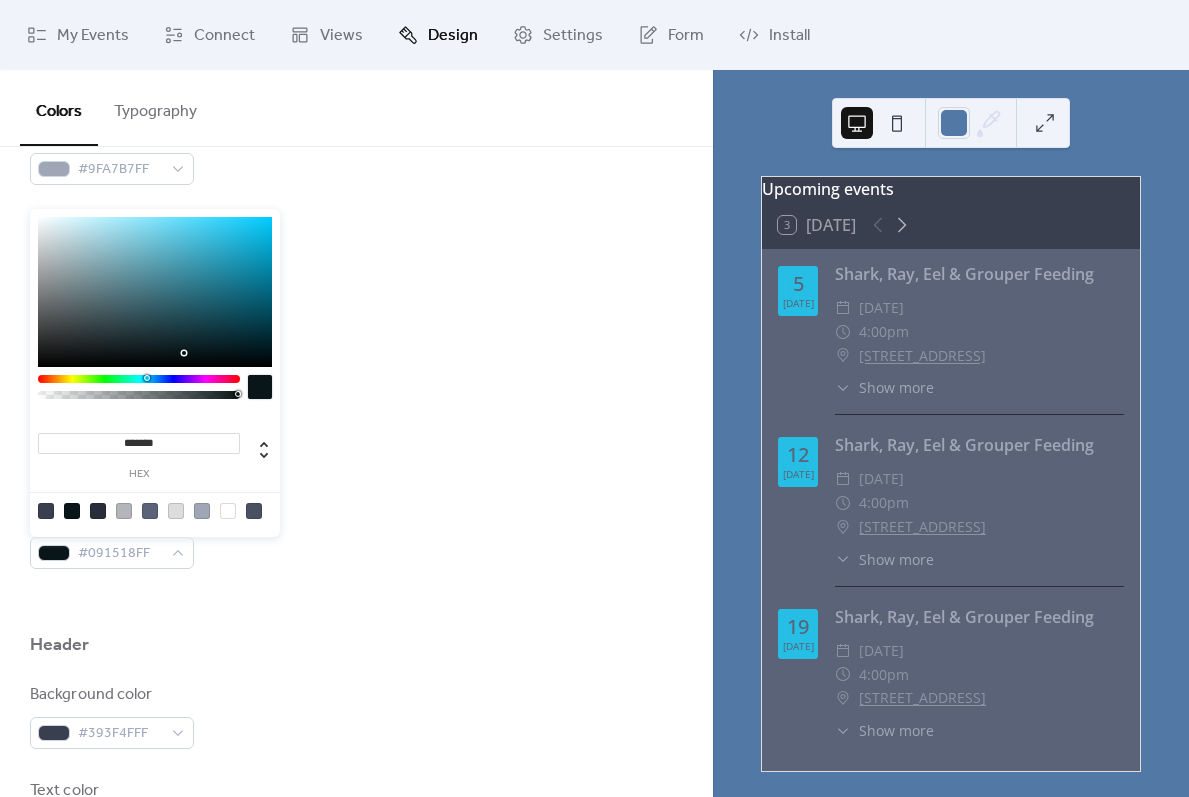 click on "Border color #DDDDDDFF" at bounding box center (356, 248) 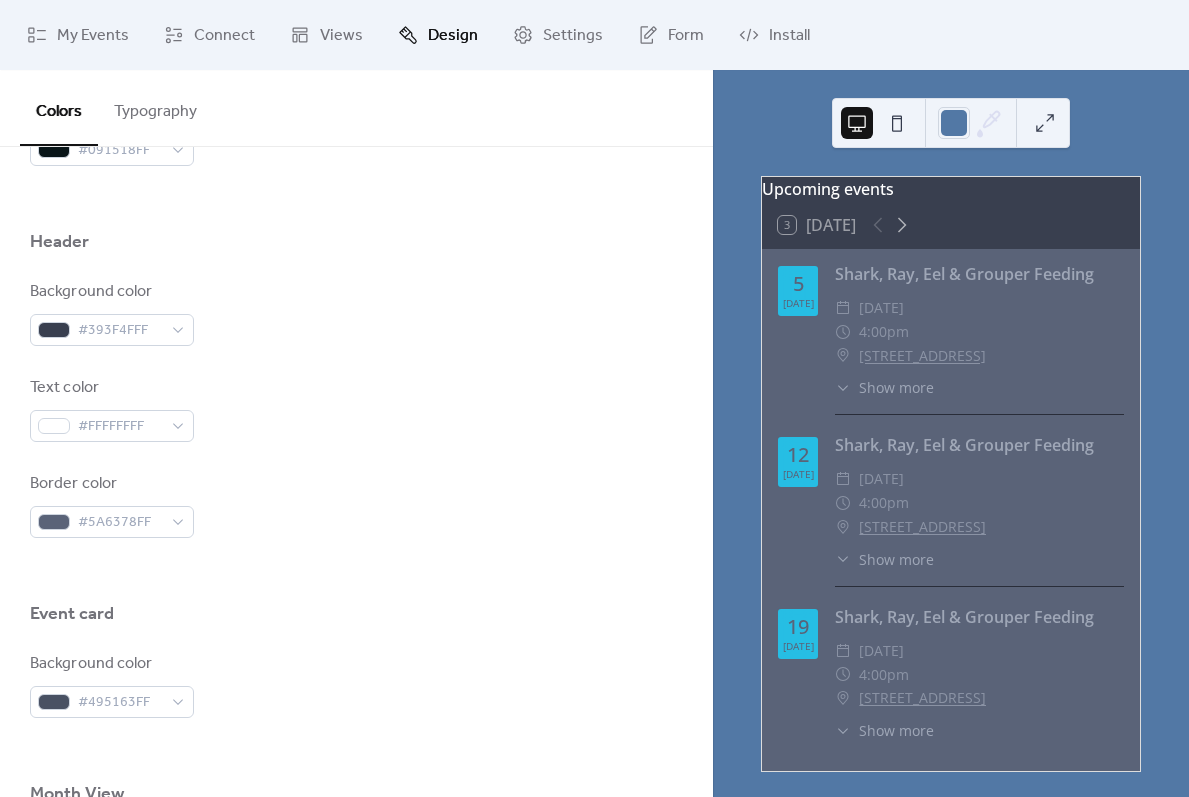 scroll, scrollTop: 0, scrollLeft: 0, axis: both 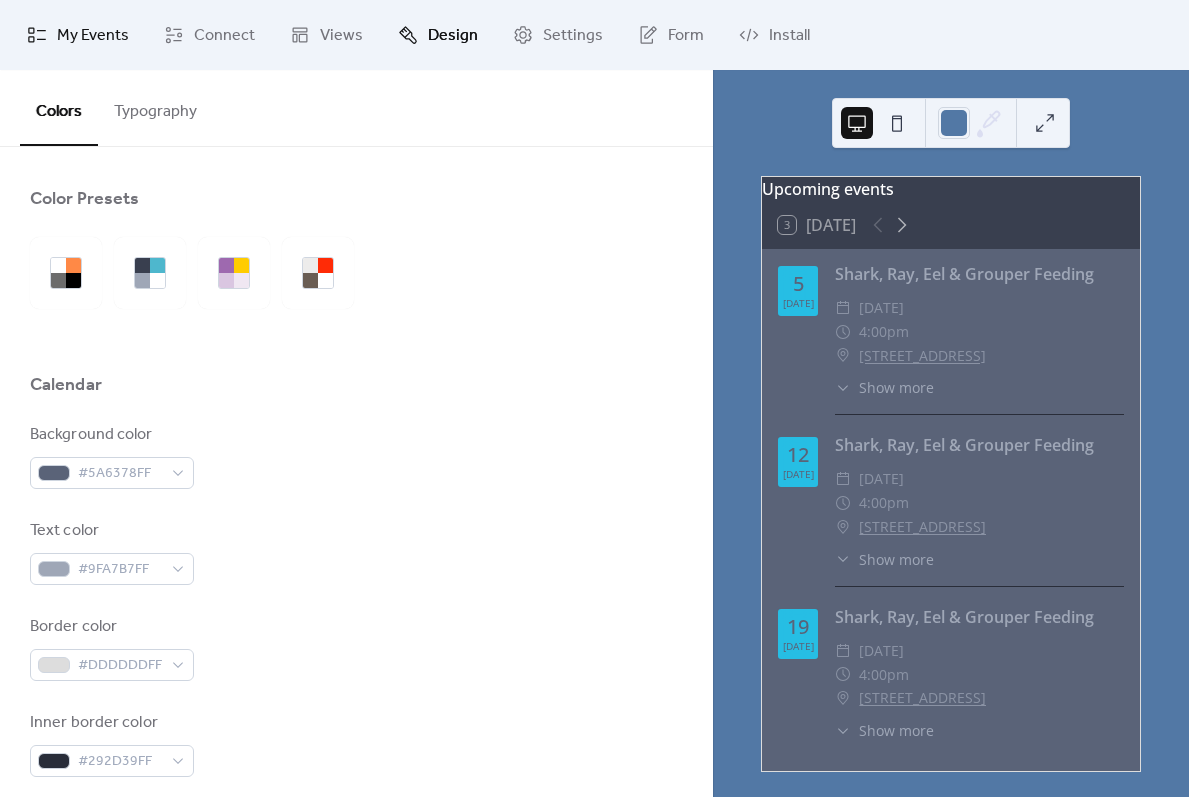 click on "My Events" at bounding box center [93, 36] 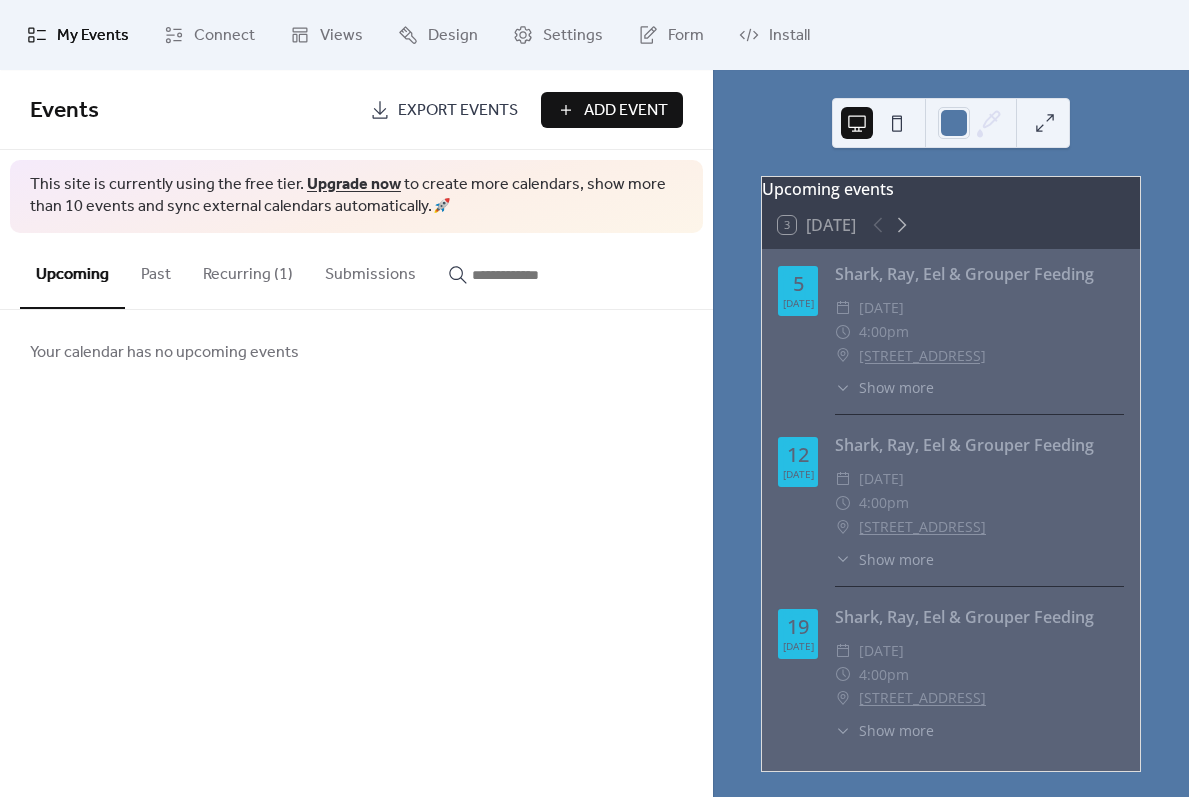 click on "Recurring  (1)" at bounding box center [248, 270] 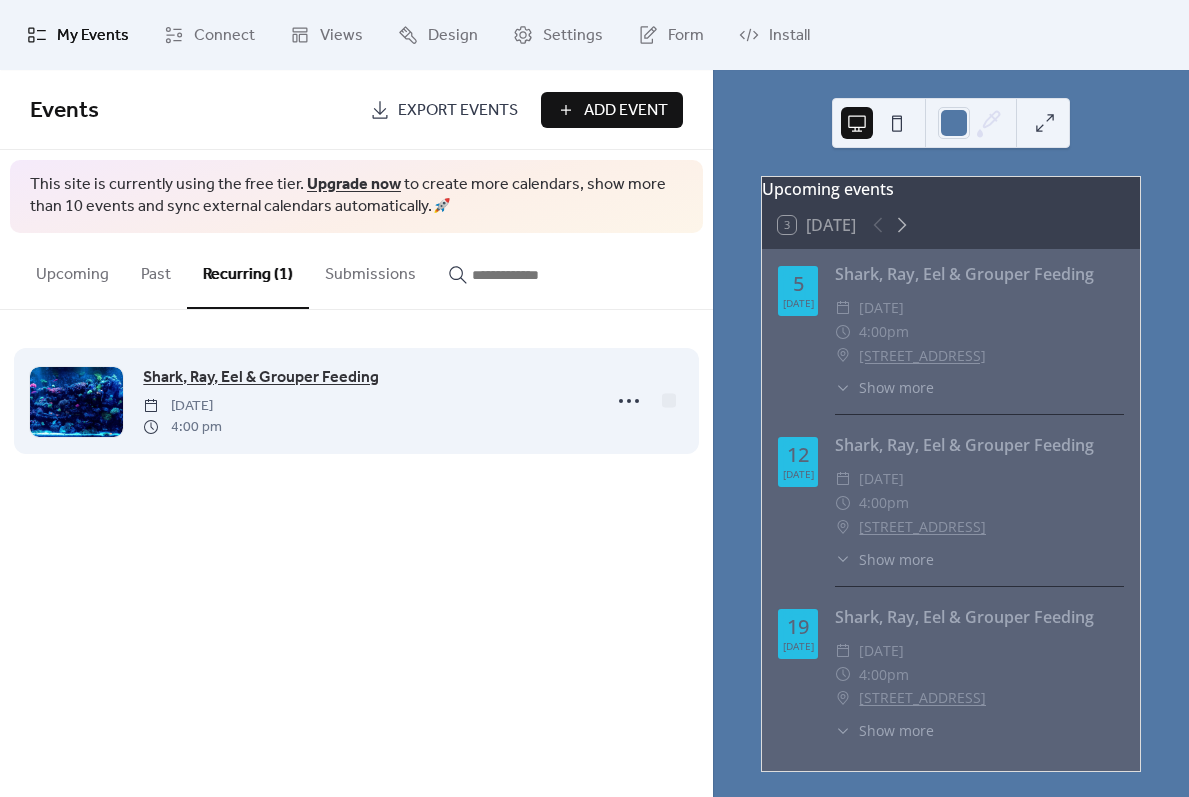 click on "Shark, Ray, Eel & Grouper Feeding" at bounding box center (261, 378) 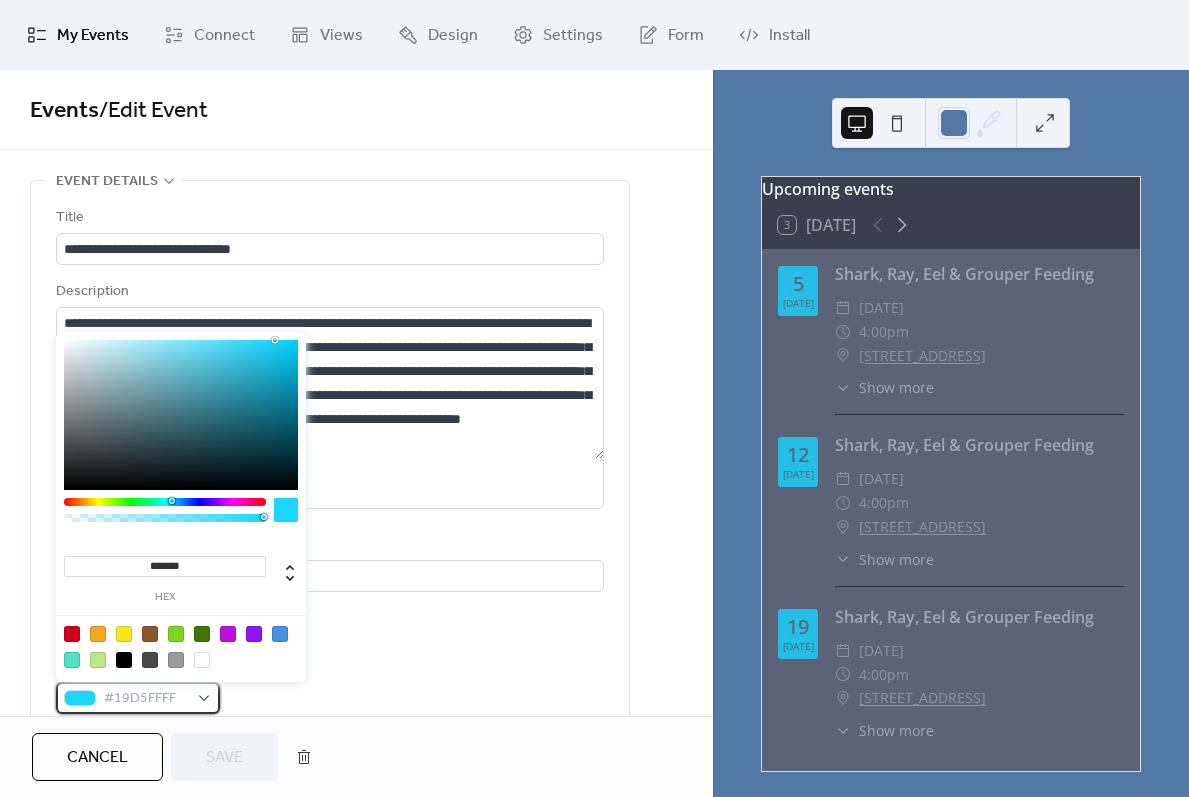 click on "#19D5FFFF" at bounding box center [146, 699] 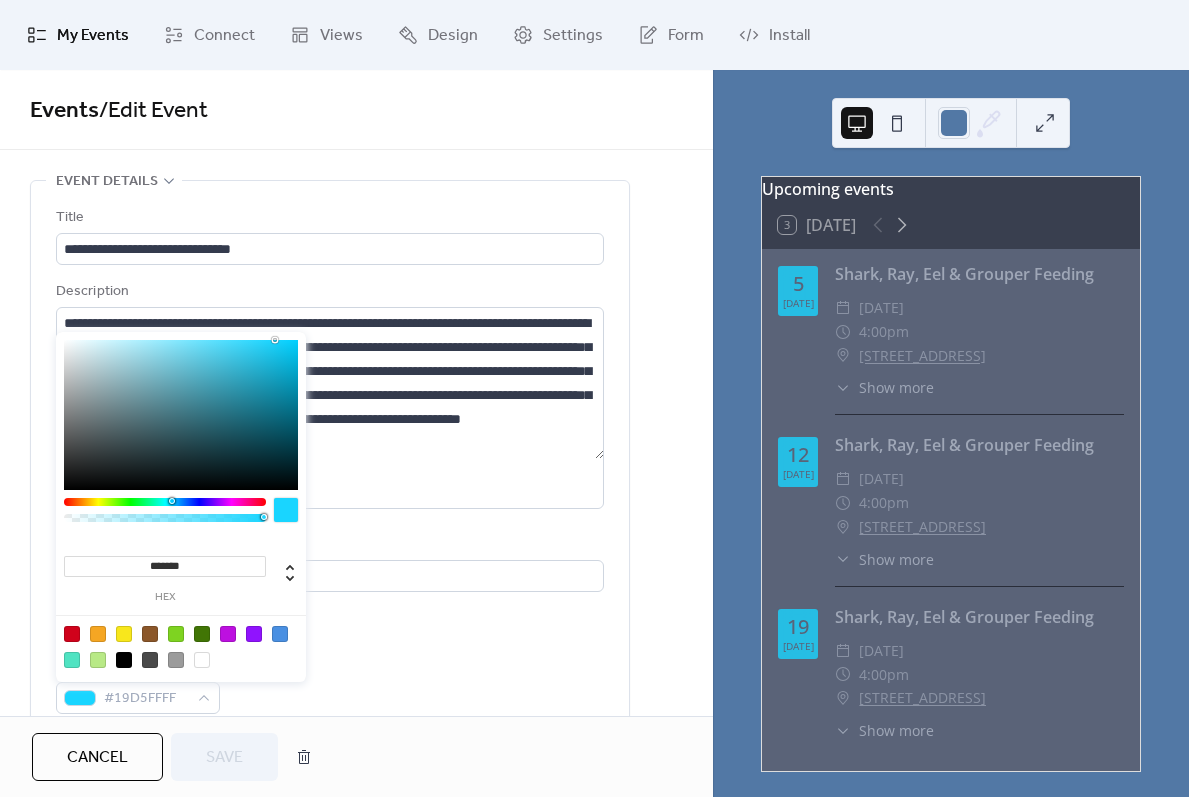 click at bounding box center (176, 660) 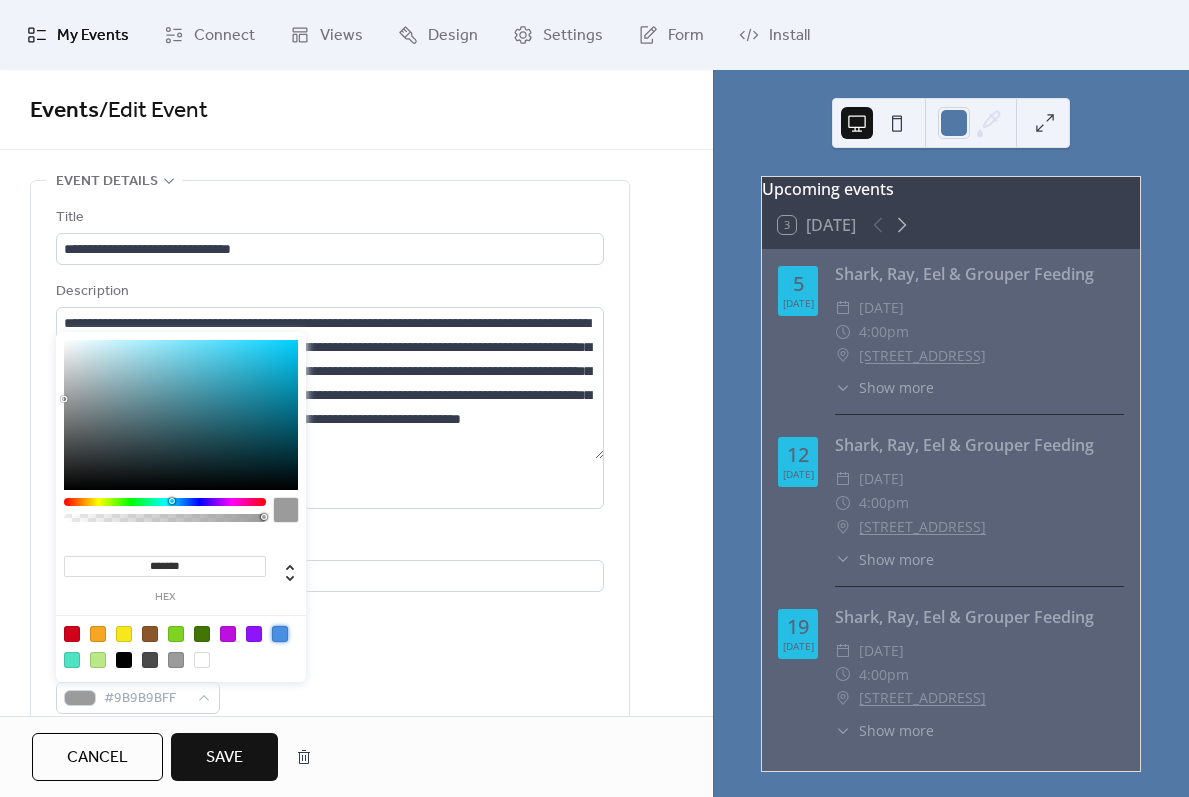 click at bounding box center (280, 634) 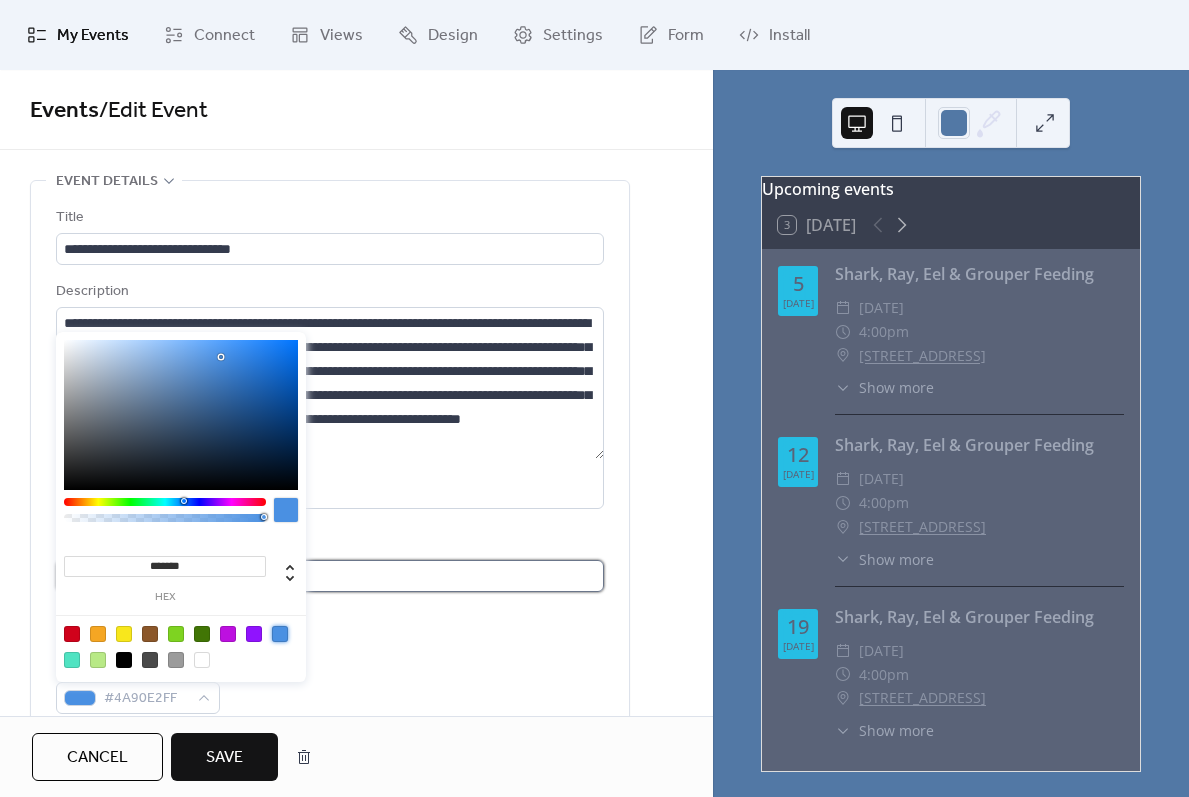 click on "**********" at bounding box center [330, 576] 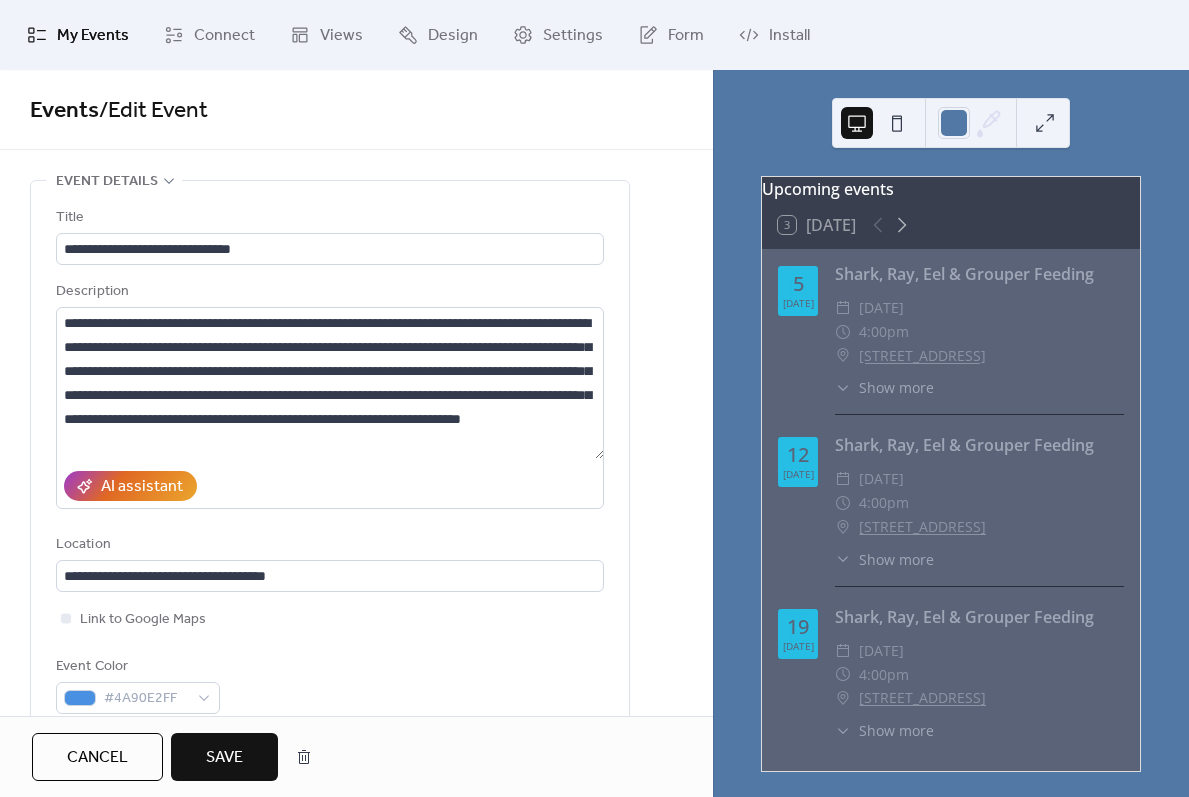click on "Events  /  Edit Event" at bounding box center (356, 110) 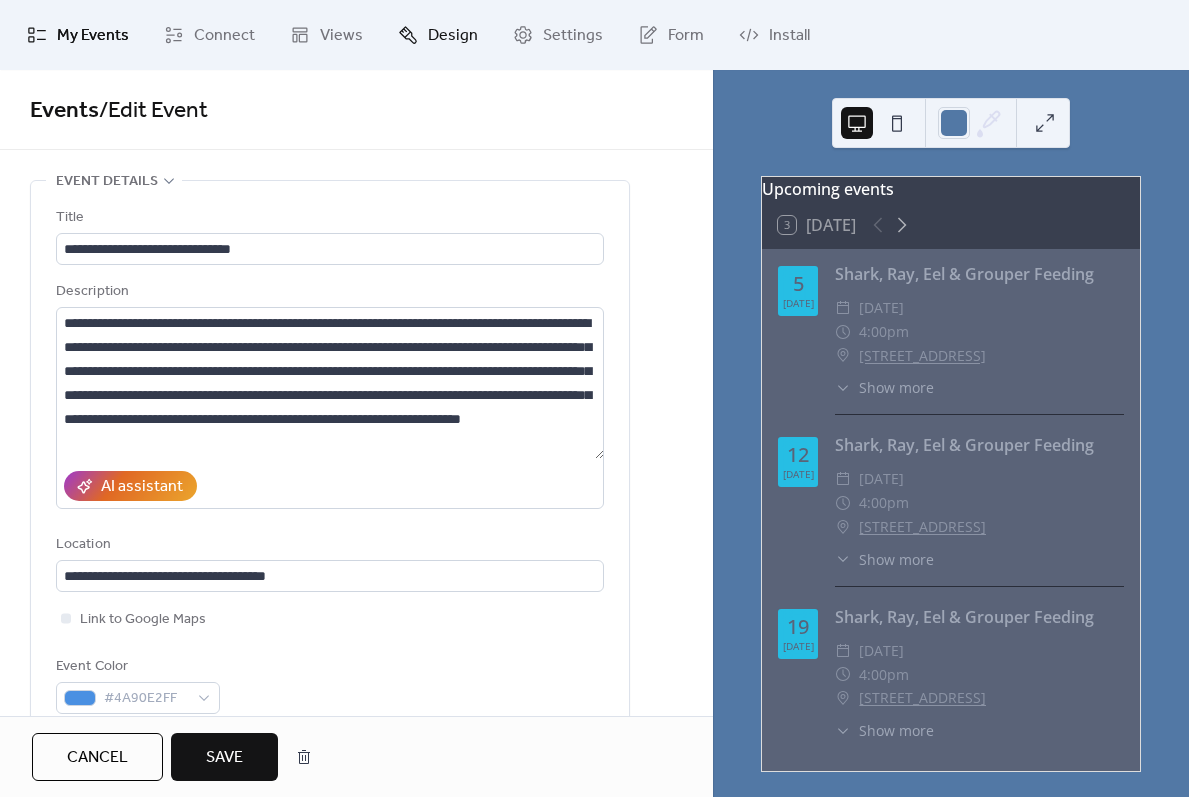 click on "Design" at bounding box center [438, 35] 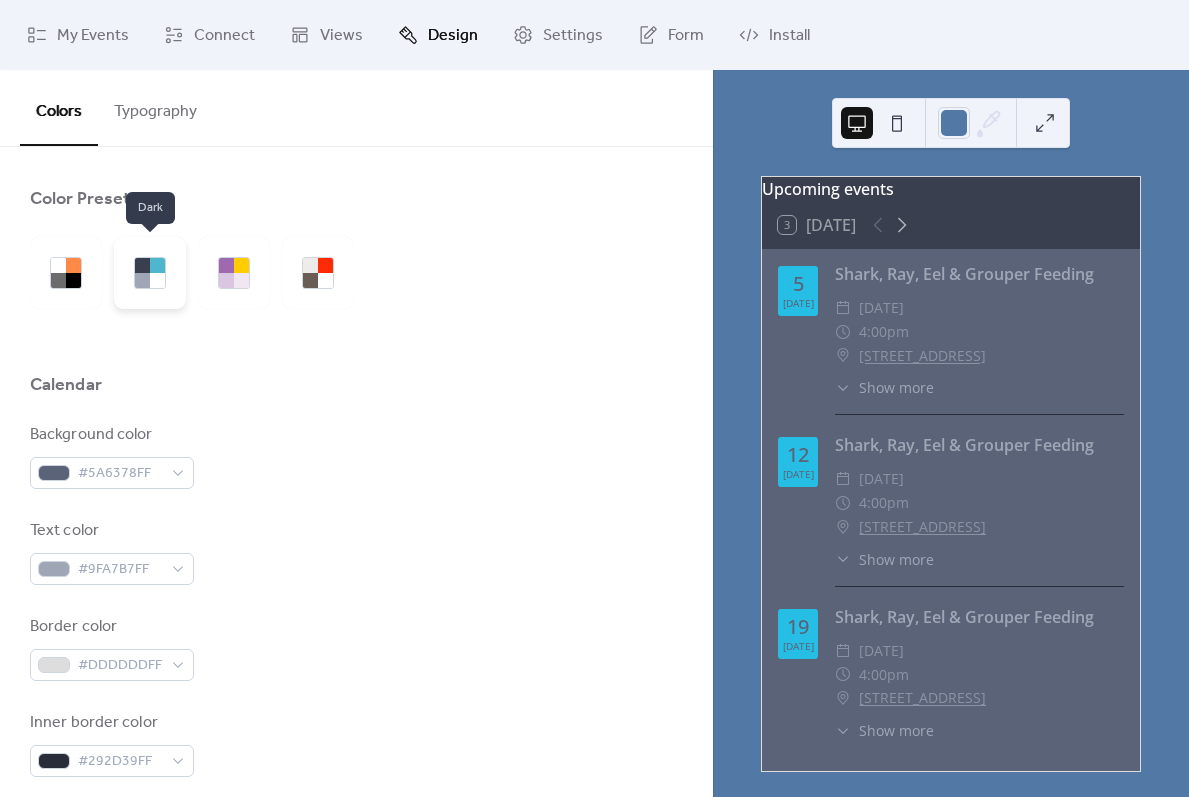 click at bounding box center (157, 280) 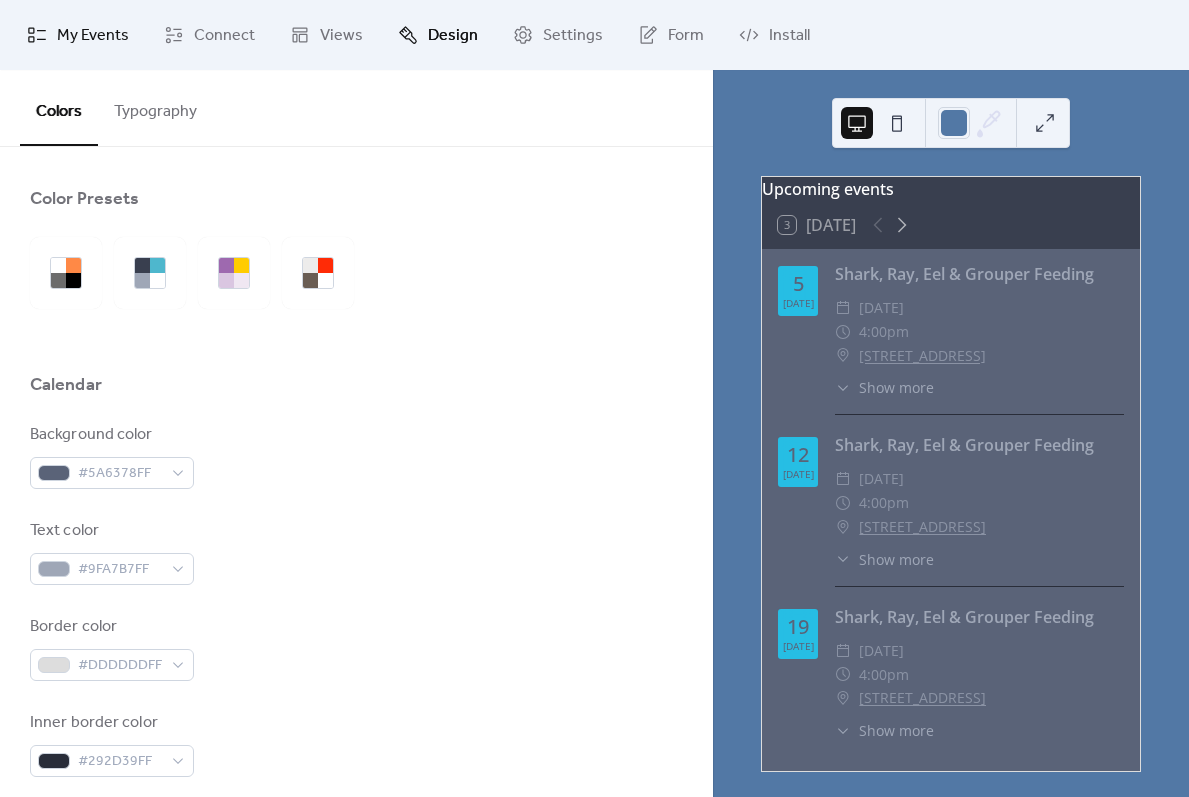 click on "My Events" at bounding box center (93, 36) 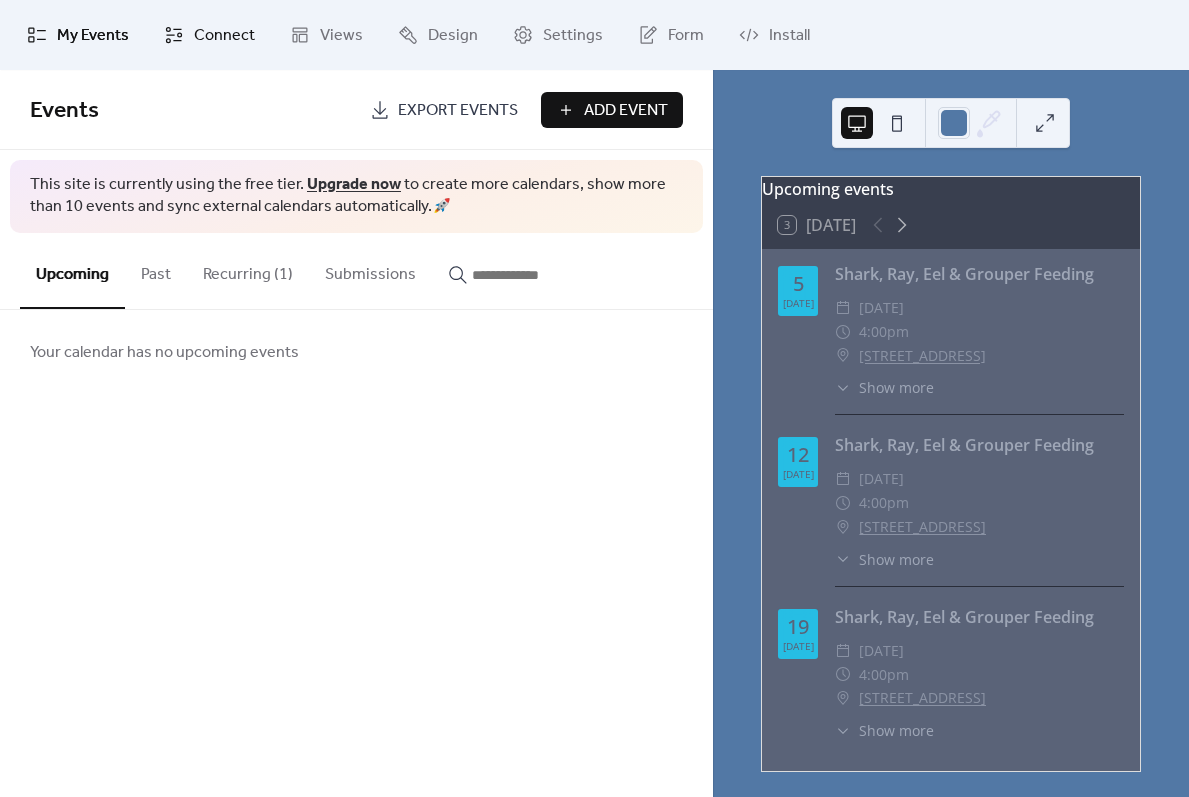 click on "Connect" at bounding box center [224, 36] 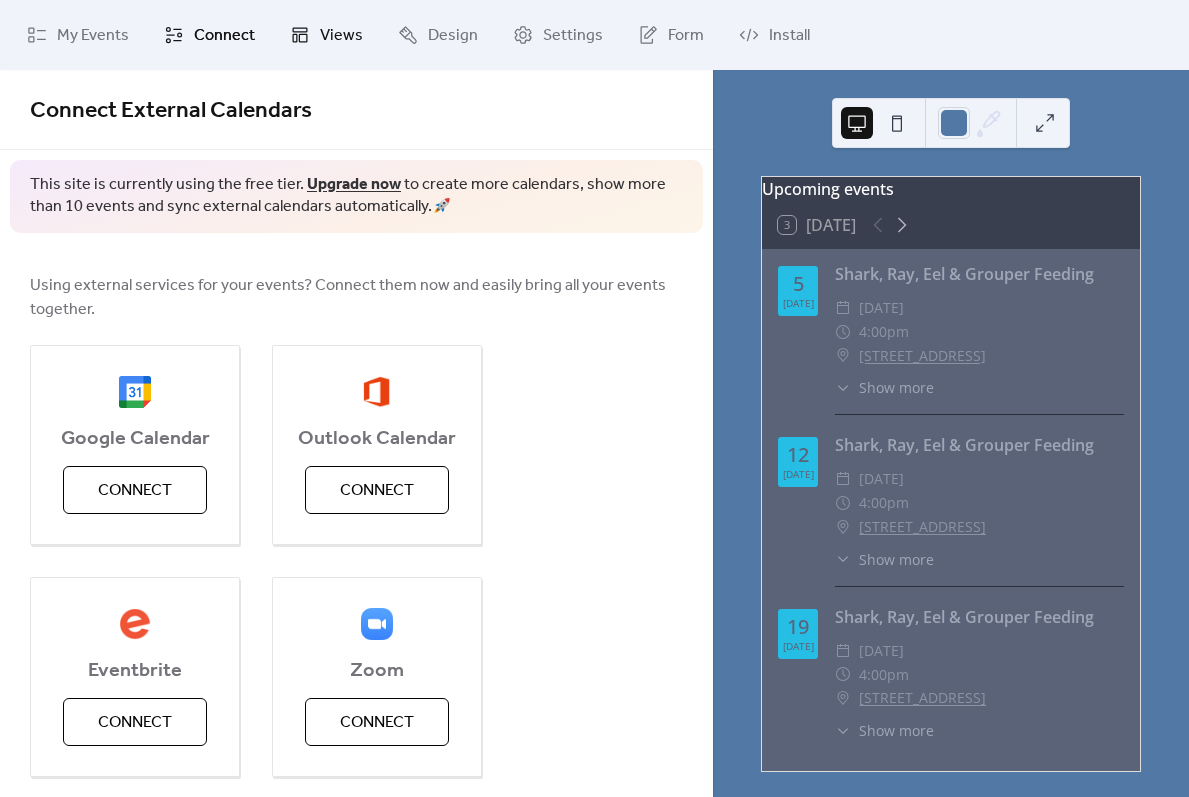 click on "Views" at bounding box center (326, 35) 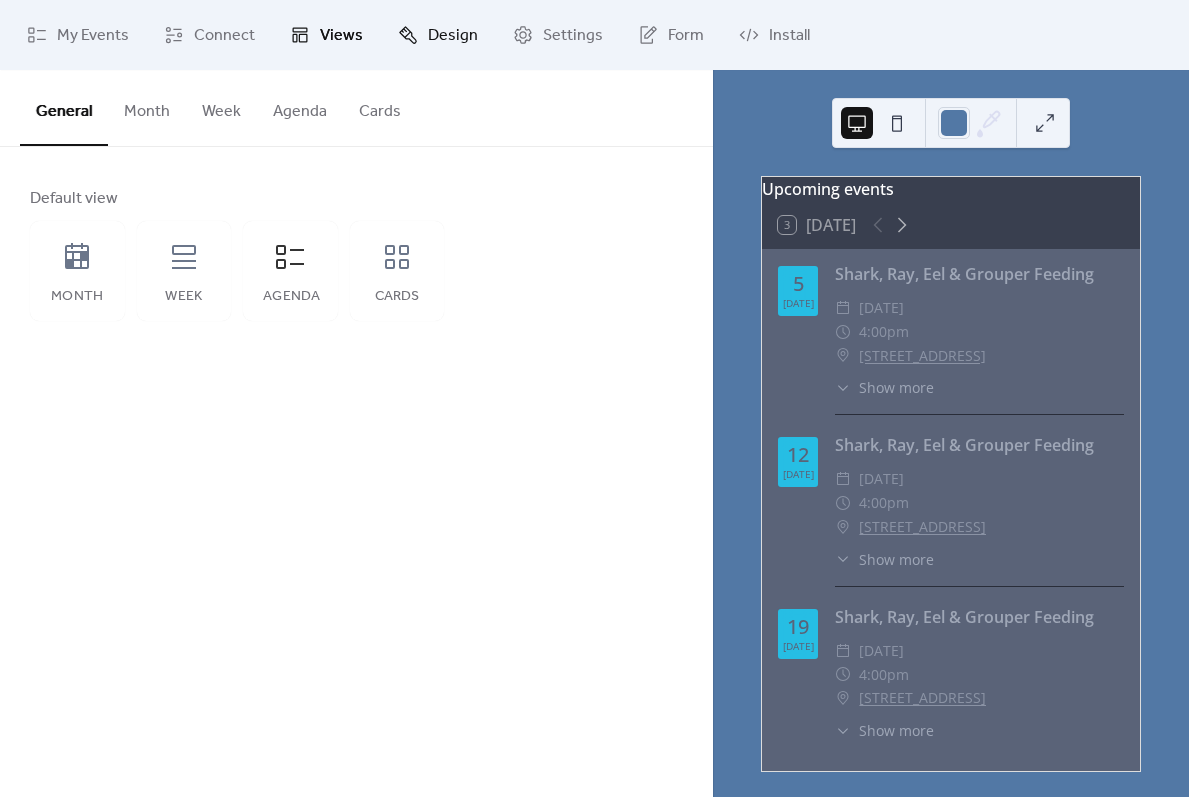 click on "Design" at bounding box center [438, 35] 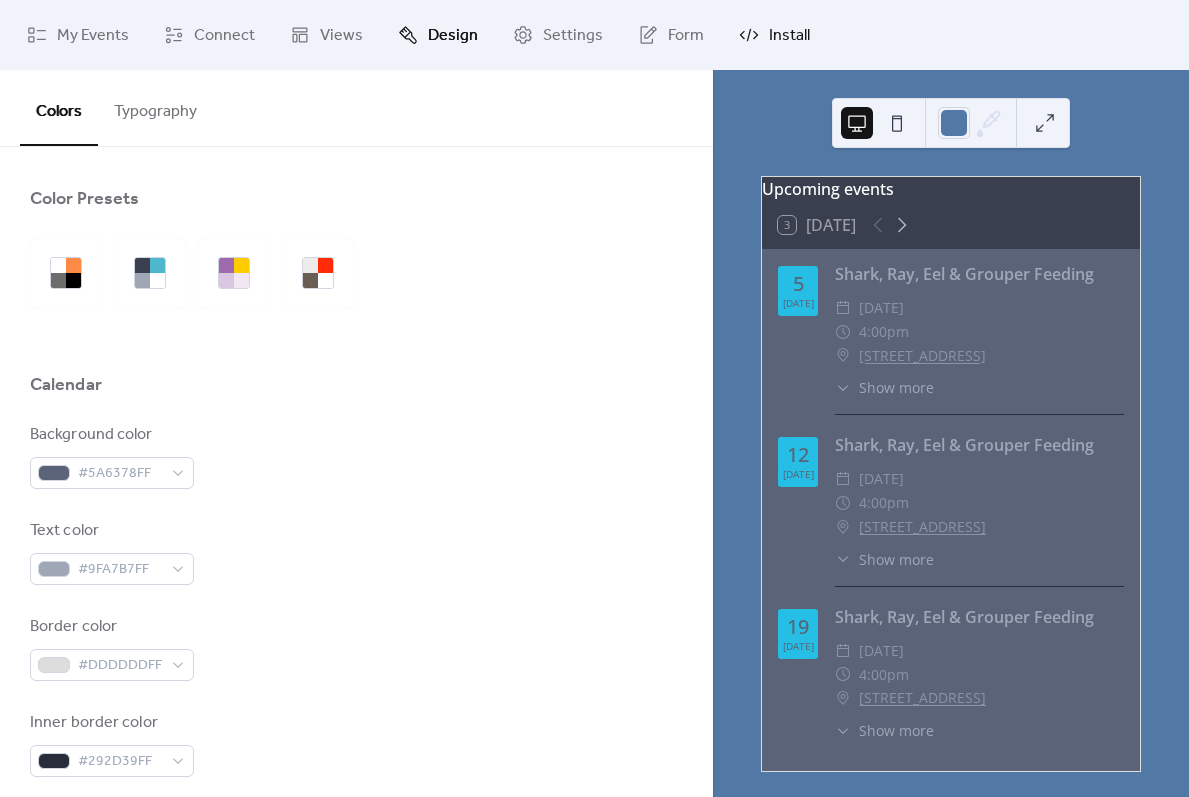 click on "Install" at bounding box center (774, 35) 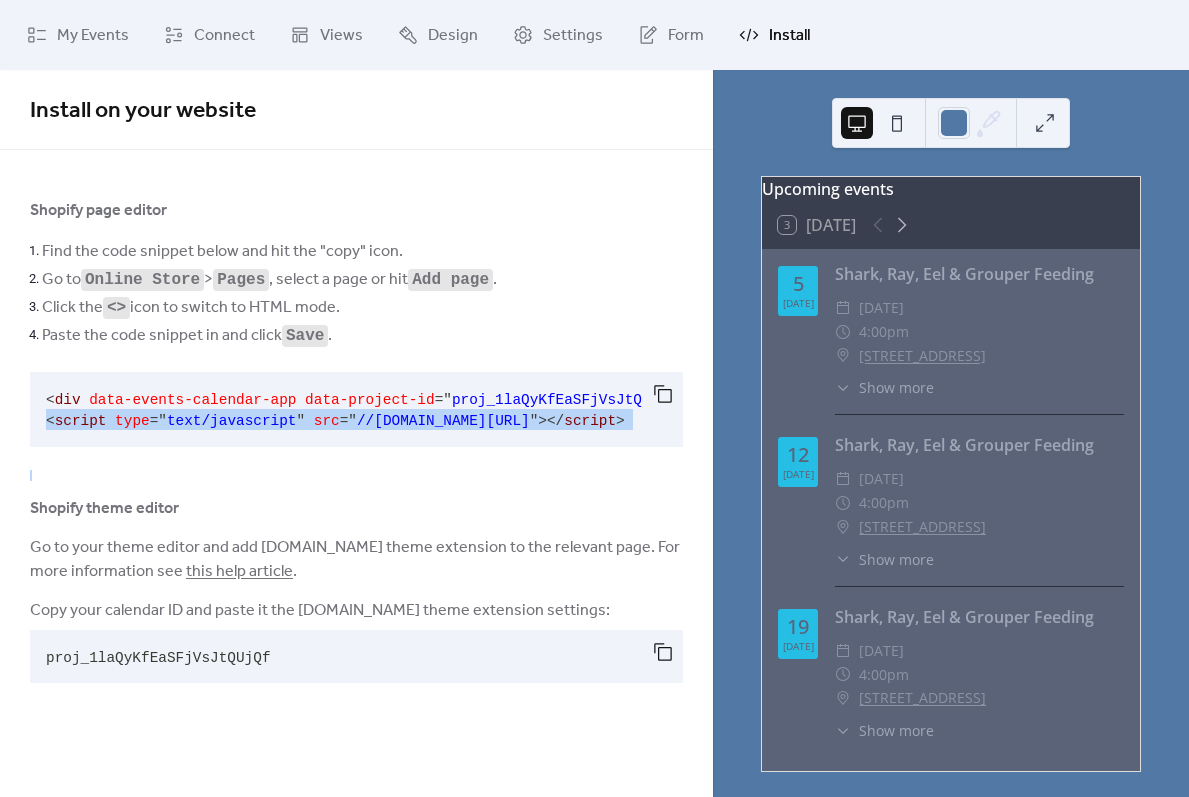 click on "< div   data-events-calendar-app   data-project-id = " proj_1laQyKfEaSFjVsJtQUjQf "   > </ div >
< script   type = " text/javascript "   src = " //dist.eventscalendar.co/embed.js " > </ script >" at bounding box center (356, 409) 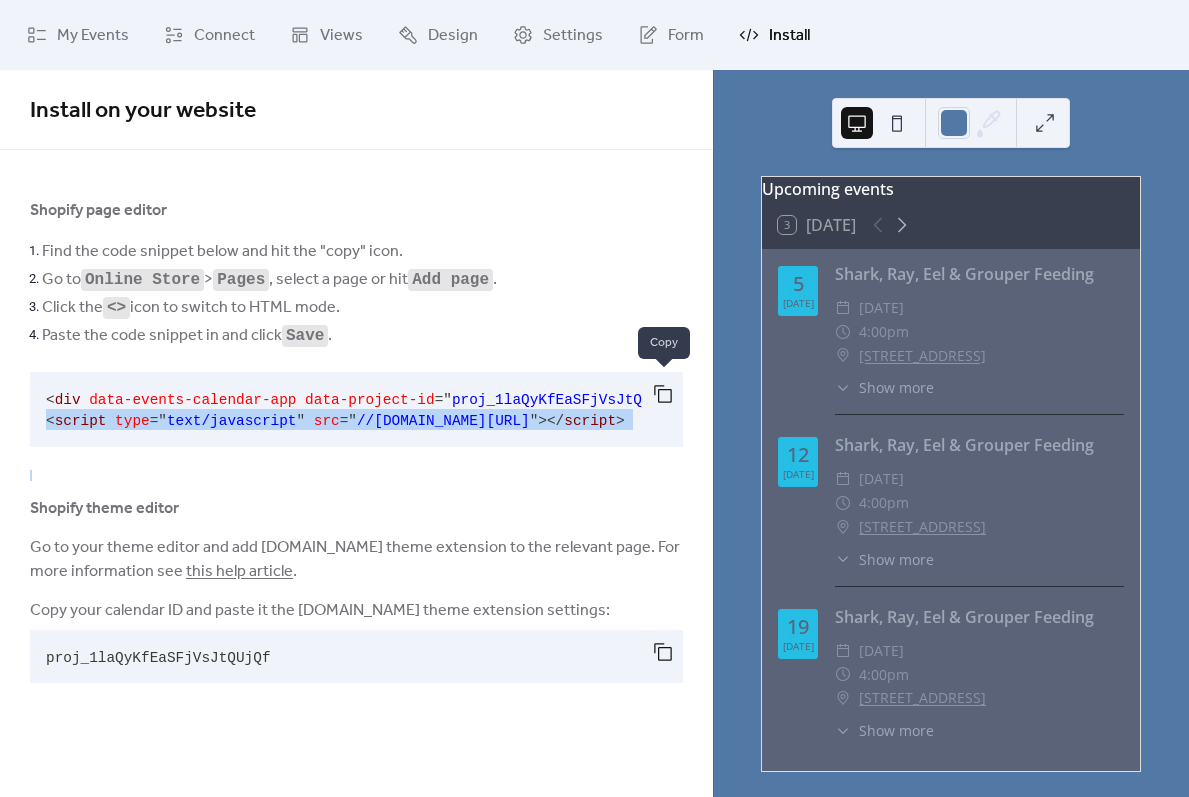 click at bounding box center (663, 394) 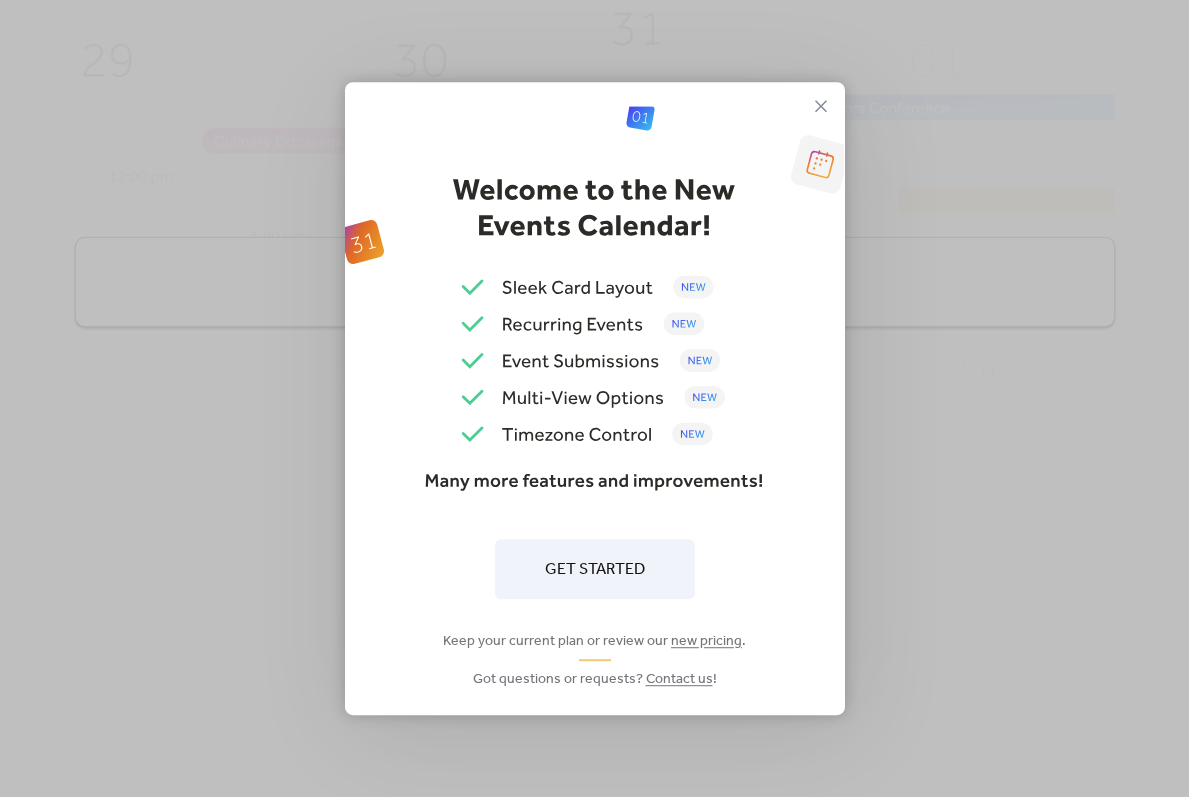 scroll, scrollTop: 0, scrollLeft: 0, axis: both 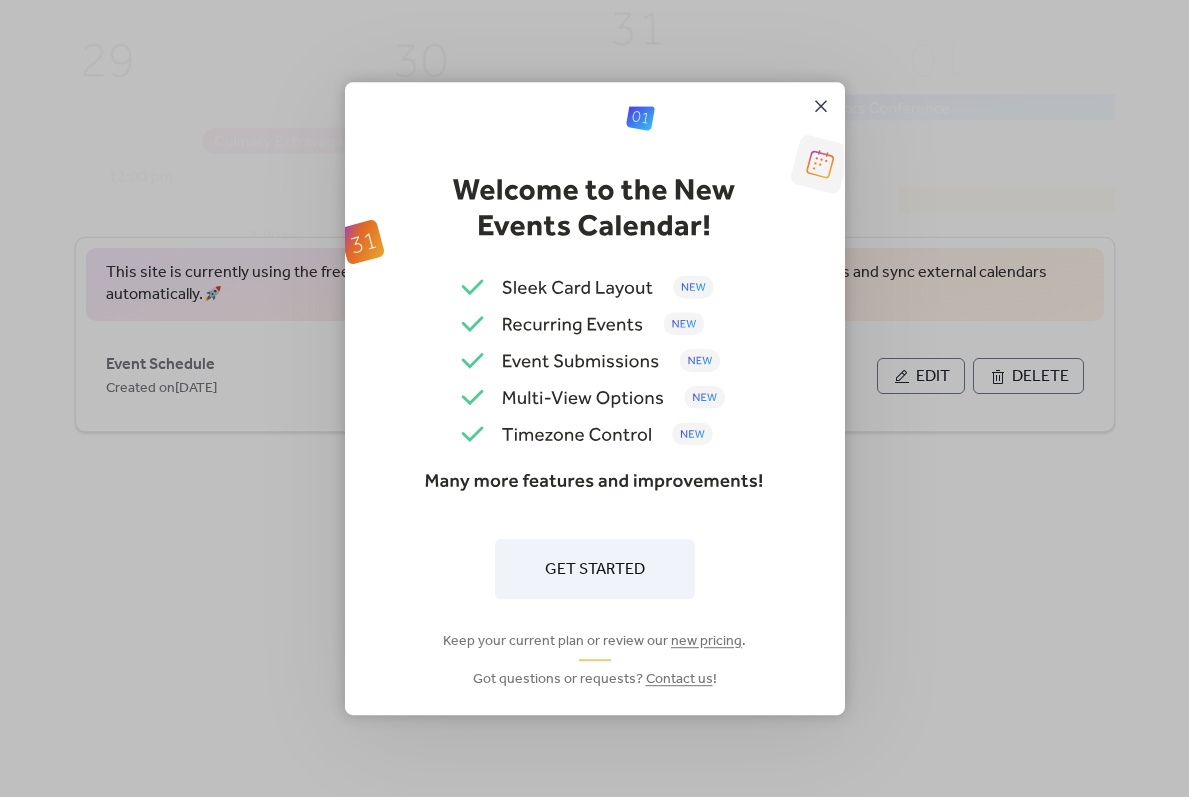 click 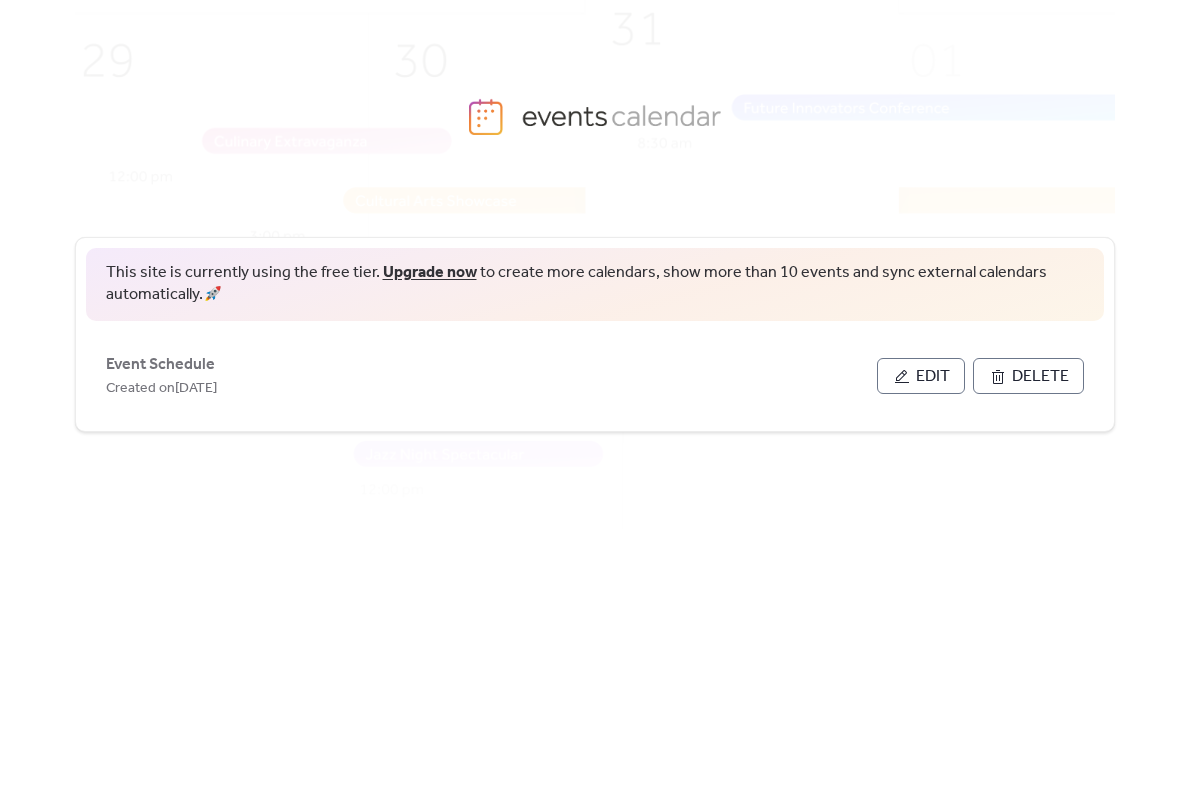 click at bounding box center [624, 305] 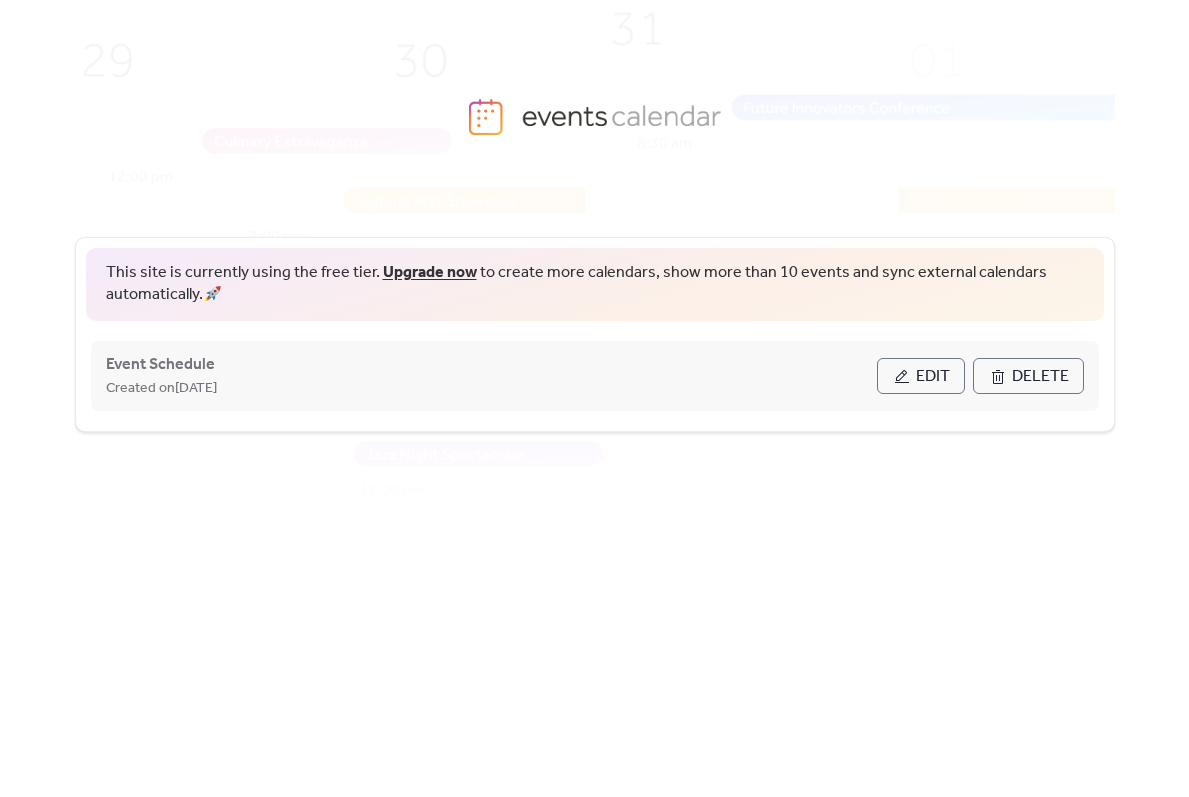 click on "Event Schedule Created on  [DATE] Edit Delete" at bounding box center [595, 376] 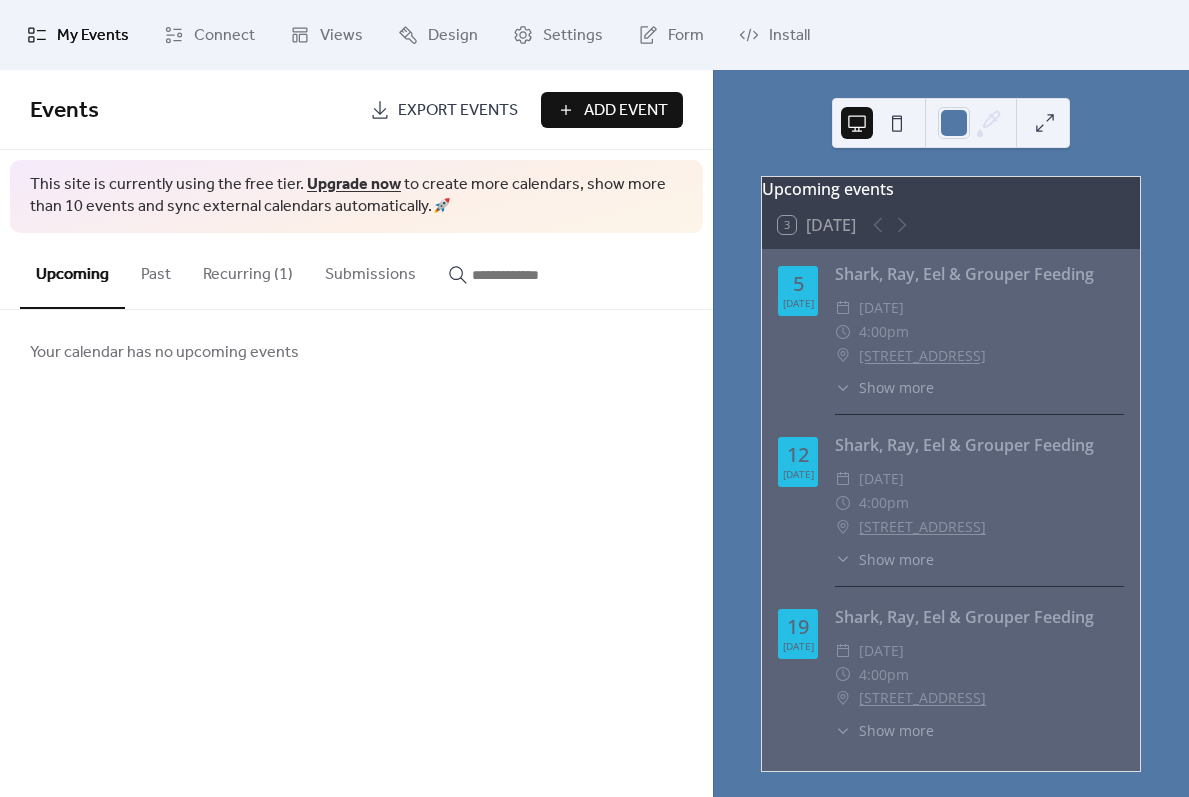 click on "Events Export Events Add Event This site is currently using the free tier.   Upgrade now   to create more calendars, show more than 10 events and sync external calendars automatically. 🚀 Upcoming  Past  Recurring  (1) Submissions  Your calendar has no upcoming events Cancel" at bounding box center [356, 433] 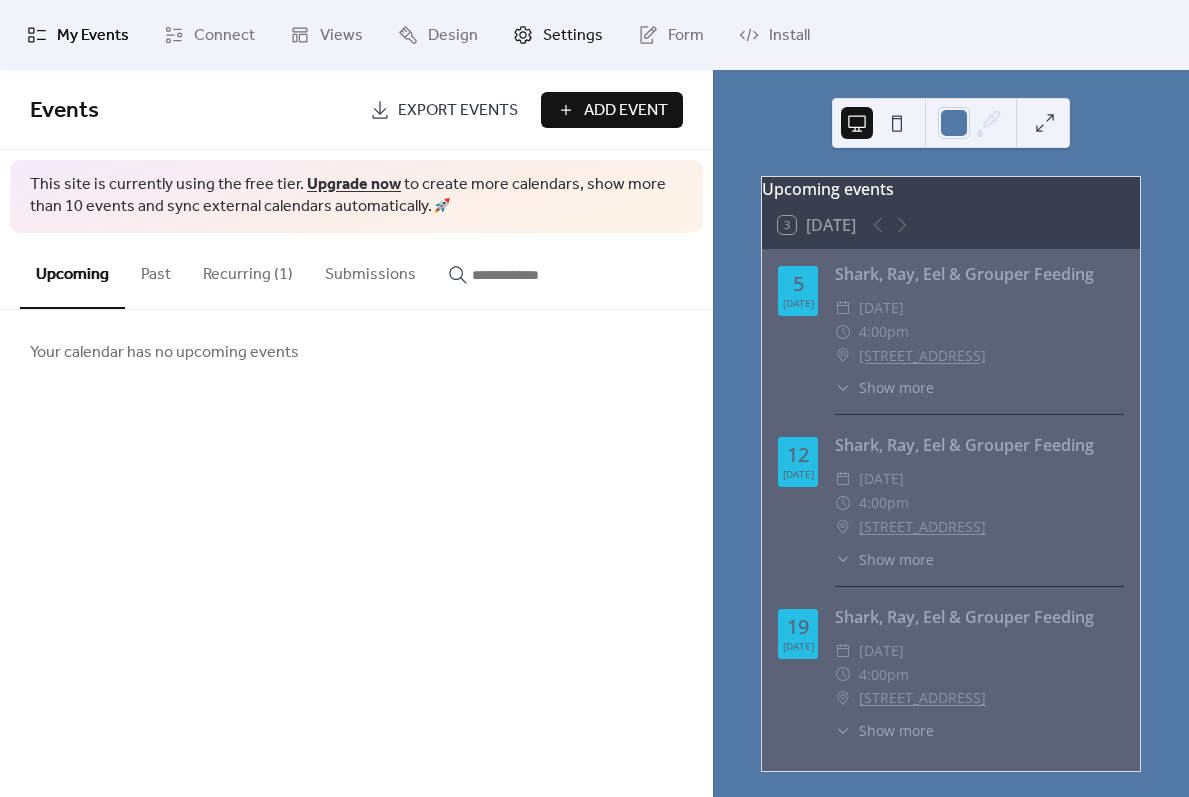 click on "Settings" at bounding box center [573, 36] 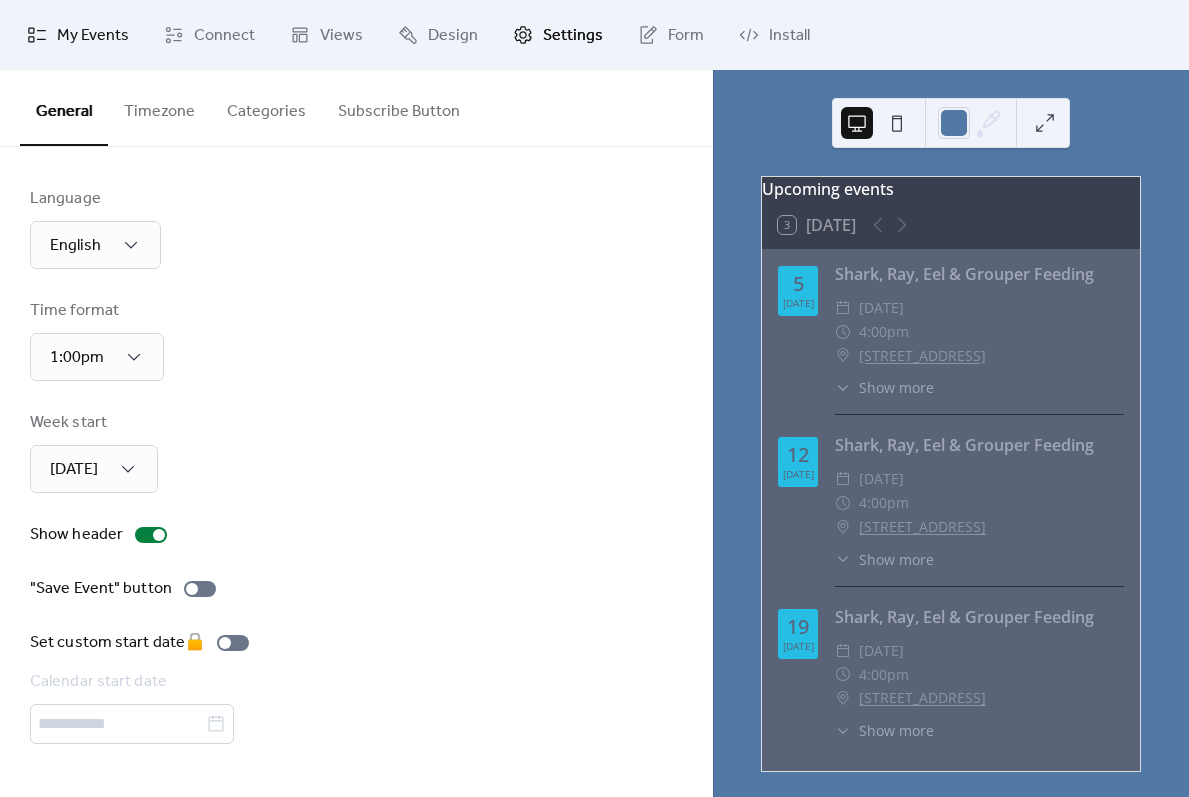 click on "My Events" at bounding box center [93, 36] 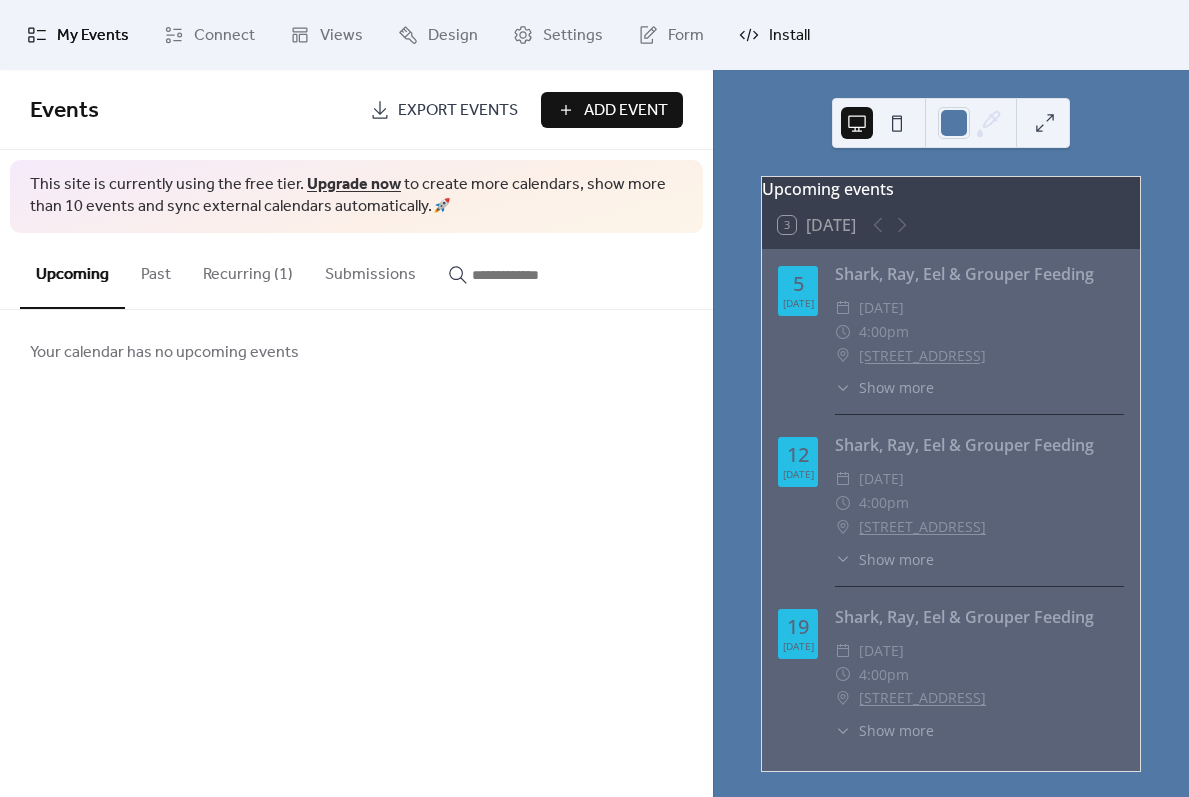 click on "Install" at bounding box center (789, 36) 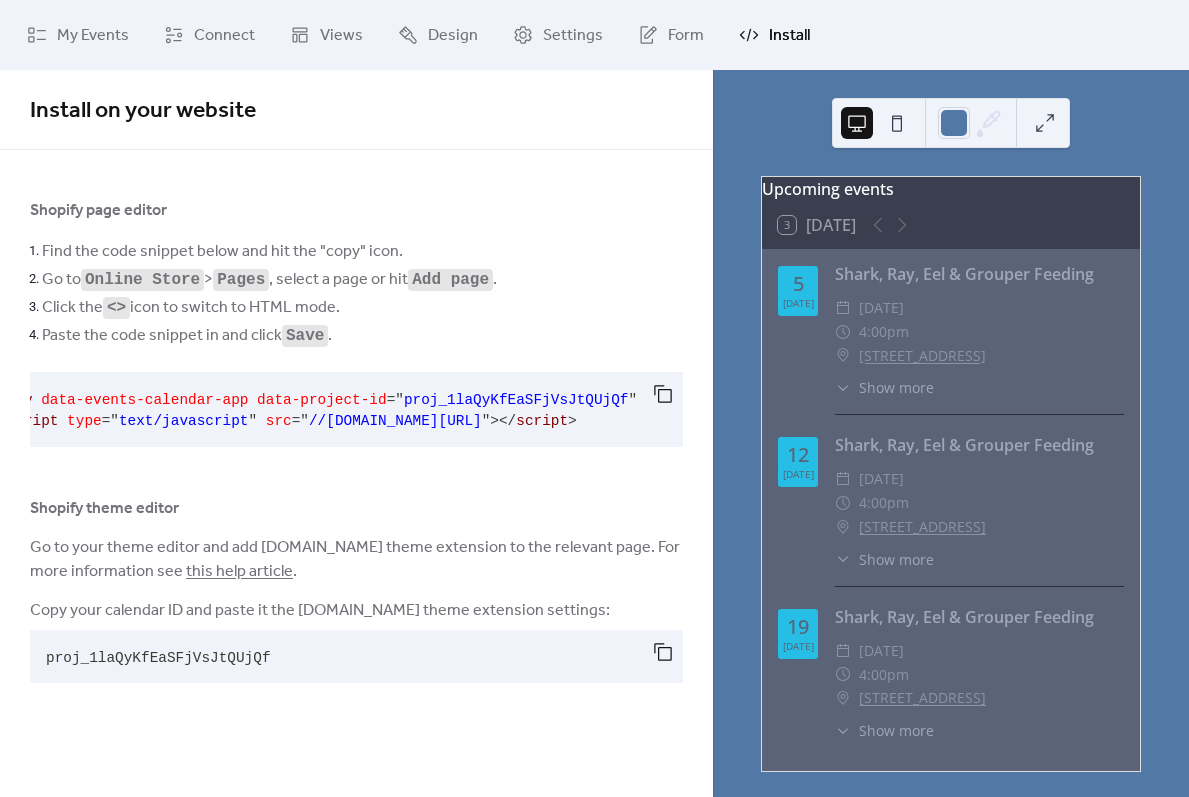 scroll, scrollTop: 0, scrollLeft: 60, axis: horizontal 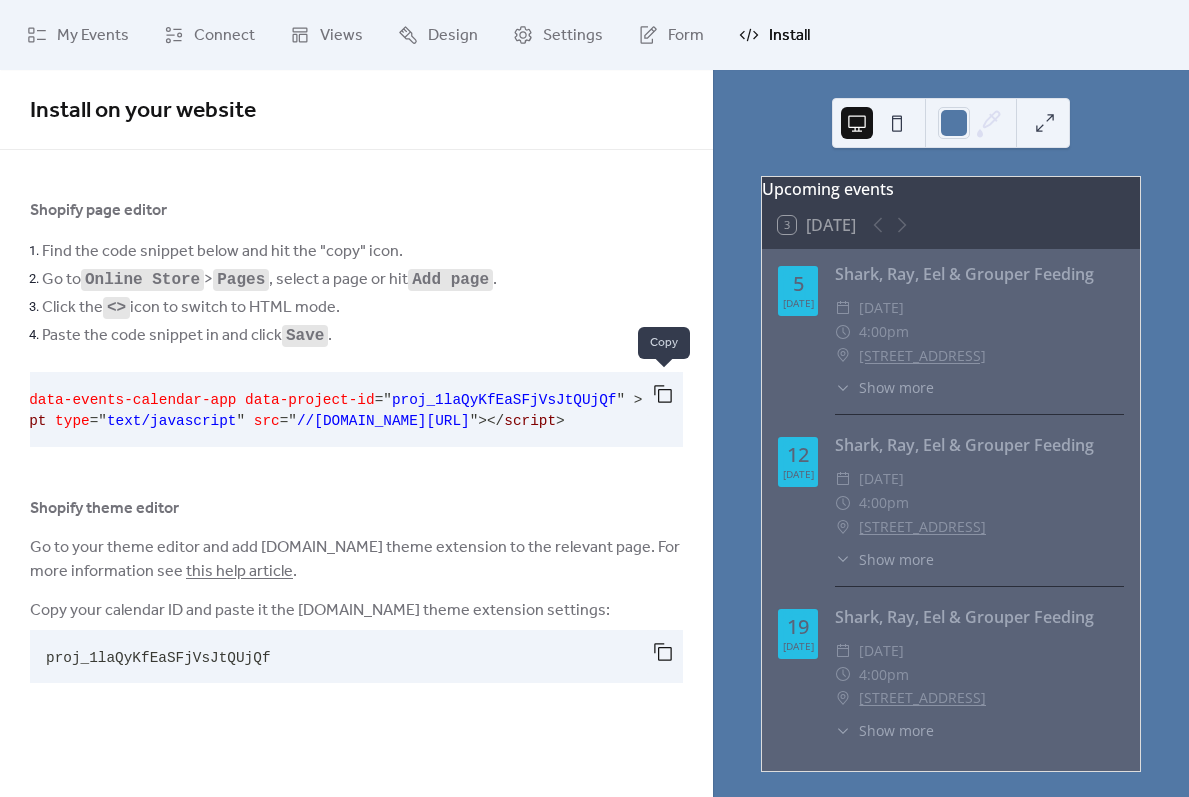 click at bounding box center (663, 394) 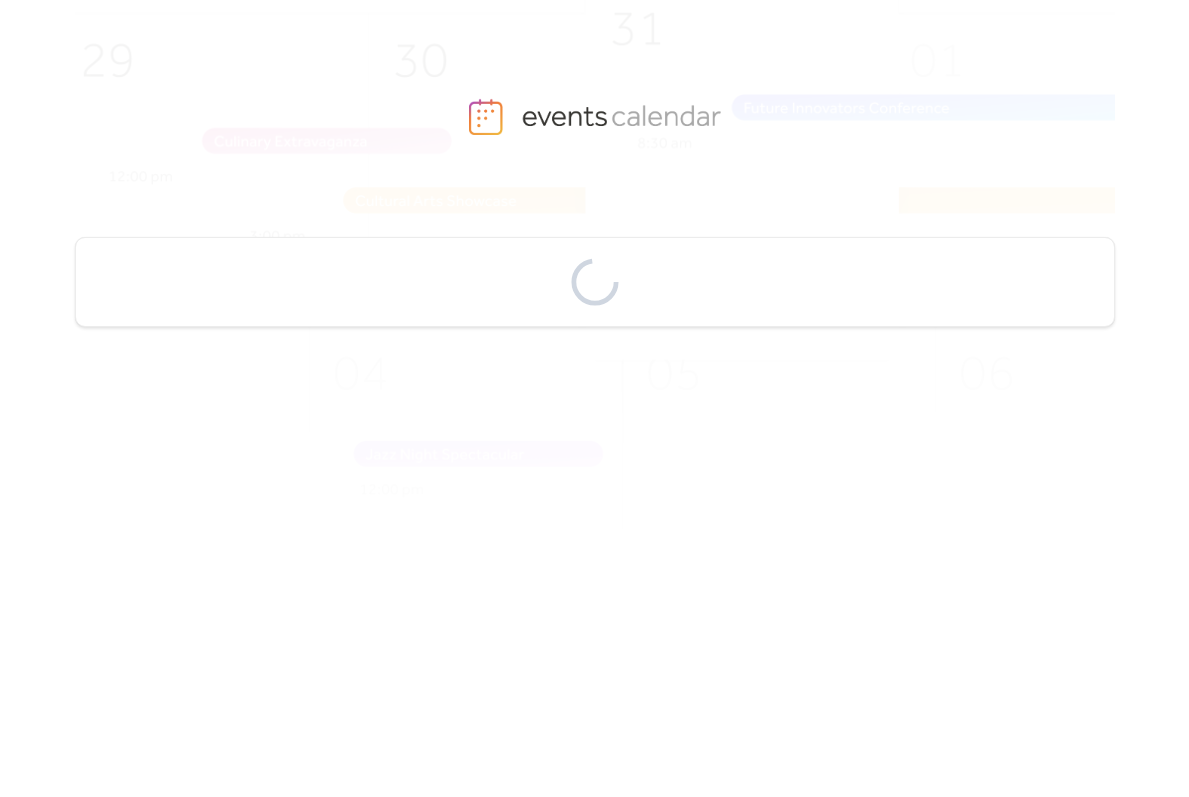 scroll, scrollTop: 0, scrollLeft: 0, axis: both 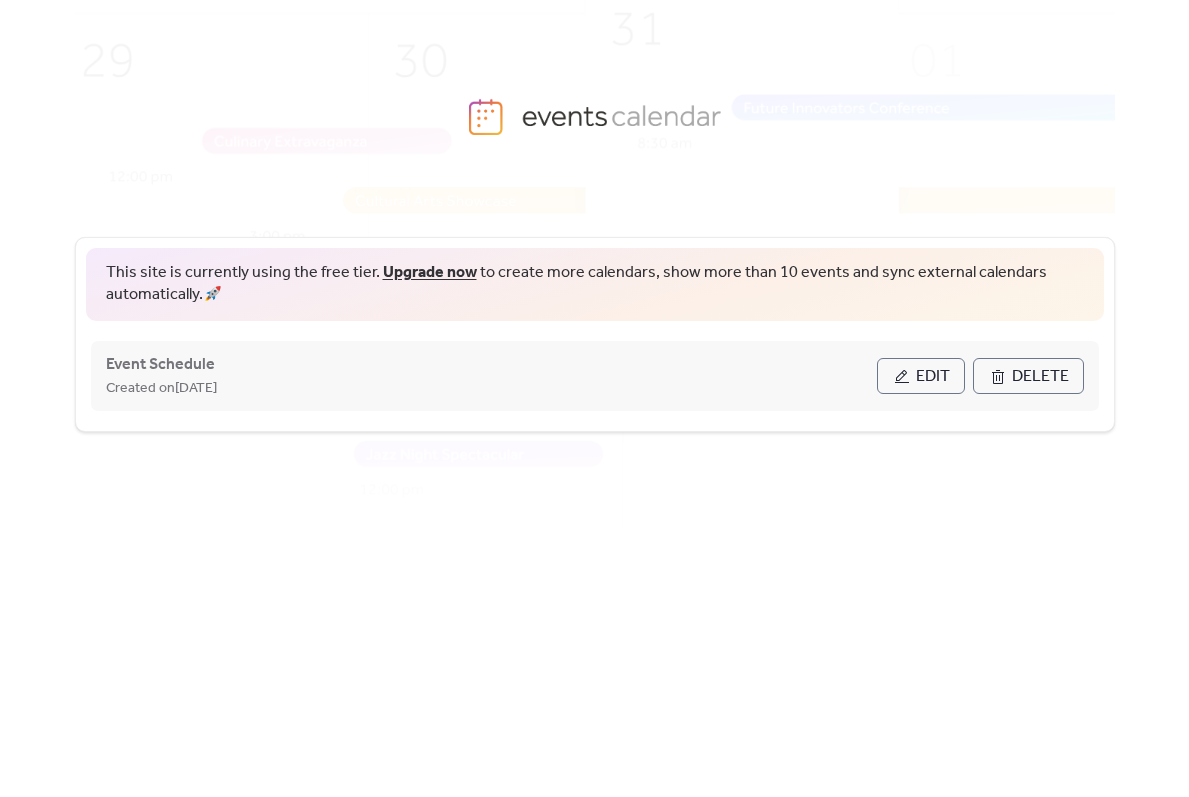 click on "Edit" at bounding box center (921, 376) 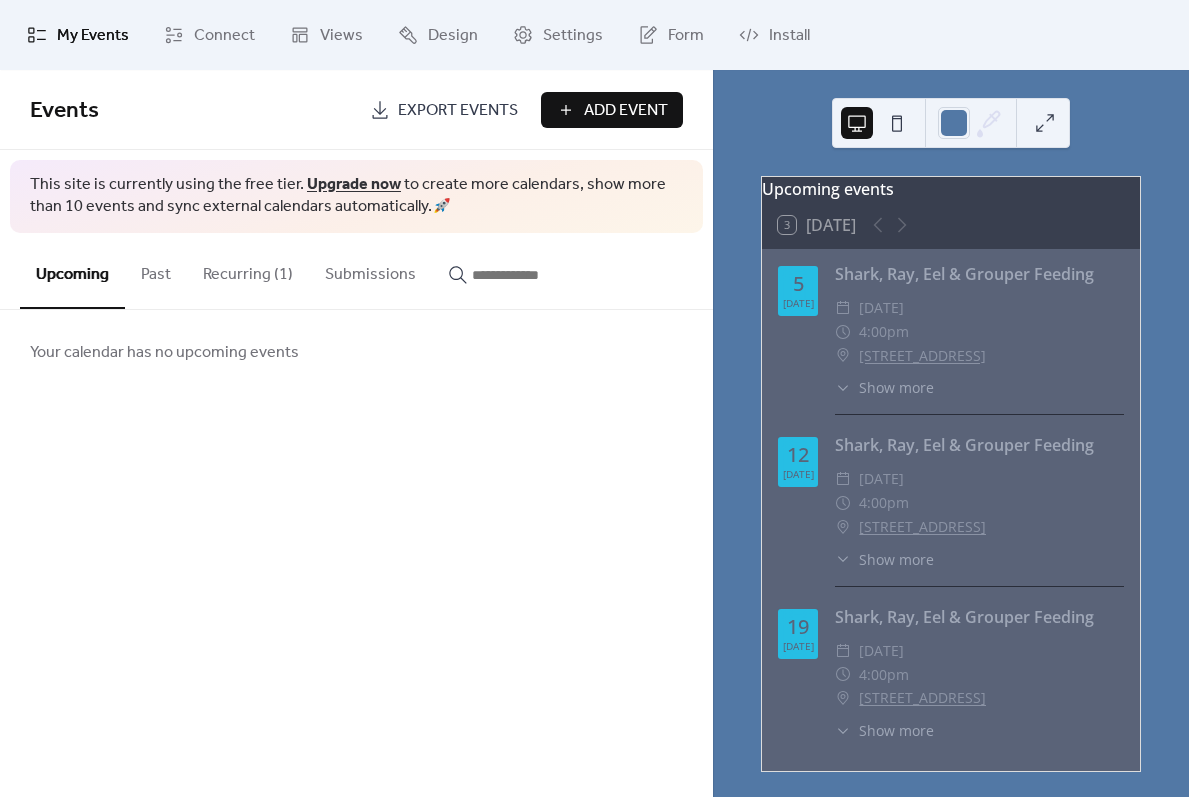 click on "Recurring  (1)" at bounding box center (248, 270) 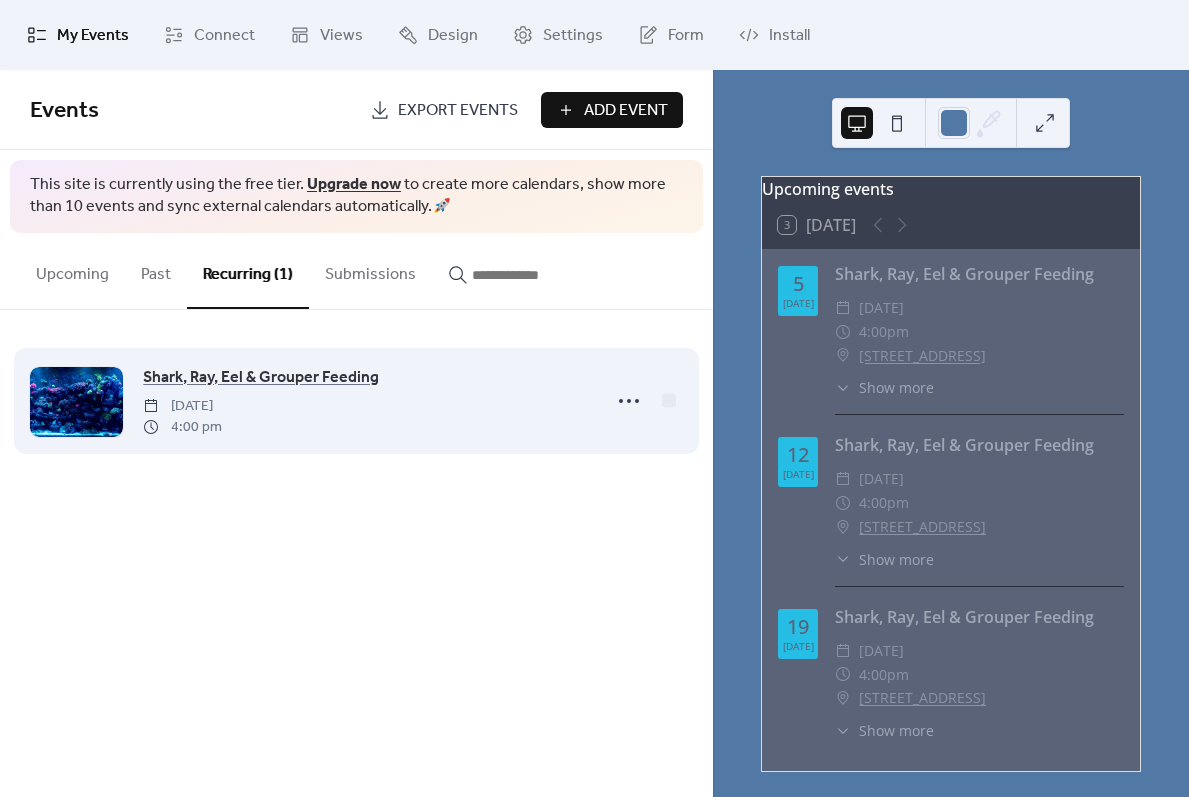 click on "Shark, Ray, Eel & Grouper Feeding Saturday, July 5, 2025 4:00 pm" at bounding box center [366, 401] 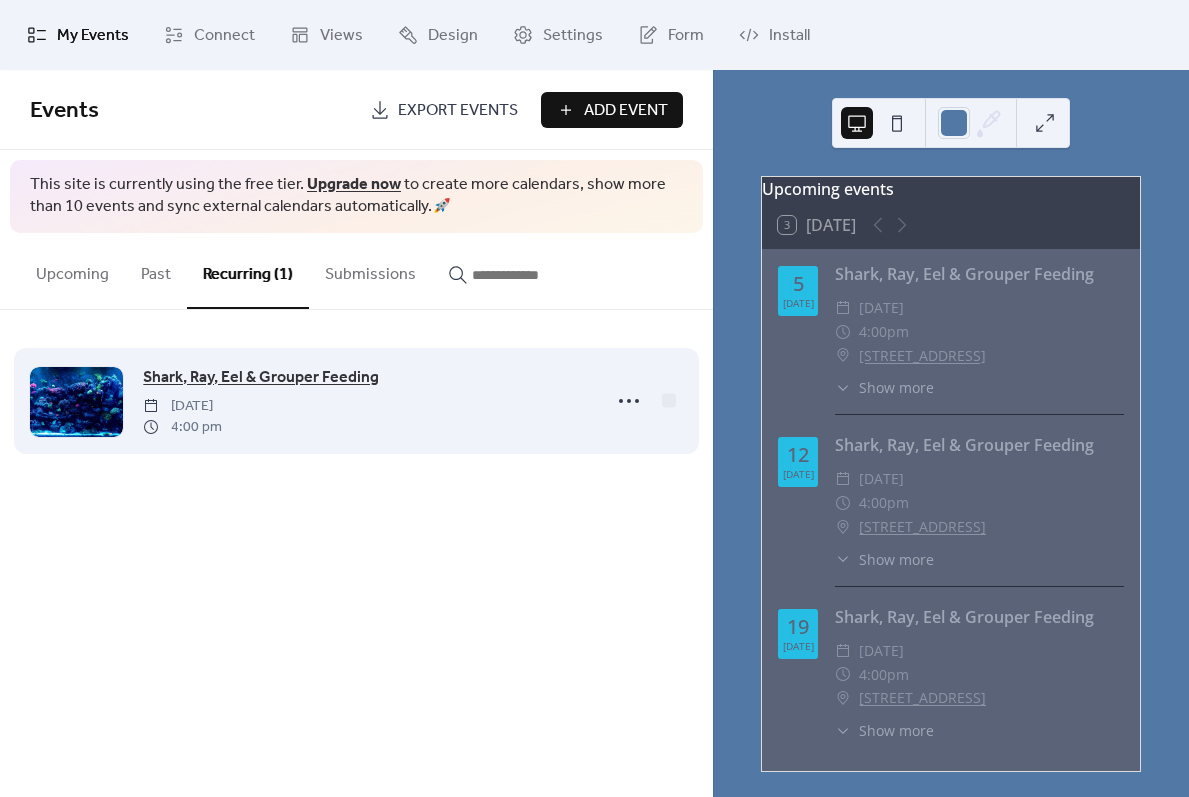 click on "Shark, Ray, Eel & Grouper Feeding" at bounding box center [261, 378] 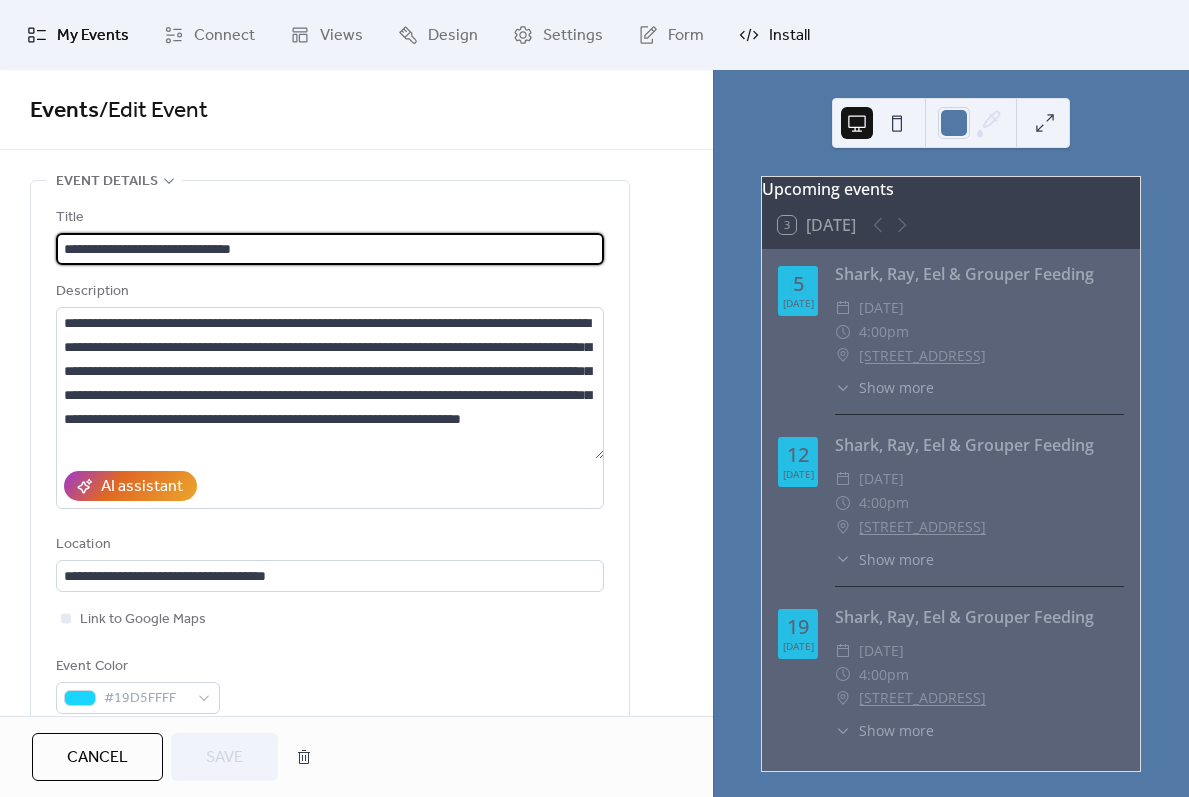 click on "Install" at bounding box center [774, 35] 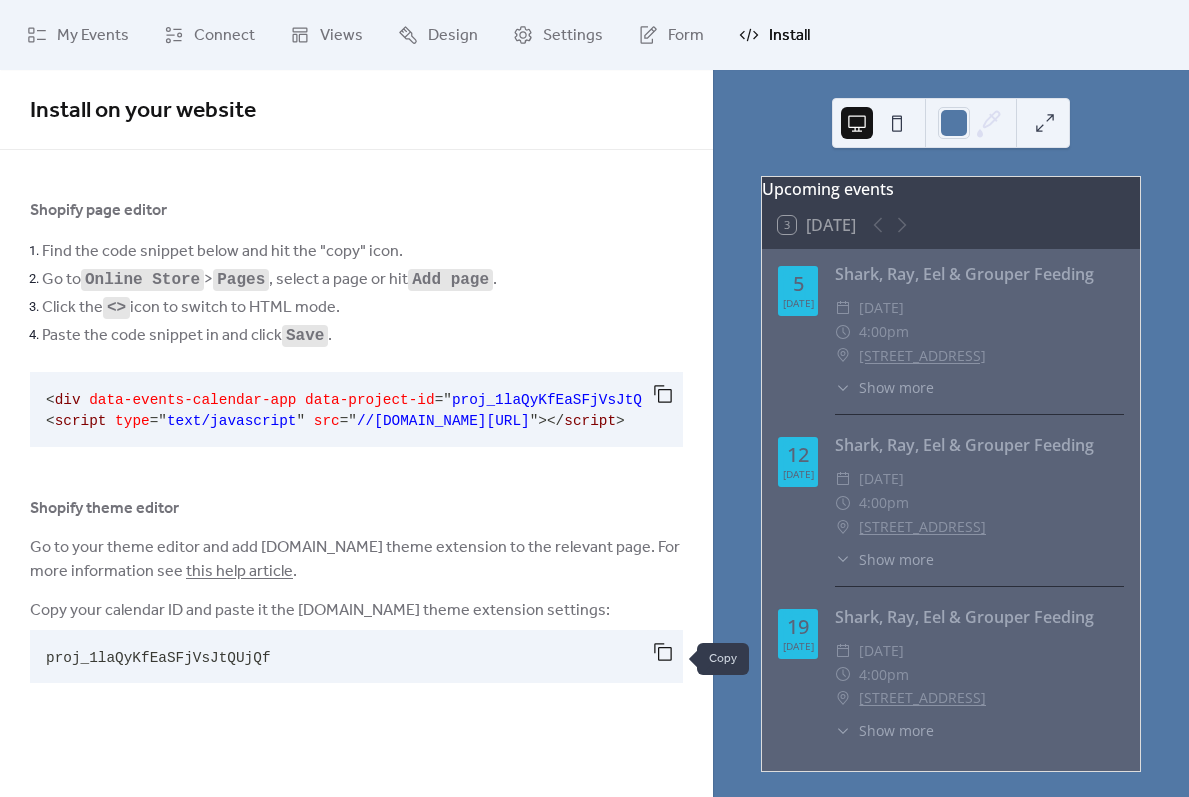 click at bounding box center [663, 652] 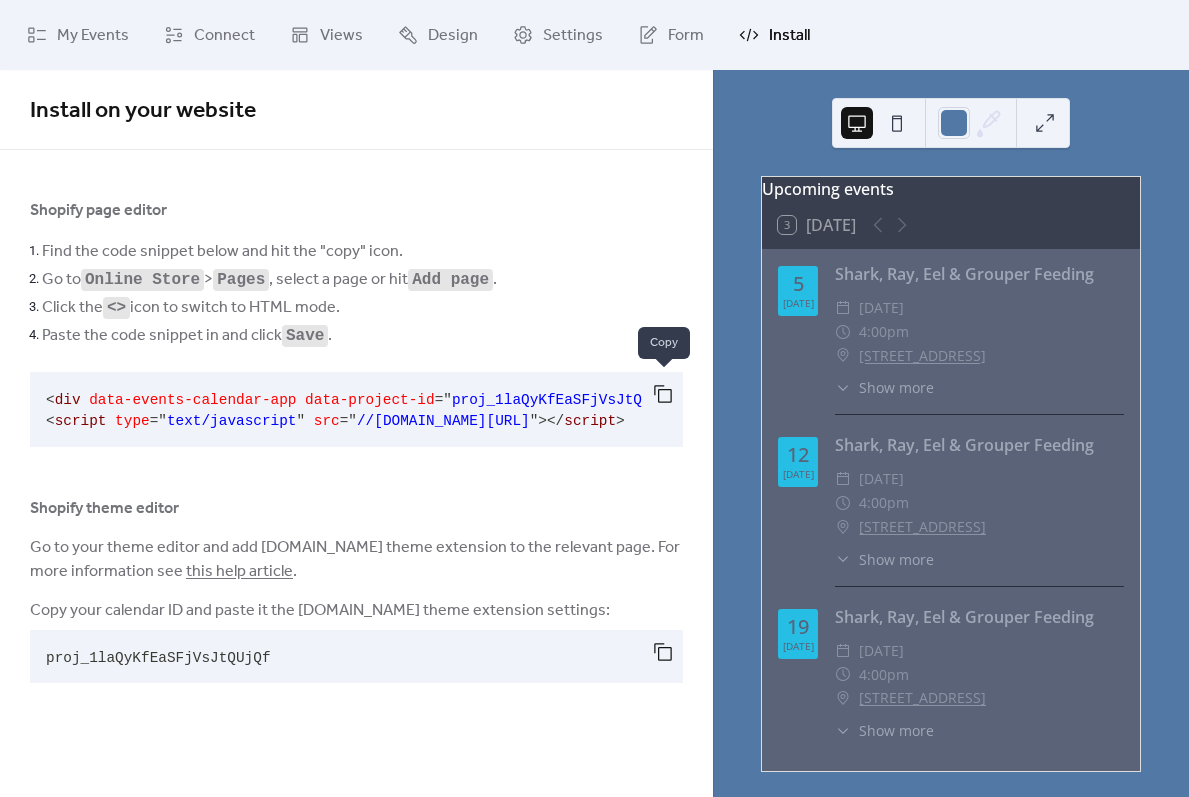 click at bounding box center [663, 394] 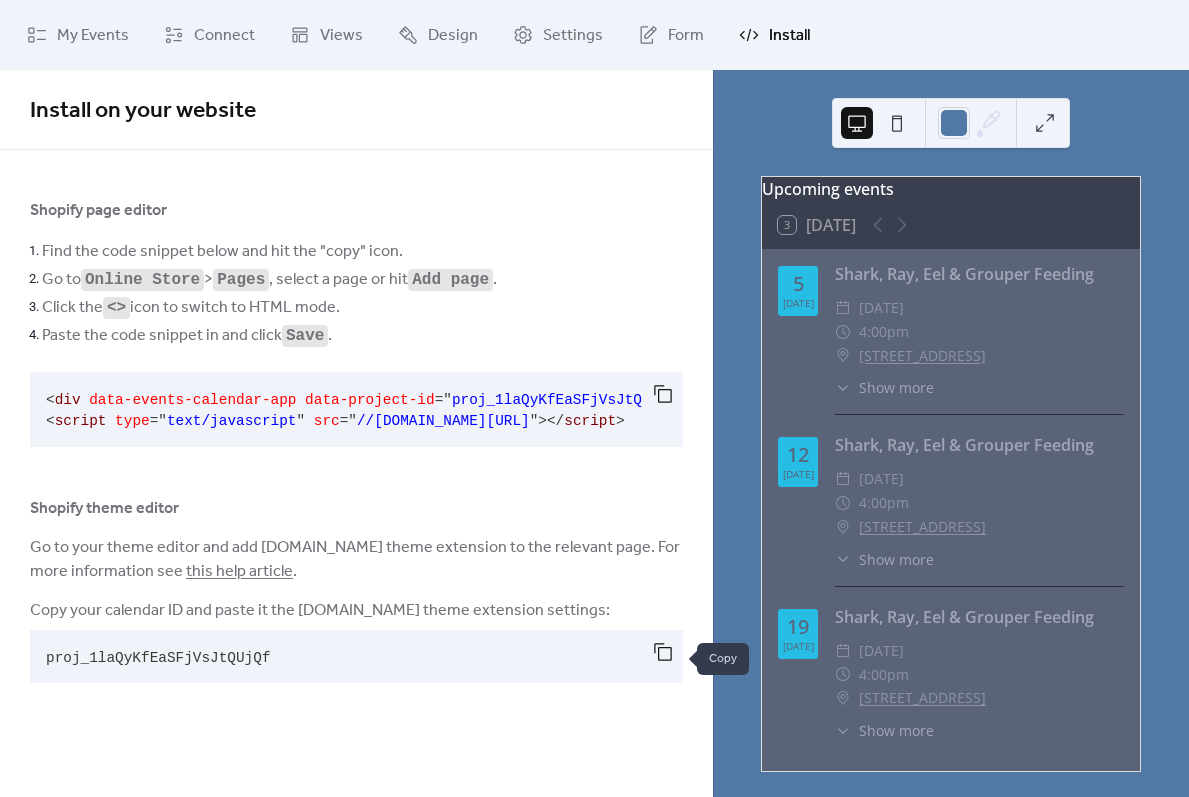 click at bounding box center (663, 652) 